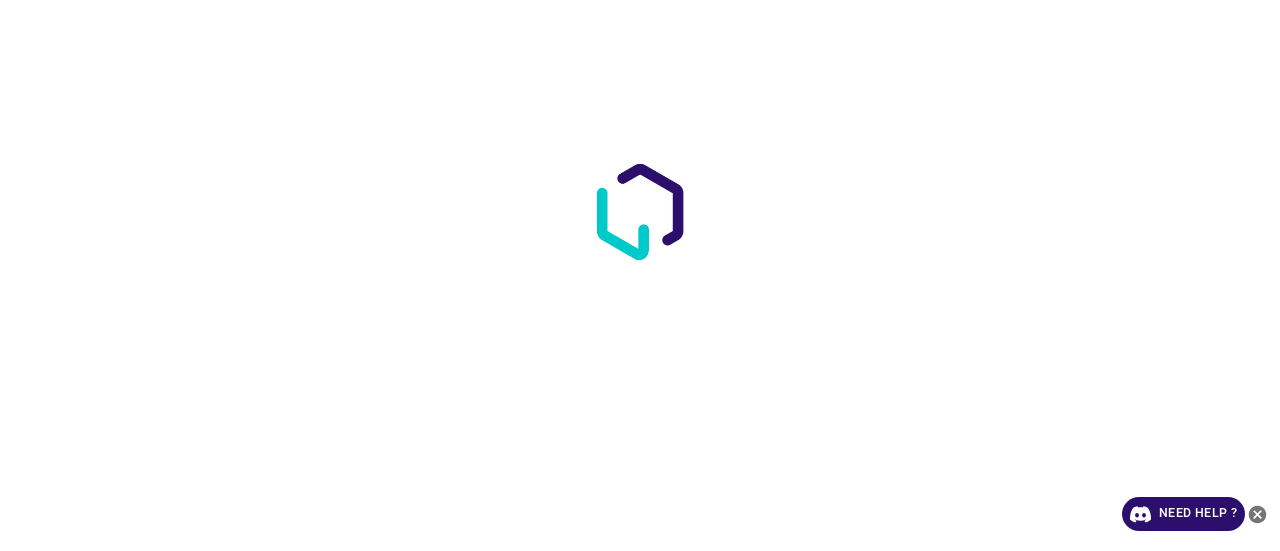 scroll, scrollTop: 0, scrollLeft: 0, axis: both 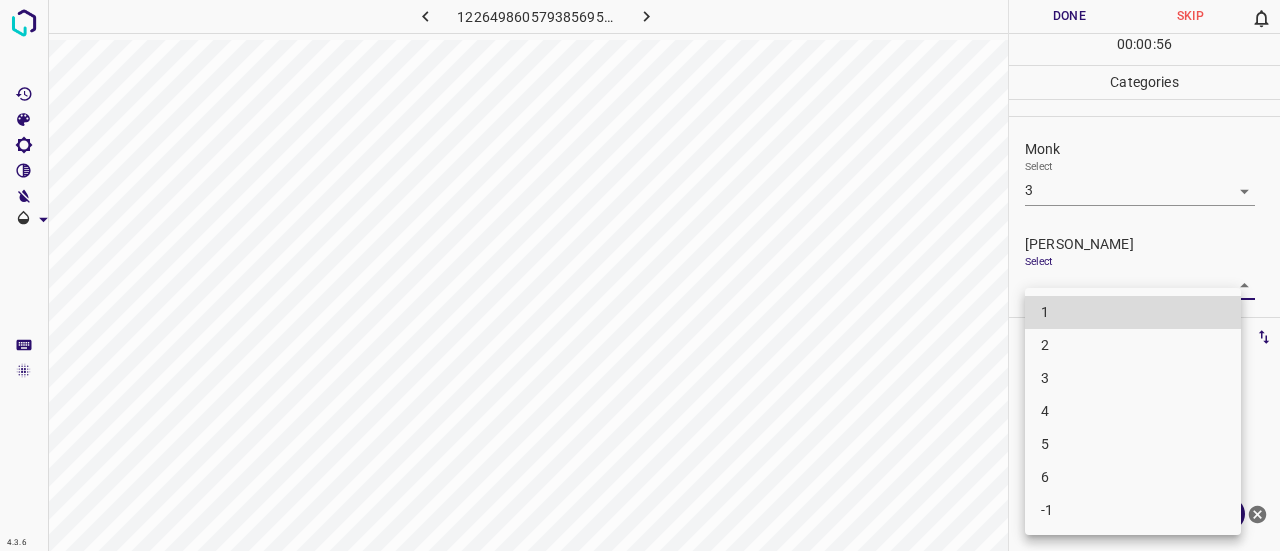click on "4.3.6  1226498605793856952.png Done Skip 0 00   : 00   : 56   Categories Monk   Select 3 3  [PERSON_NAME]   Select ​ Labels   0 Categories 1 Monk 2  [PERSON_NAME] Tools Space Change between modes (Draw & Edit) I Auto labeling R Restore zoom M Zoom in N Zoom out Delete Delete selecte label Filters Z Restore filters X Saturation filter C Brightness filter V Contrast filter B Gray scale filter General O Download ¿Necesitas ayuda? Texto original Valora esta traducción Tu opinión servirá para ayudar a mejorar el Traductor de Google - Texto - Esconder - Borrar 1 2 3 4 5 6 -1" at bounding box center (640, 275) 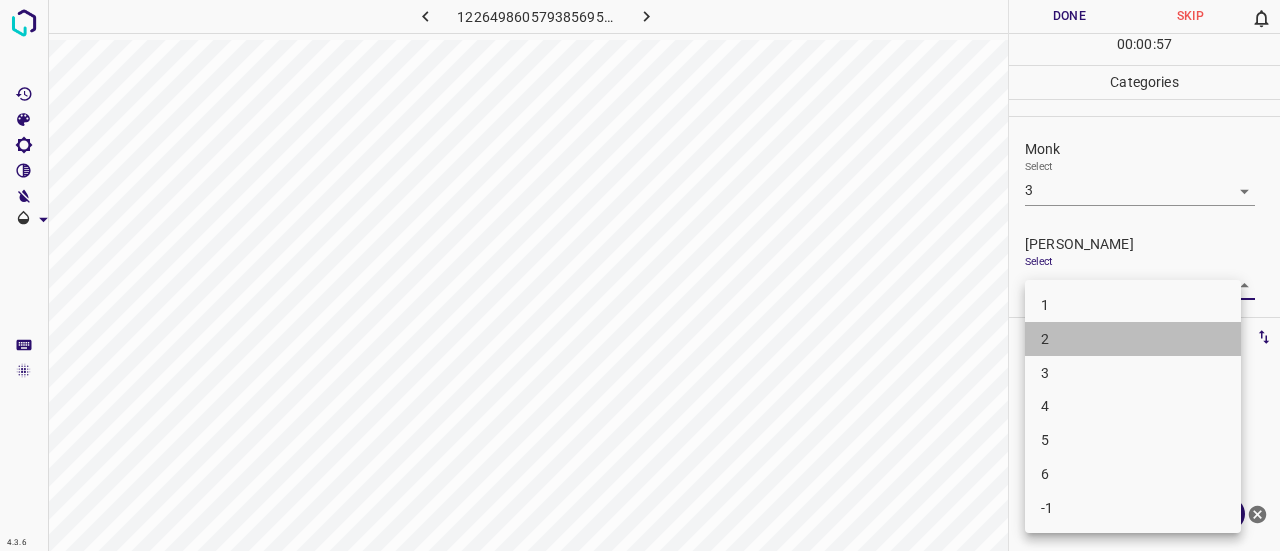 drag, startPoint x: 1080, startPoint y: 345, endPoint x: 1080, endPoint y: 334, distance: 11 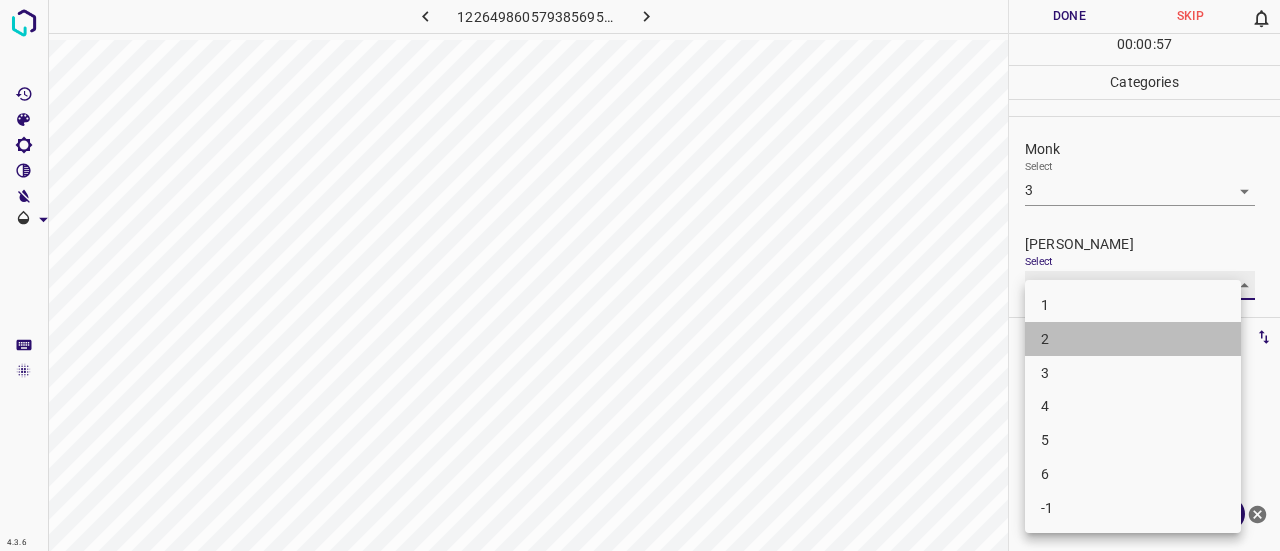 type on "2" 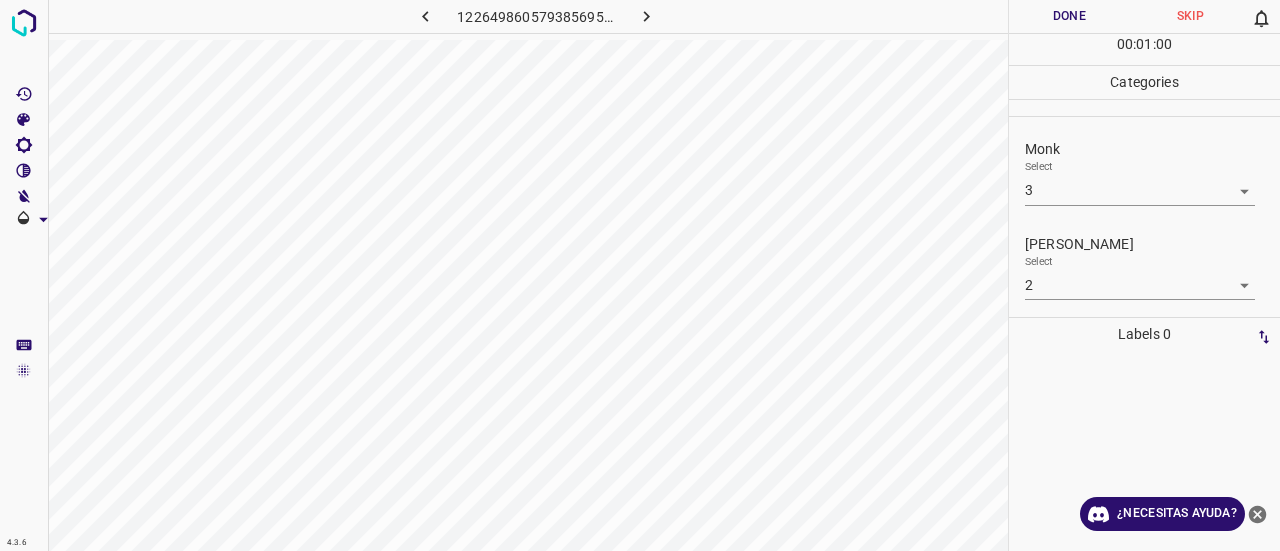 drag, startPoint x: 1070, startPoint y: 214, endPoint x: 1102, endPoint y: 165, distance: 58.5235 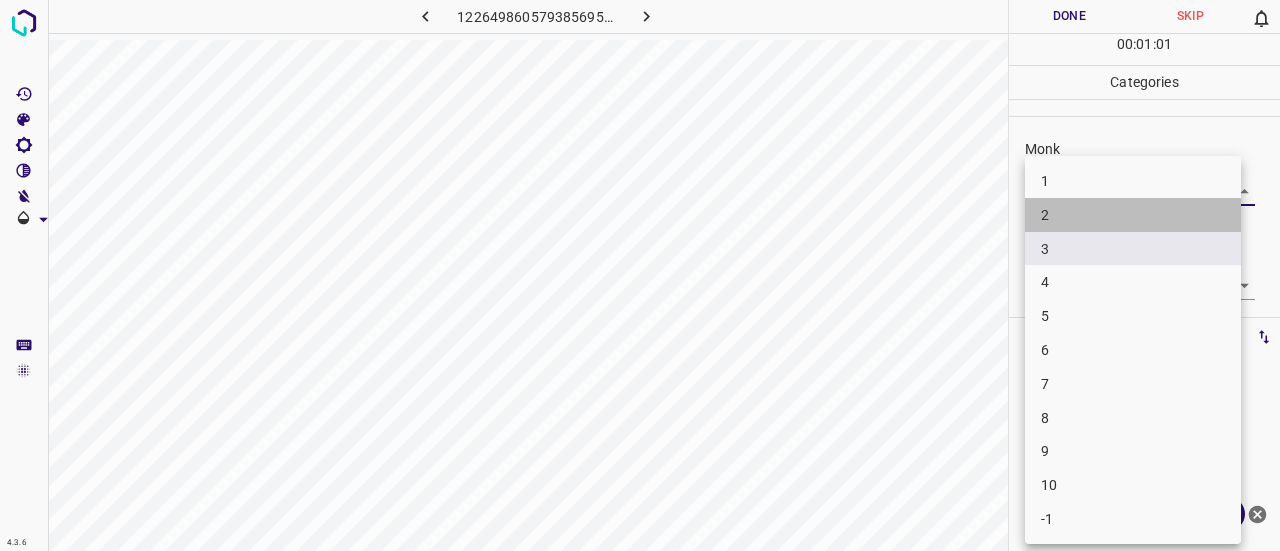 click on "2" at bounding box center [1133, 215] 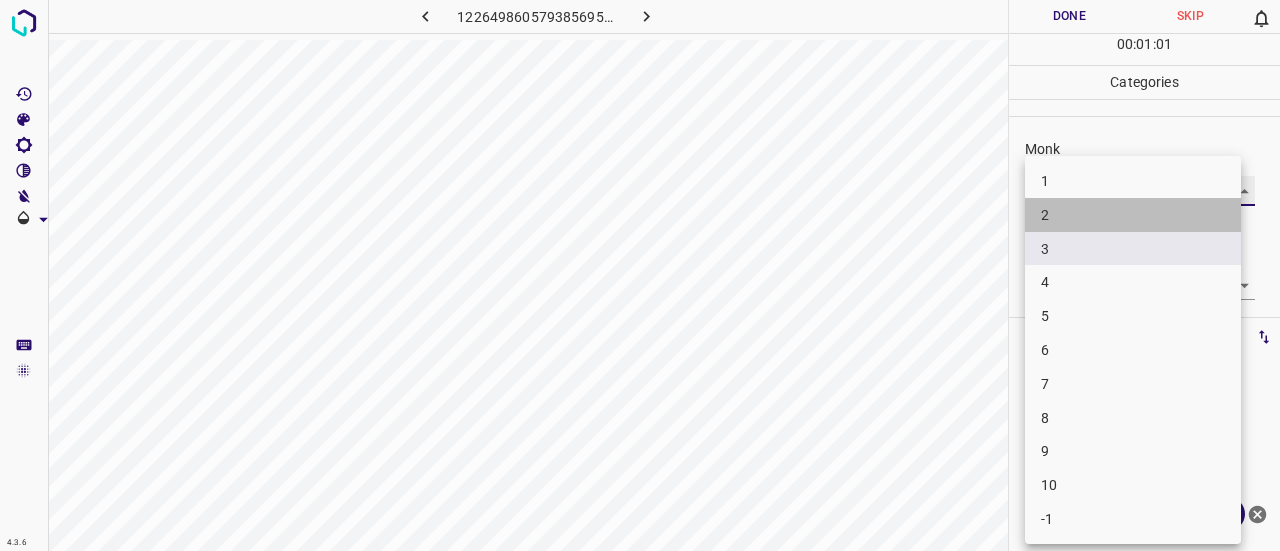 type on "2" 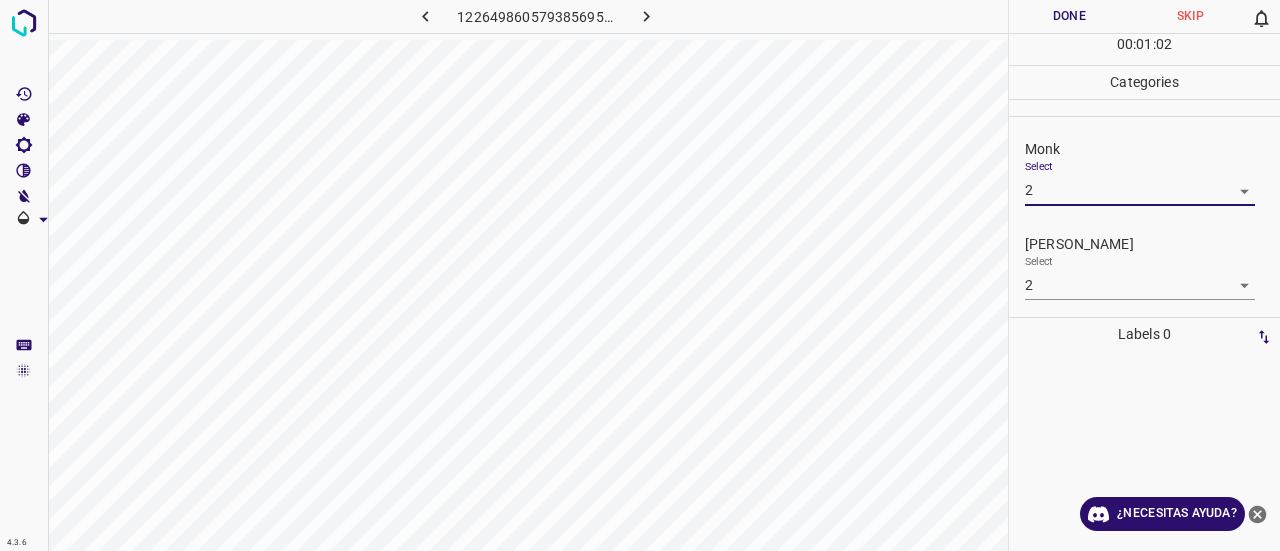 click on "Done" at bounding box center (1069, 16) 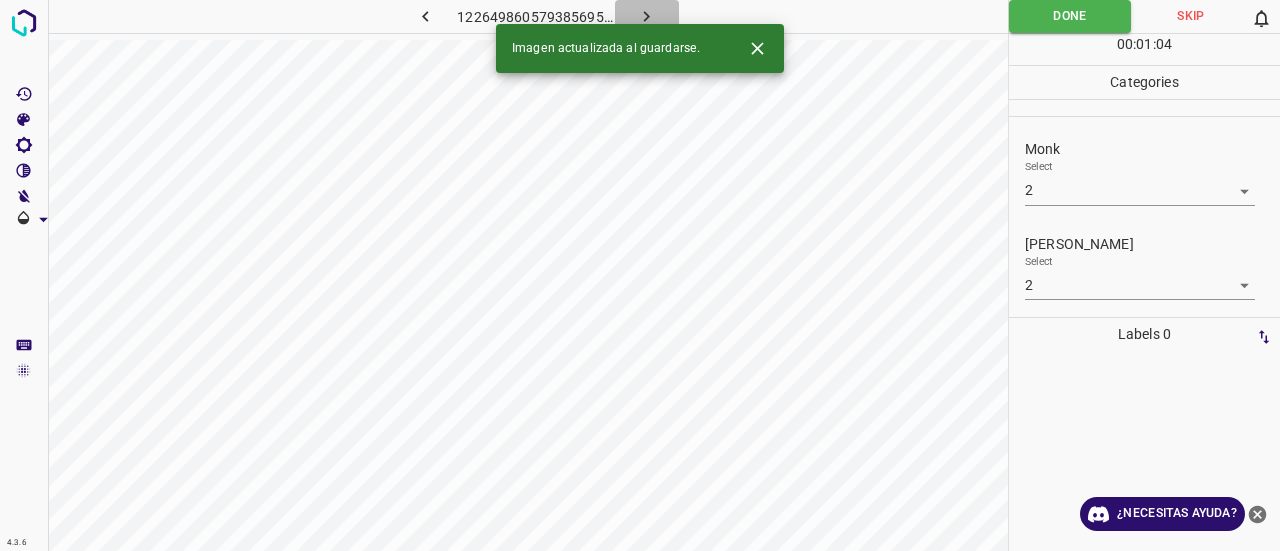 click 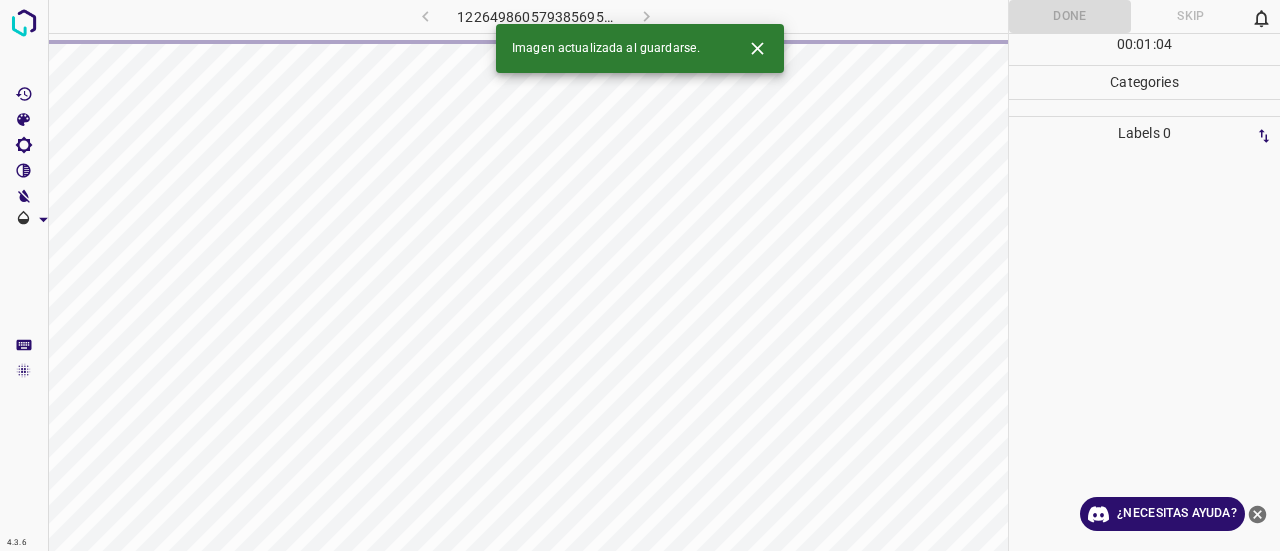 click at bounding box center [757, 48] 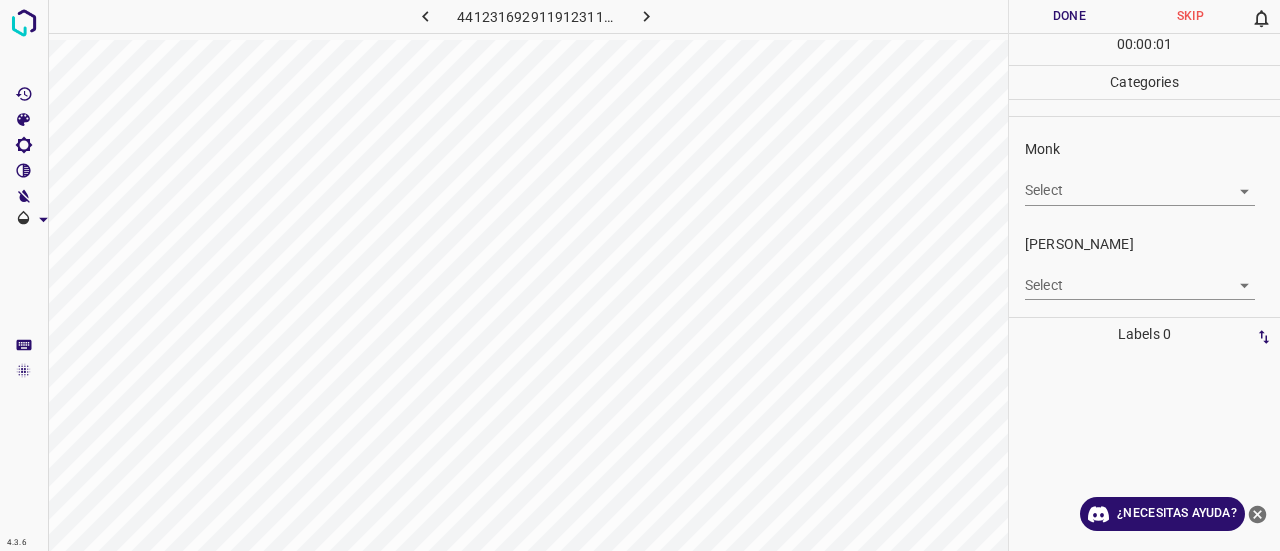 click on "4.3.6  4412316929119123118.png Done Skip 0 00   : 00   : 01   Categories Monk   Select ​  [PERSON_NAME]   Select ​ Labels   0 Categories 1 Monk 2  [PERSON_NAME] Tools Space Change between modes (Draw & Edit) I Auto labeling R Restore zoom M Zoom in N Zoom out Delete Delete selecte label Filters Z Restore filters X Saturation filter C Brightness filter V Contrast filter B Gray scale filter General O Download ¿Necesitas ayuda? Texto original Valora esta traducción Tu opinión servirá para ayudar a mejorar el Traductor de Google - Texto - Esconder - Borrar" at bounding box center [640, 275] 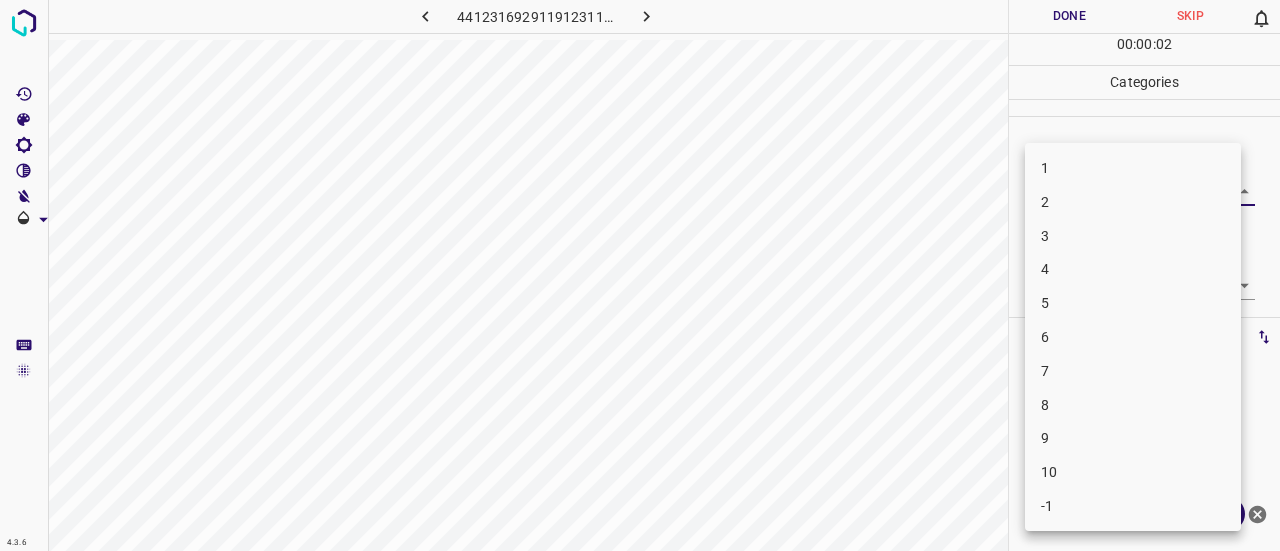 click on "3" at bounding box center (1133, 236) 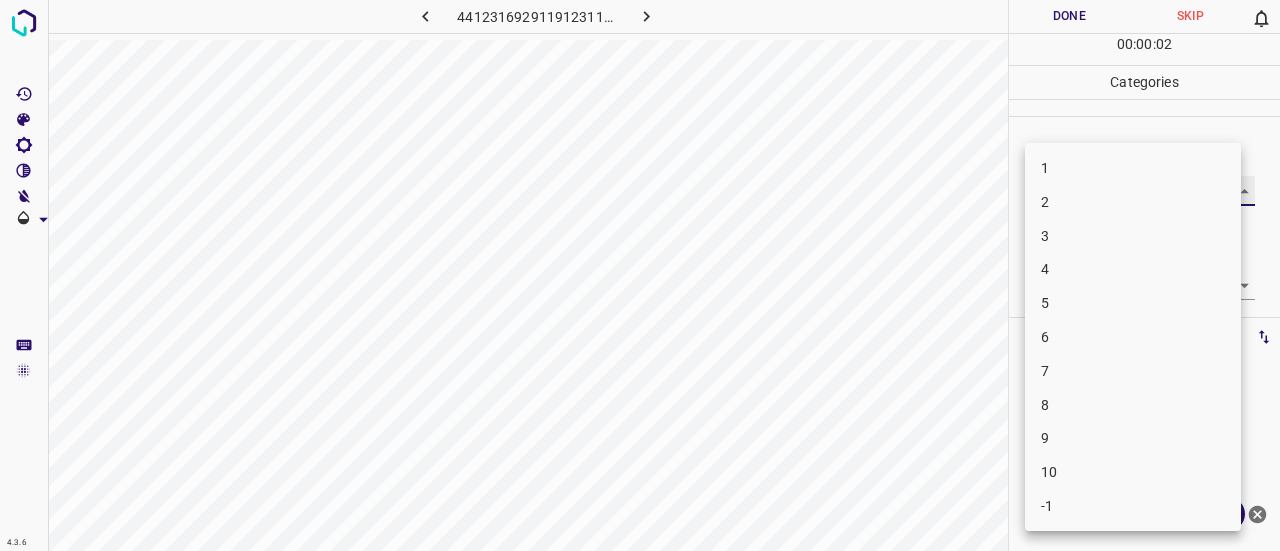 type on "3" 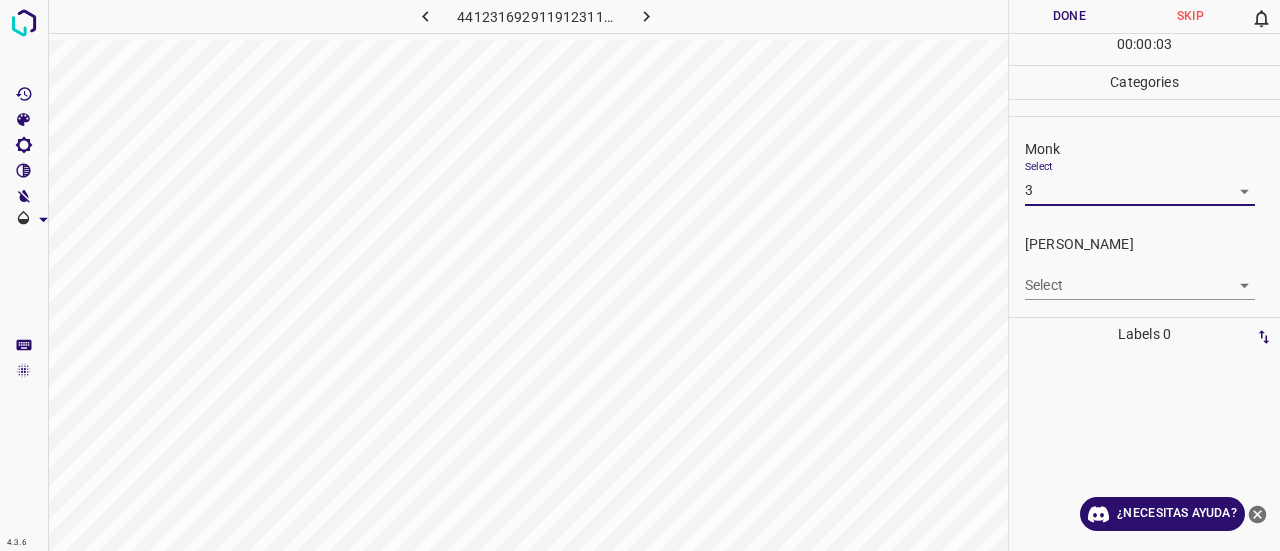click on "4.3.6  4412316929119123118.png Done Skip 0 00   : 00   : 03   Categories Monk   Select 3 3  [PERSON_NAME]   Select ​ Labels   0 Categories 1 Monk 2  [PERSON_NAME] Tools Space Change between modes (Draw & Edit) I Auto labeling R Restore zoom M Zoom in N Zoom out Delete Delete selecte label Filters Z Restore filters X Saturation filter C Brightness filter V Contrast filter B Gray scale filter General O Download ¿Necesitas ayuda? Texto original Valora esta traducción Tu opinión servirá para ayudar a mejorar el Traductor de Google - Texto - Esconder - Borrar" at bounding box center (640, 275) 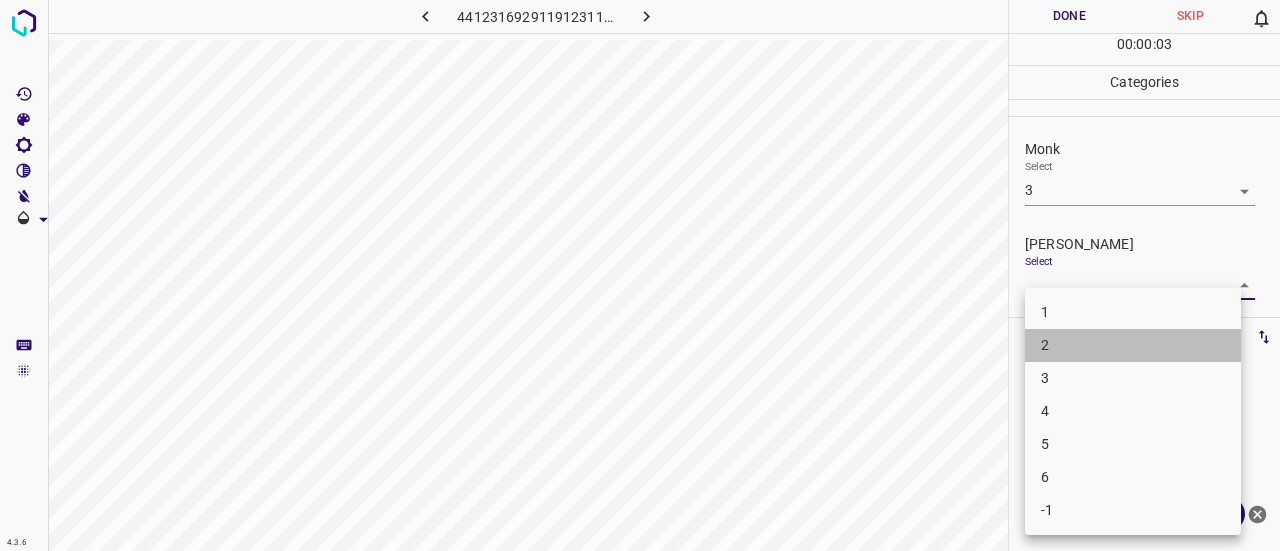 drag, startPoint x: 1087, startPoint y: 341, endPoint x: 1076, endPoint y: 285, distance: 57.070133 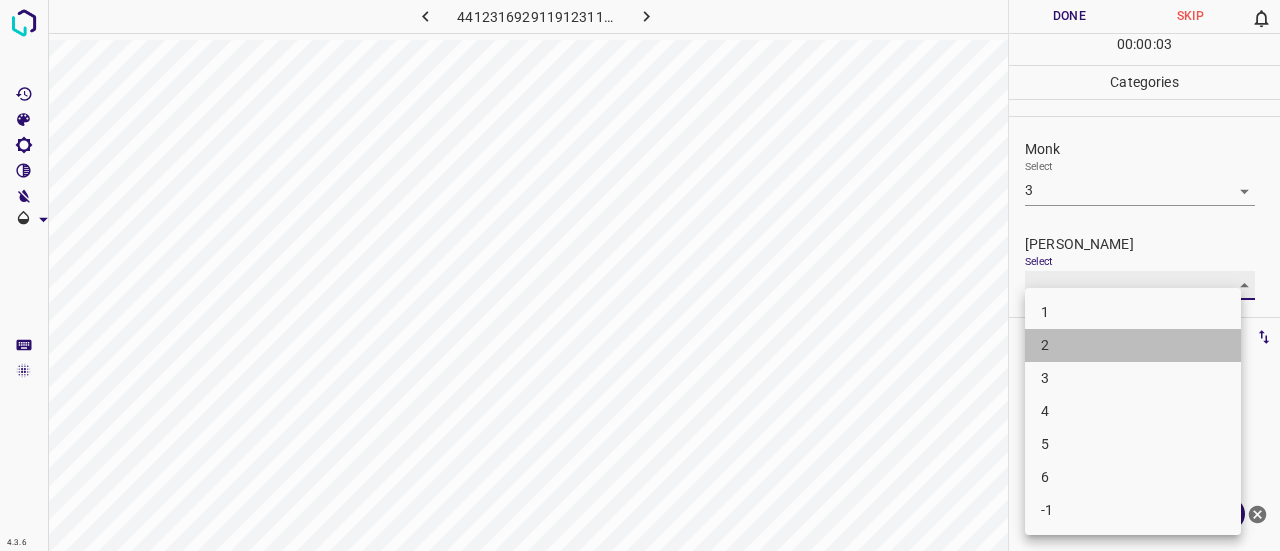 type on "2" 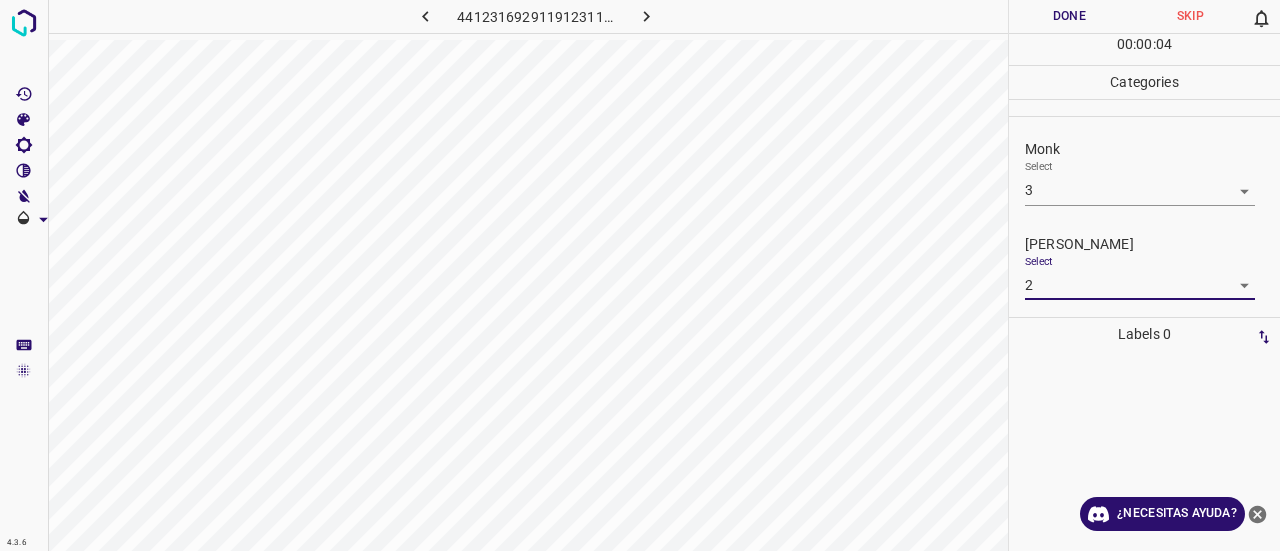 click on "Done" at bounding box center (1069, 16) 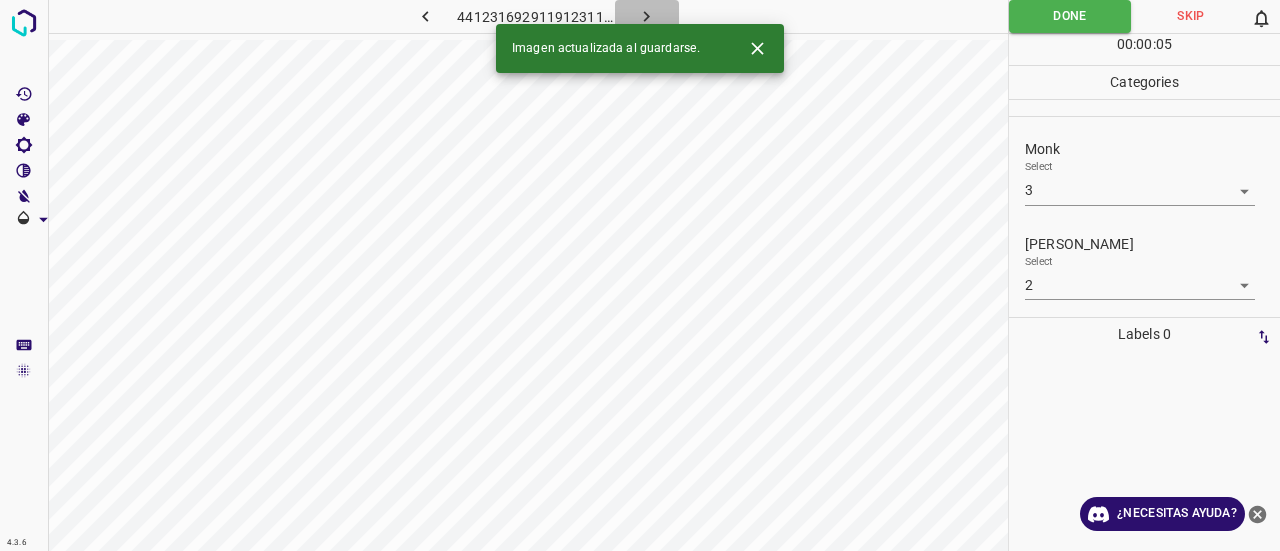 click at bounding box center (647, 16) 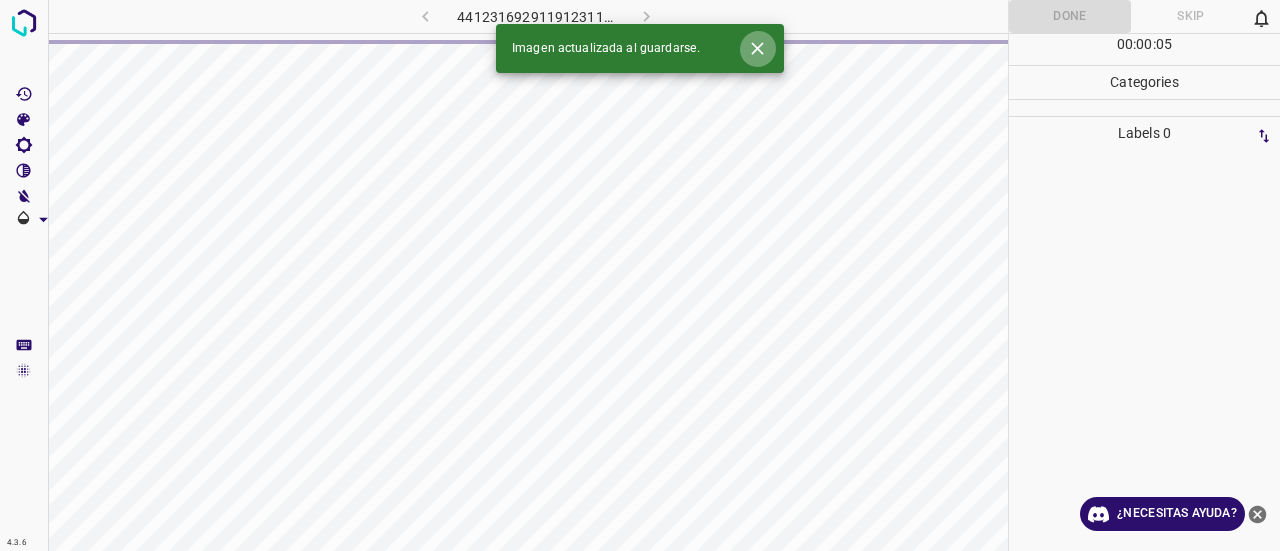 click at bounding box center [757, 48] 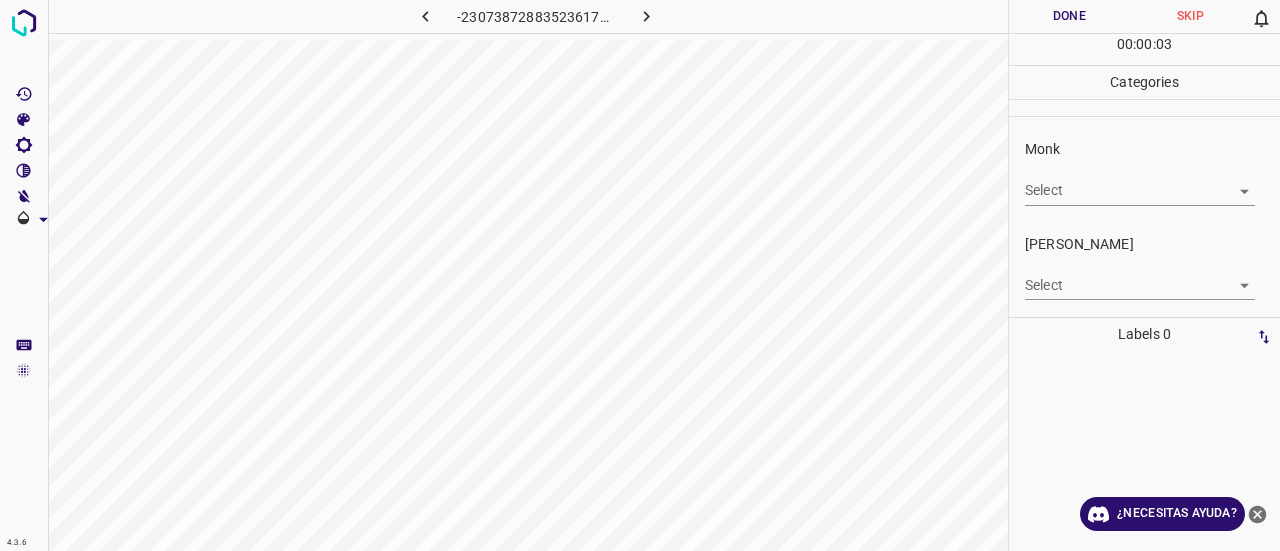 click on "4.3.6  -2307387288352361738.png Done Skip 0 00   : 00   : 03   Categories Monk   Select ​  [PERSON_NAME]   Select ​ Labels   0 Categories 1 Monk 2  [PERSON_NAME] Tools Space Change between modes (Draw & Edit) I Auto labeling R Restore zoom M Zoom in N Zoom out Delete Delete selecte label Filters Z Restore filters X Saturation filter C Brightness filter V Contrast filter B Gray scale filter General O Download ¿Necesitas ayuda? Texto original Valora esta traducción Tu opinión servirá para ayudar a mejorar el Traductor de Google - Texto - Esconder - Borrar" at bounding box center (640, 275) 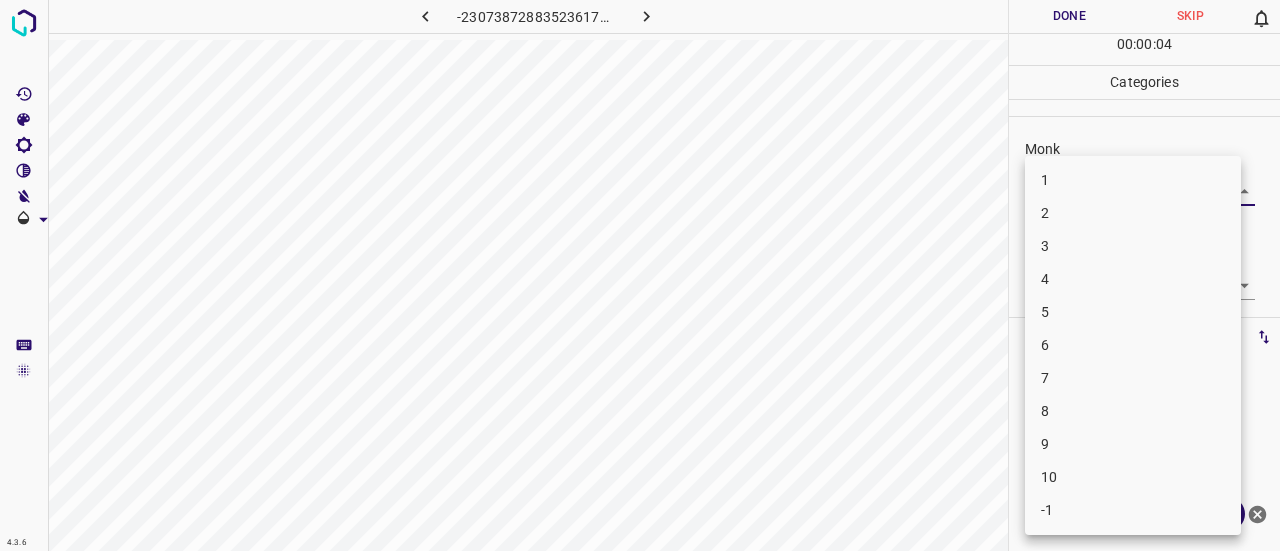 click on "1" at bounding box center (1133, 180) 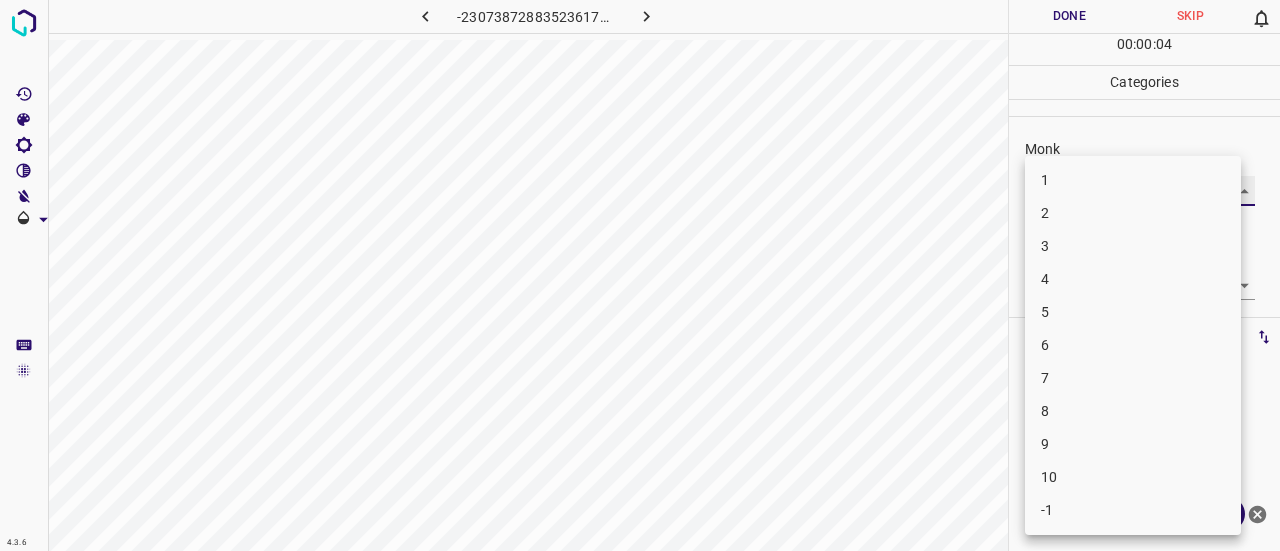 type on "1" 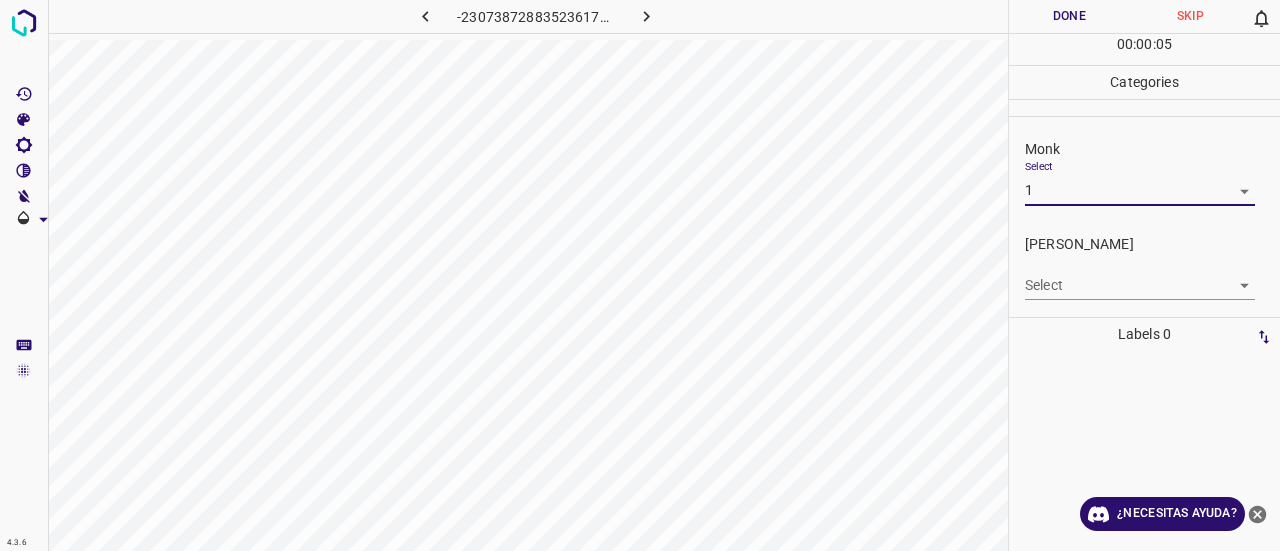 click on "4.3.6  -2307387288352361738.png Done Skip 0 00   : 00   : 05   Categories Monk   Select 1 1  [PERSON_NAME]   Select ​ Labels   0 Categories 1 Monk 2  [PERSON_NAME] Tools Space Change between modes (Draw & Edit) I Auto labeling R Restore zoom M Zoom in N Zoom out Delete Delete selecte label Filters Z Restore filters X Saturation filter C Brightness filter V Contrast filter B Gray scale filter General O Download ¿Necesitas ayuda? Texto original Valora esta traducción Tu opinión servirá para ayudar a mejorar el Traductor de Google - Texto - Esconder - Borrar" at bounding box center (640, 275) 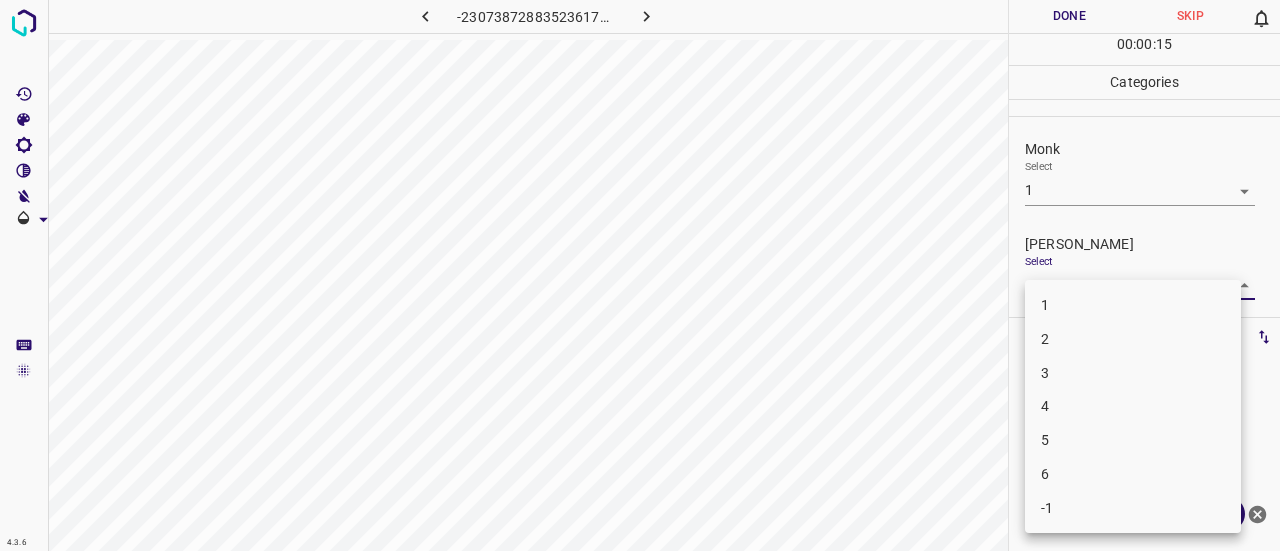 click on "1" at bounding box center (1133, 305) 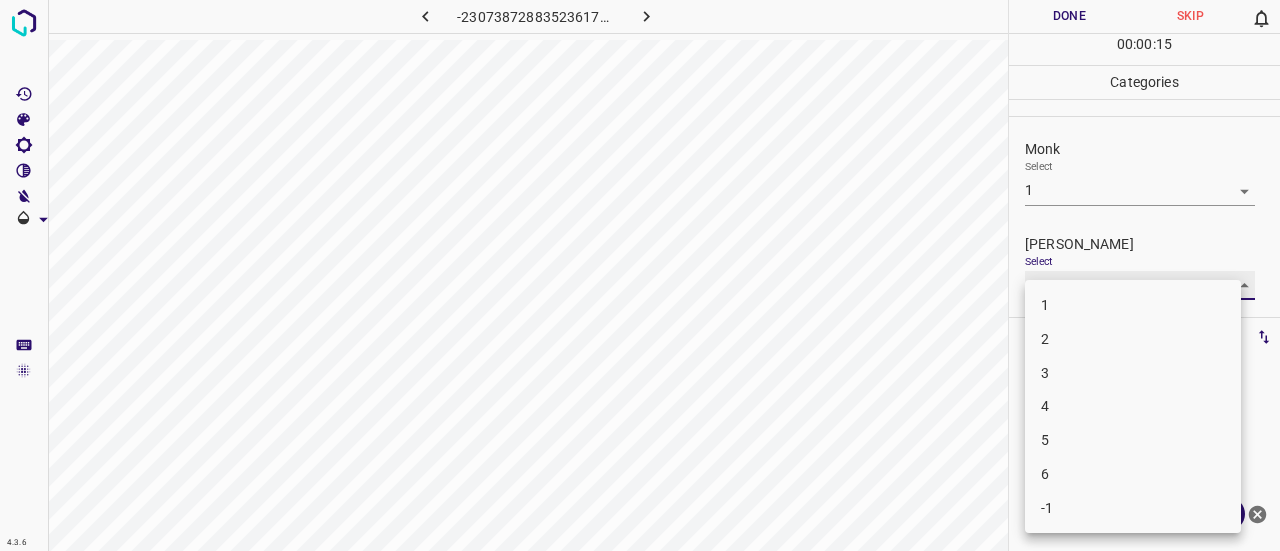 type on "1" 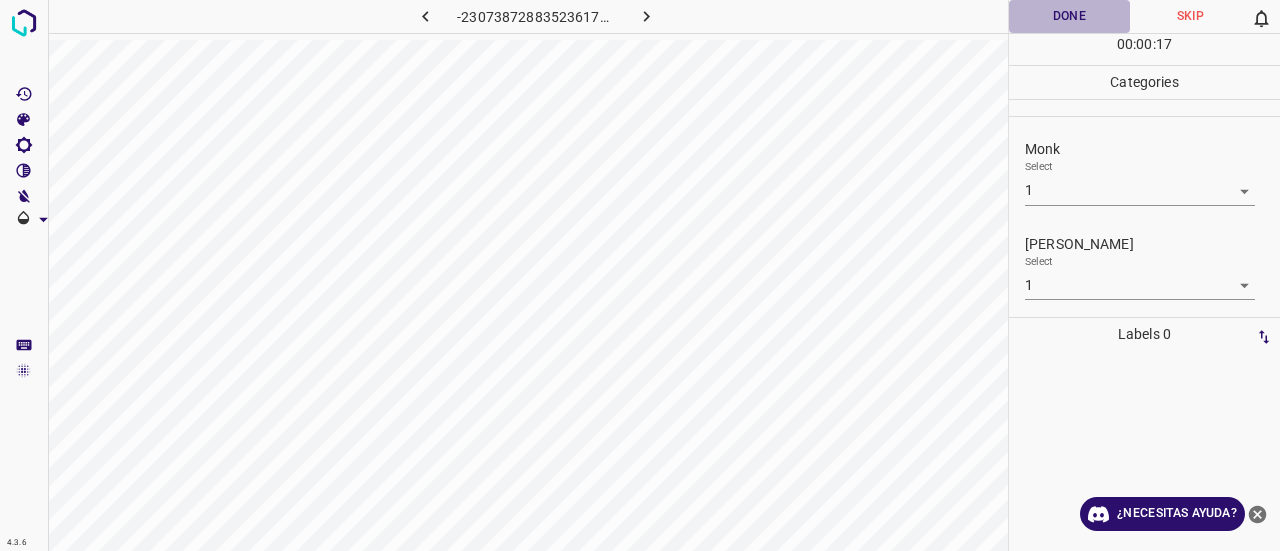 click on "Done" at bounding box center (1069, 16) 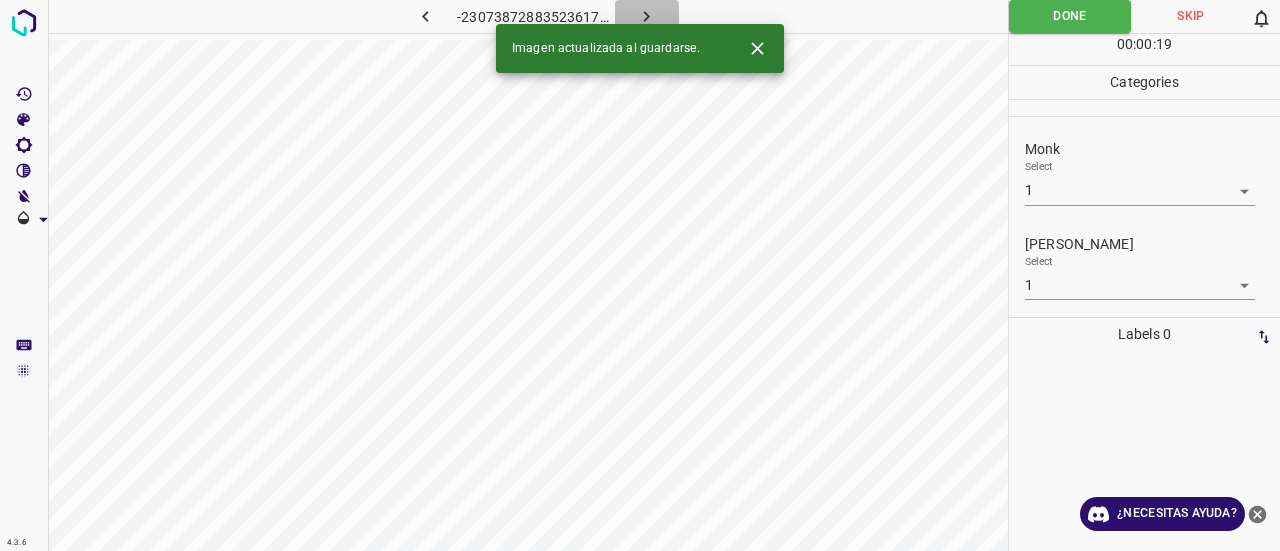 click 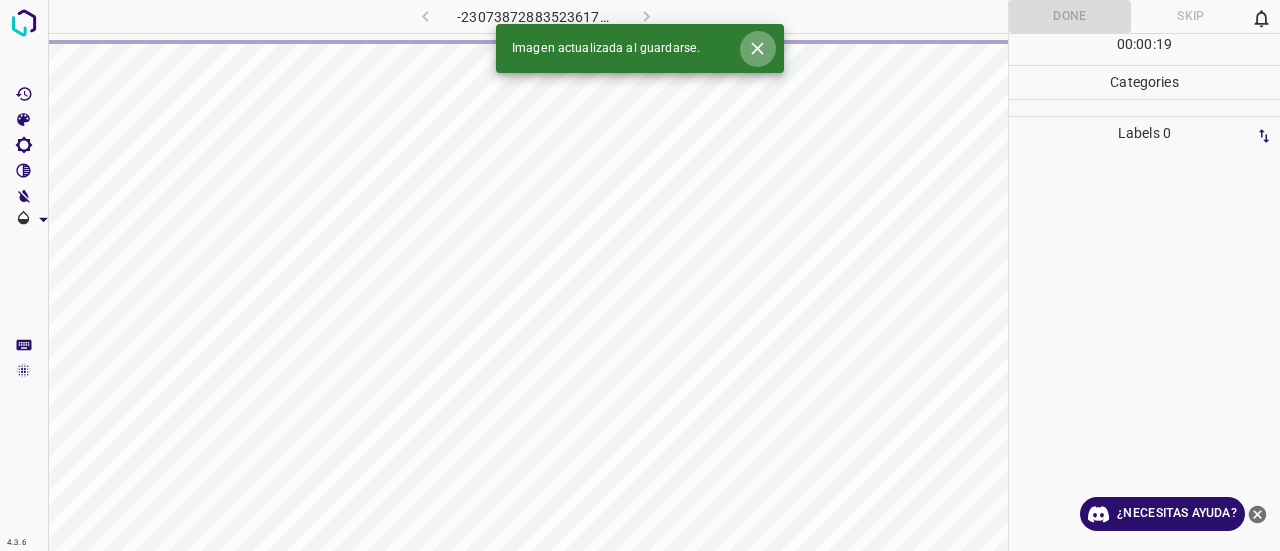 click 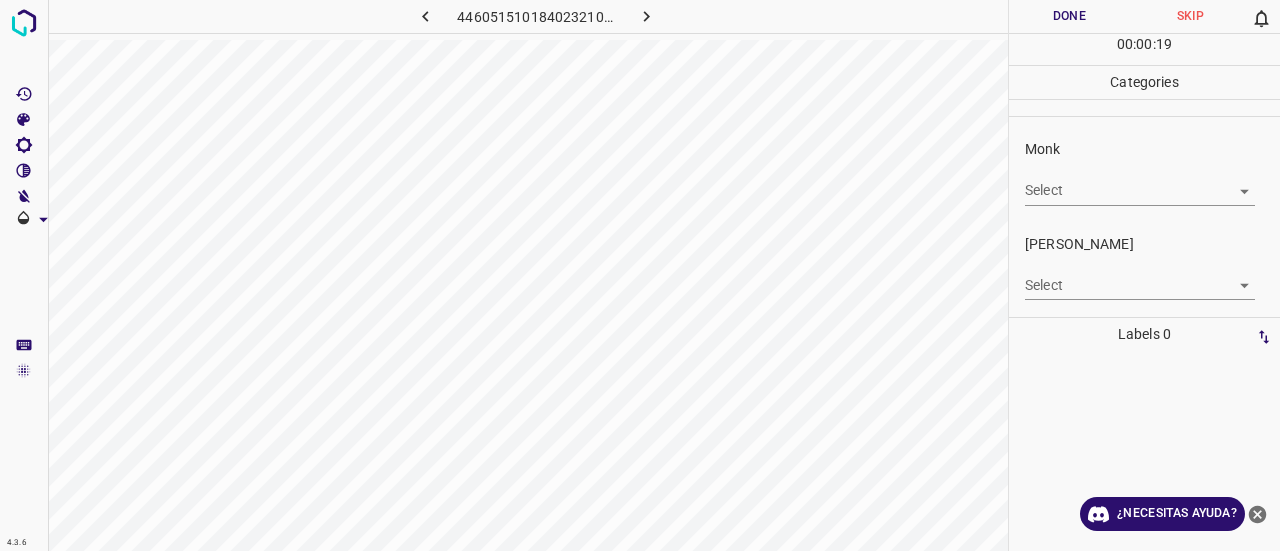 click on "4.3.6  4460515101840232103.png Done Skip 0 00   : 00   : 19   Categories Monk   Select ​  [PERSON_NAME]   Select ​ Labels   0 Categories 1 Monk 2  [PERSON_NAME] Tools Space Change between modes (Draw & Edit) I Auto labeling R Restore zoom M Zoom in N Zoom out Delete Delete selecte label Filters Z Restore filters X Saturation filter C Brightness filter V Contrast filter B Gray scale filter General O Download ¿Necesitas ayuda? Texto original Valora esta traducción Tu opinión servirá para ayudar a mejorar el Traductor de Google - Texto - Esconder - Borrar" at bounding box center (640, 275) 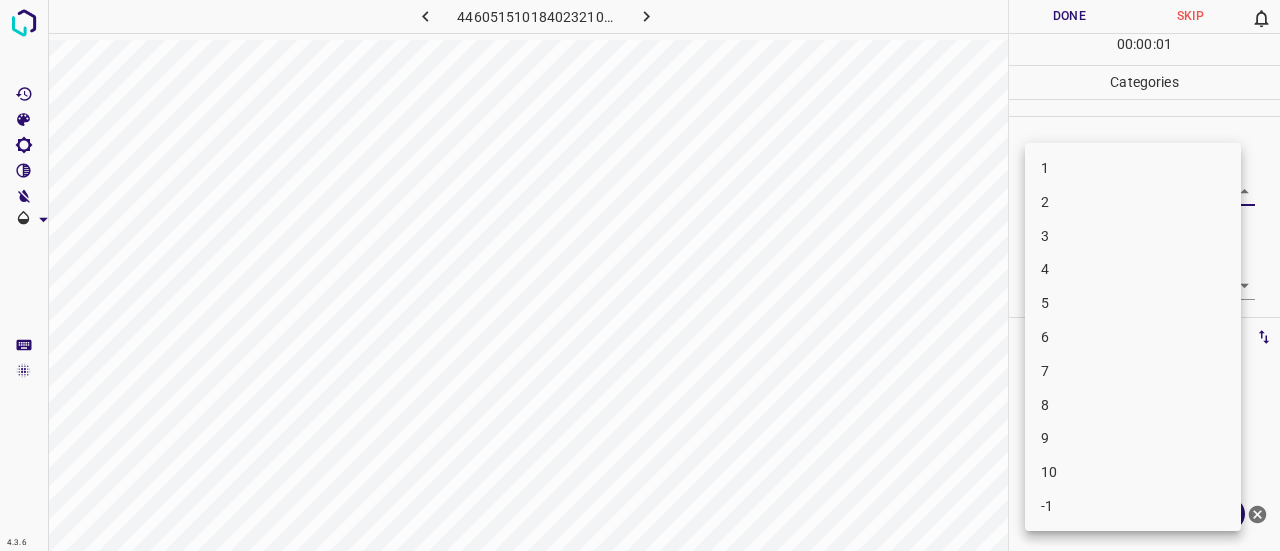 click on "2" at bounding box center (1133, 202) 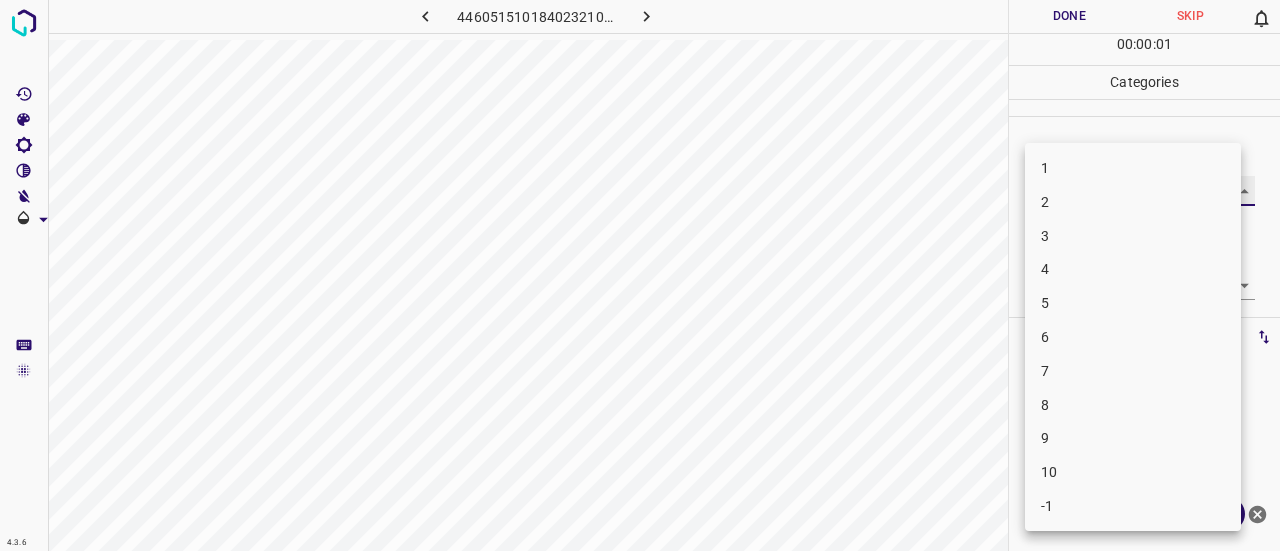 type on "2" 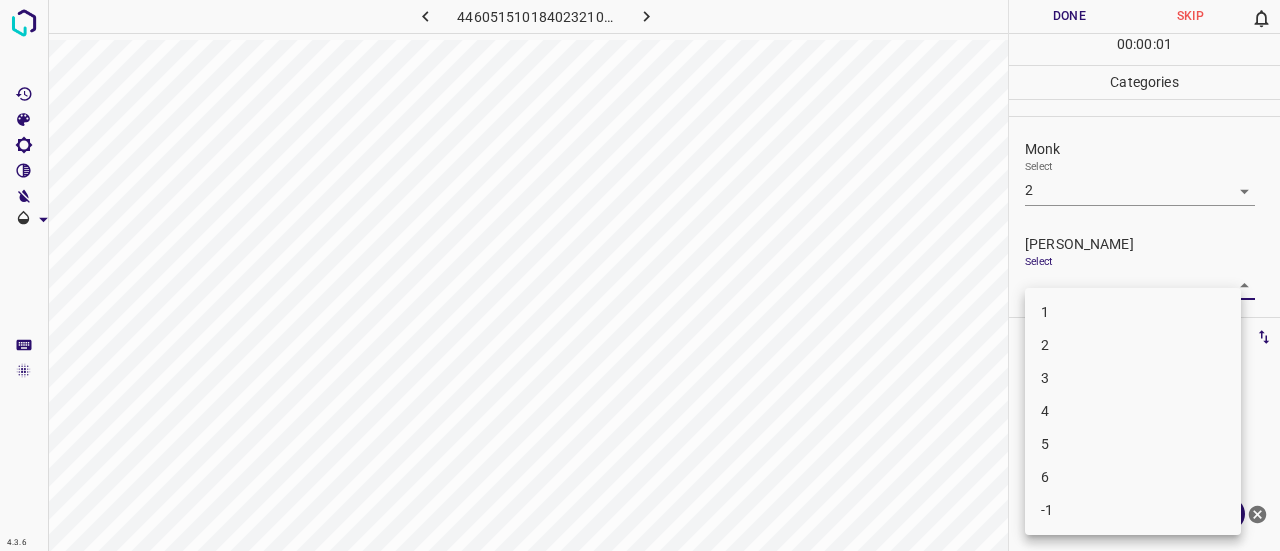 click on "4.3.6  4460515101840232103.png Done Skip 0 00   : 00   : 01   Categories Monk   Select 2 2  [PERSON_NAME]   Select ​ Labels   0 Categories 1 Monk 2  [PERSON_NAME] Tools Space Change between modes (Draw & Edit) I Auto labeling R Restore zoom M Zoom in N Zoom out Delete Delete selecte label Filters Z Restore filters X Saturation filter C Brightness filter V Contrast filter B Gray scale filter General O Download ¿Necesitas ayuda? Texto original Valora esta traducción Tu opinión servirá para ayudar a mejorar el Traductor de Google - Texto - Esconder - Borrar 1 2 3 4 5 6 -1" at bounding box center [640, 275] 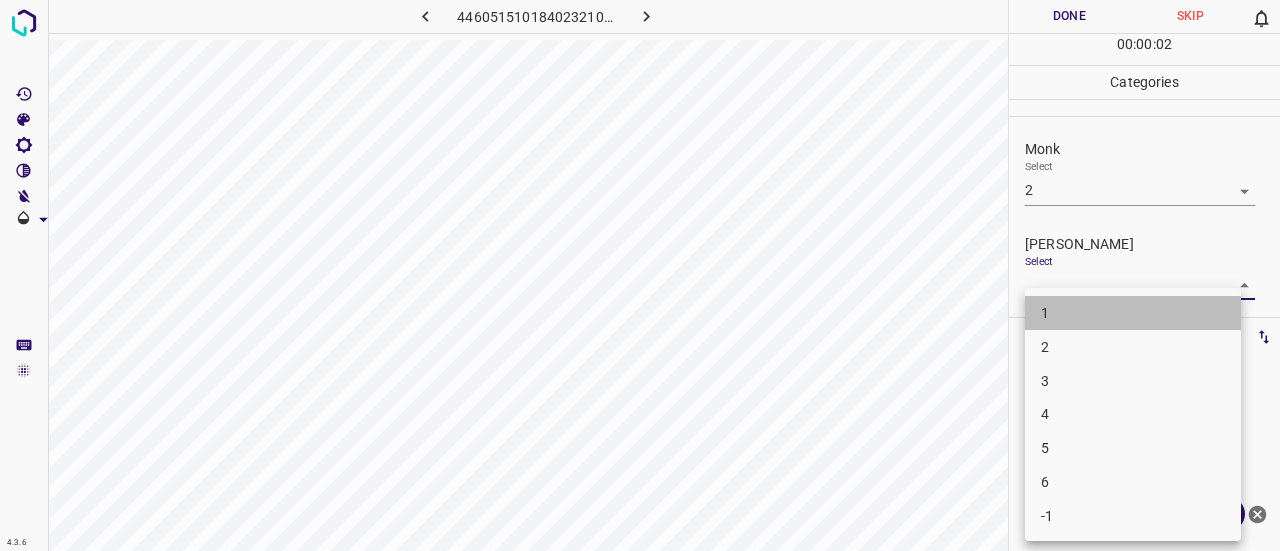 click on "1" at bounding box center [1133, 313] 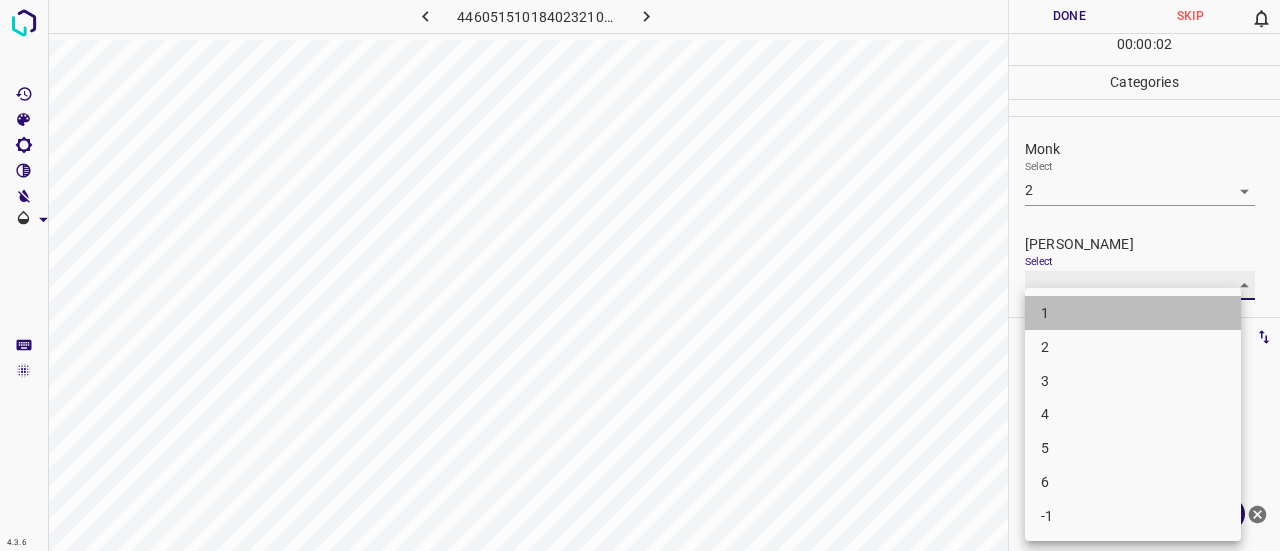 type on "1" 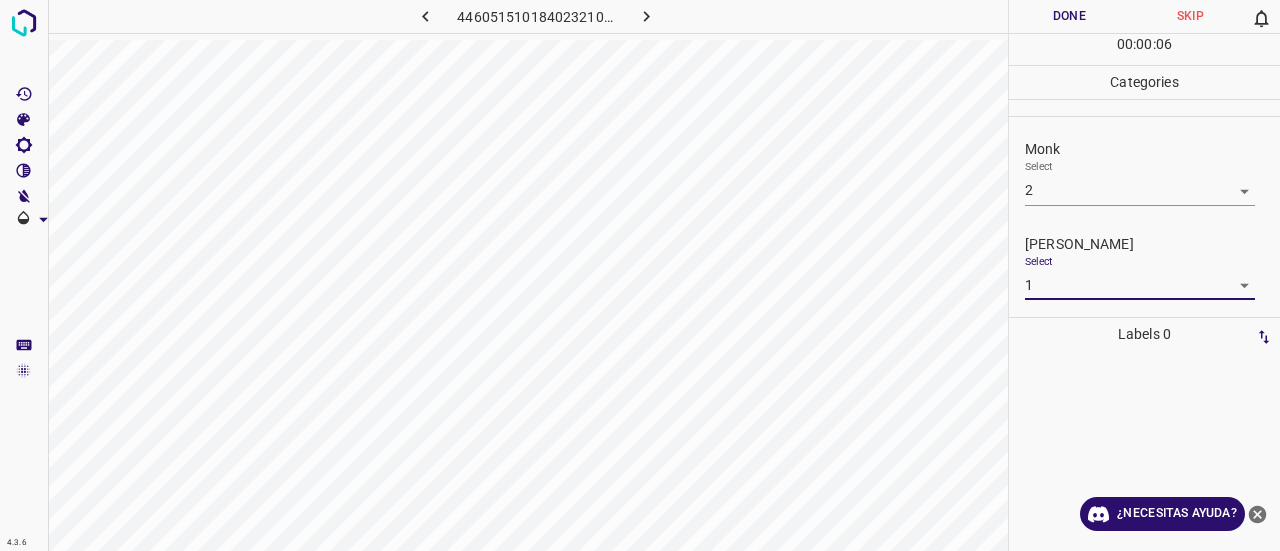 click at bounding box center (647, 16) 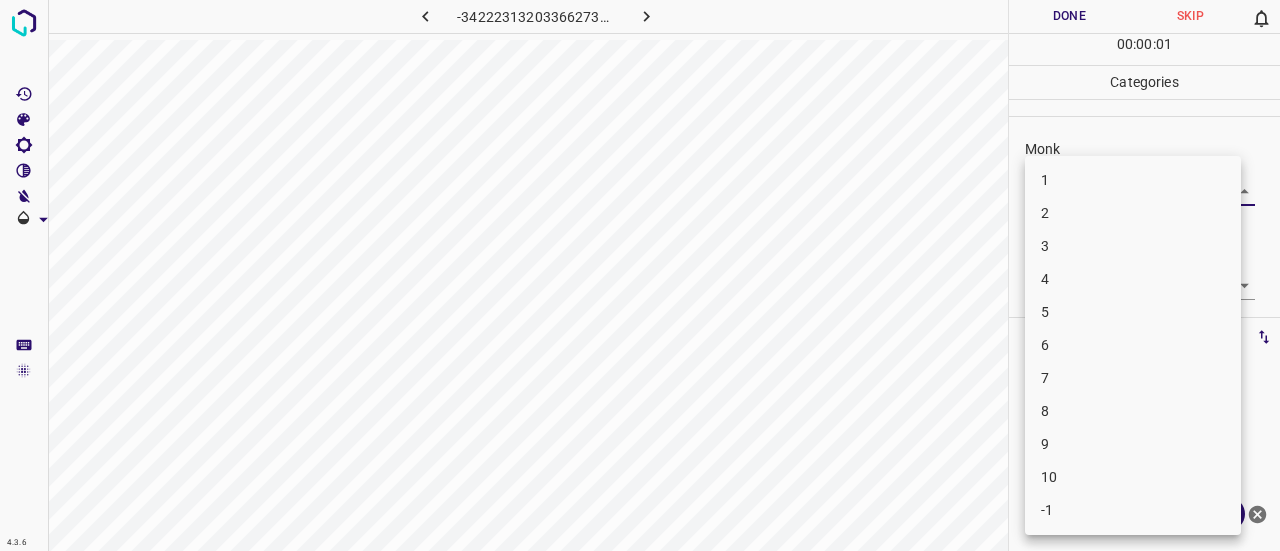 click on "4.3.6  -3422231320336627344.png Done Skip 0 00   : 00   : 01   Categories Monk   Select ​  [PERSON_NAME]   Select ​ Labels   0 Categories 1 Monk 2  [PERSON_NAME] Tools Space Change between modes (Draw & Edit) I Auto labeling R Restore zoom M Zoom in N Zoom out Delete Delete selecte label Filters Z Restore filters X Saturation filter C Brightness filter V Contrast filter B Gray scale filter General O Download ¿Necesitas ayuda? Texto original Valora esta traducción Tu opinión servirá para ayudar a mejorar el Traductor de Google - Texto - Esconder - Borrar 1 2 3 4 5 6 7 8 9 10 -1" at bounding box center [640, 275] 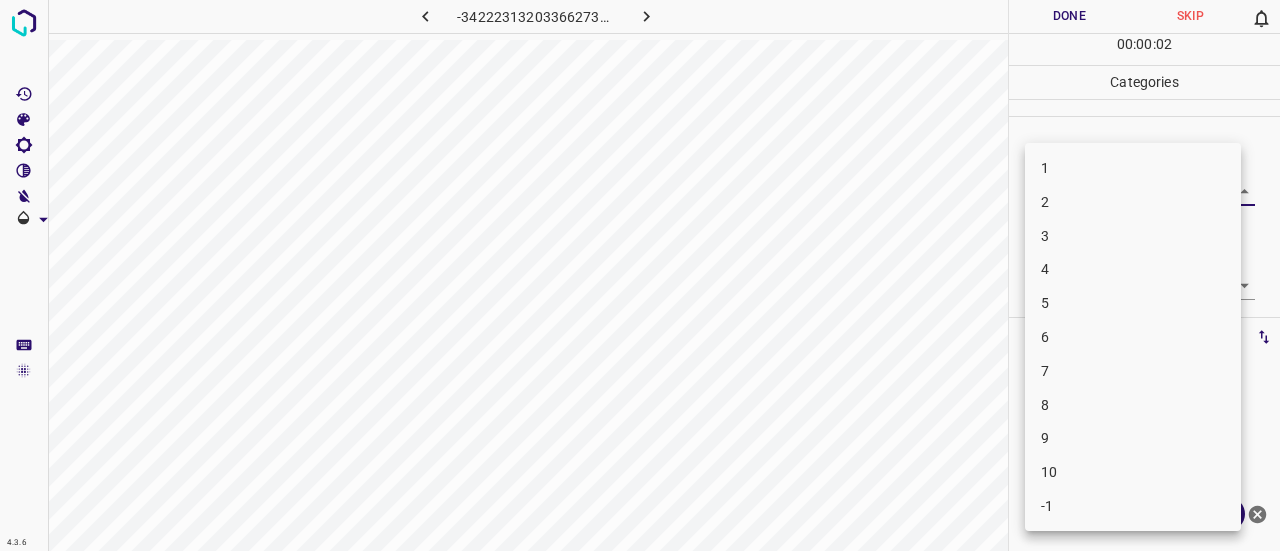 click on "3" at bounding box center (1133, 236) 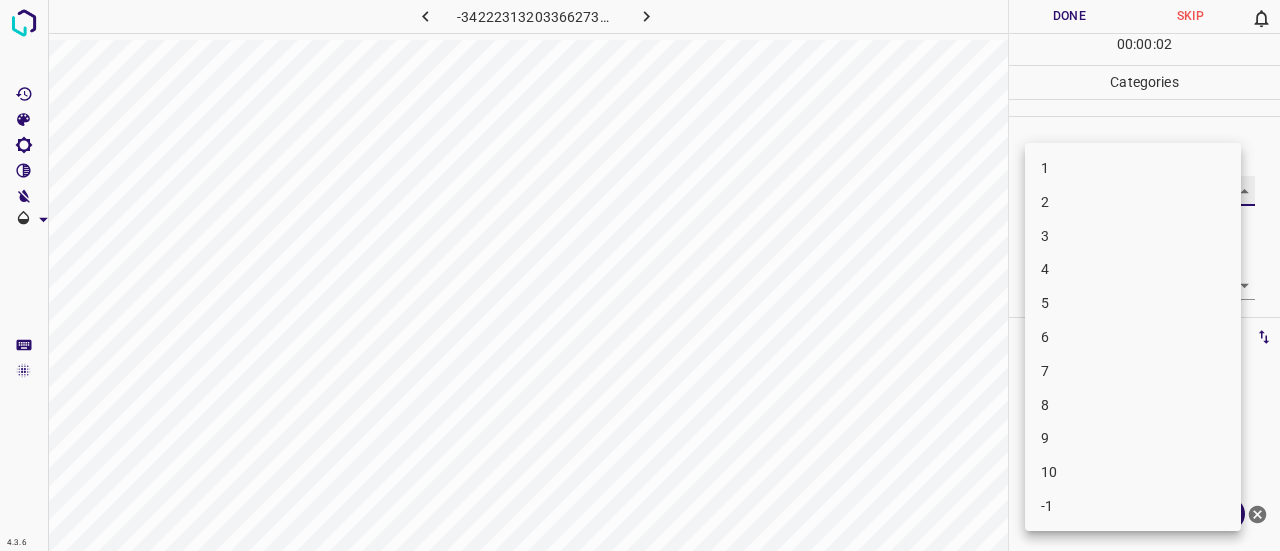 type on "3" 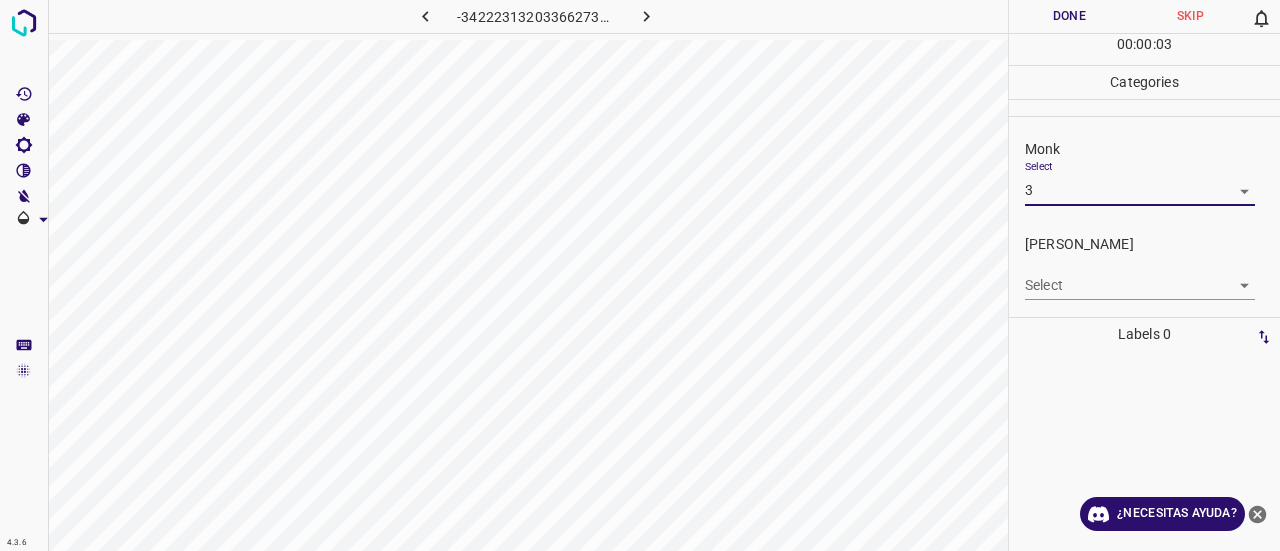 click on "4.3.6  -3422231320336627344.png Done Skip 0 00   : 00   : 03   Categories Monk   Select 3 3  [PERSON_NAME]   Select ​ Labels   0 Categories 1 Monk 2  [PERSON_NAME] Tools Space Change between modes (Draw & Edit) I Auto labeling R Restore zoom M Zoom in N Zoom out Delete Delete selecte label Filters Z Restore filters X Saturation filter C Brightness filter V Contrast filter B Gray scale filter General O Download ¿Necesitas ayuda? Texto original Valora esta traducción Tu opinión servirá para ayudar a mejorar el Traductor de Google - Texto - Esconder - Borrar 1 2 3 4 5 6 7 8 9 10 -1" at bounding box center (640, 275) 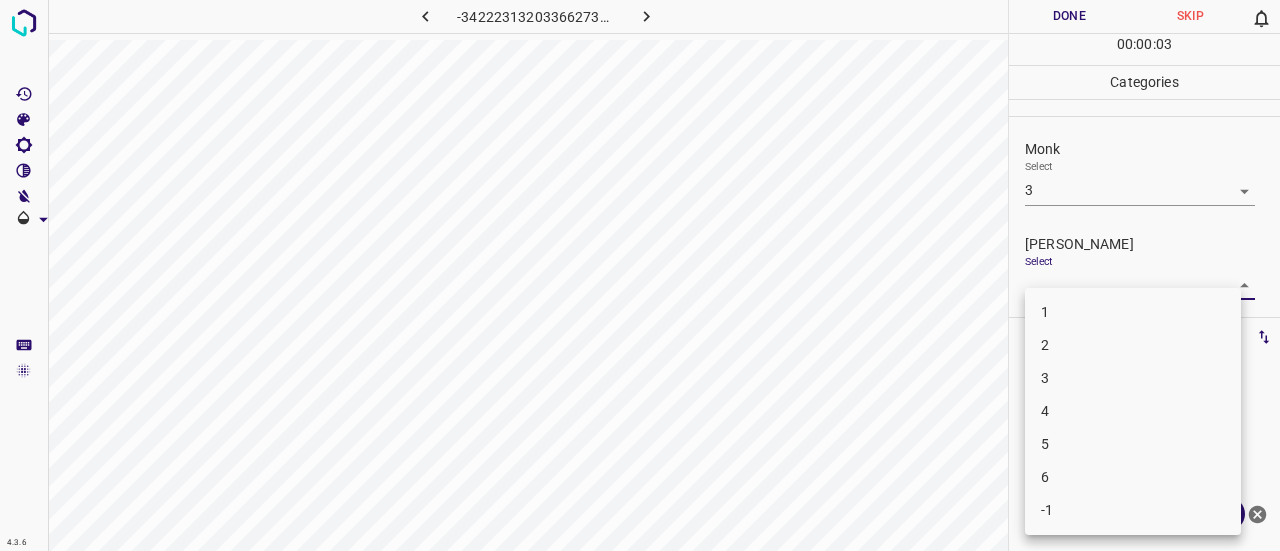 click on "2" at bounding box center (1133, 345) 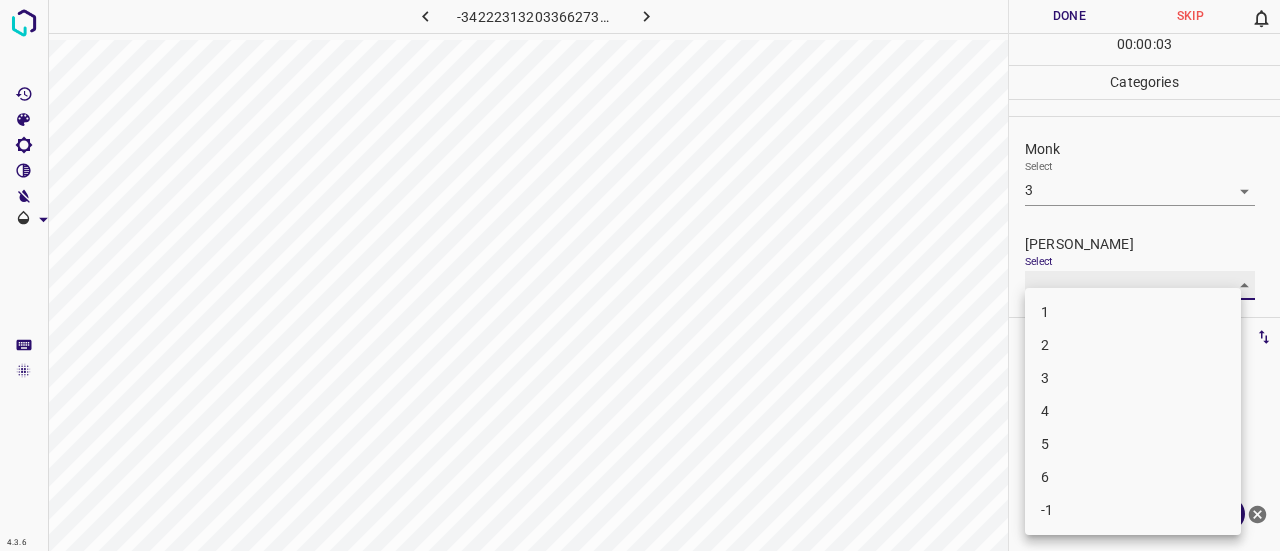 type on "2" 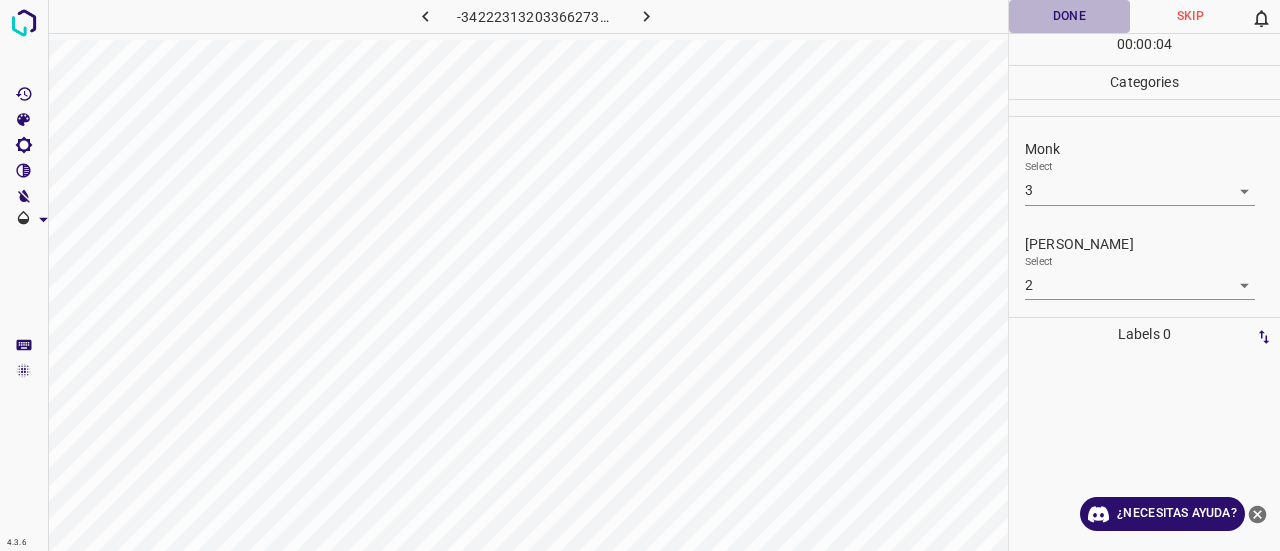 drag, startPoint x: 1079, startPoint y: 11, endPoint x: 714, endPoint y: 33, distance: 365.6624 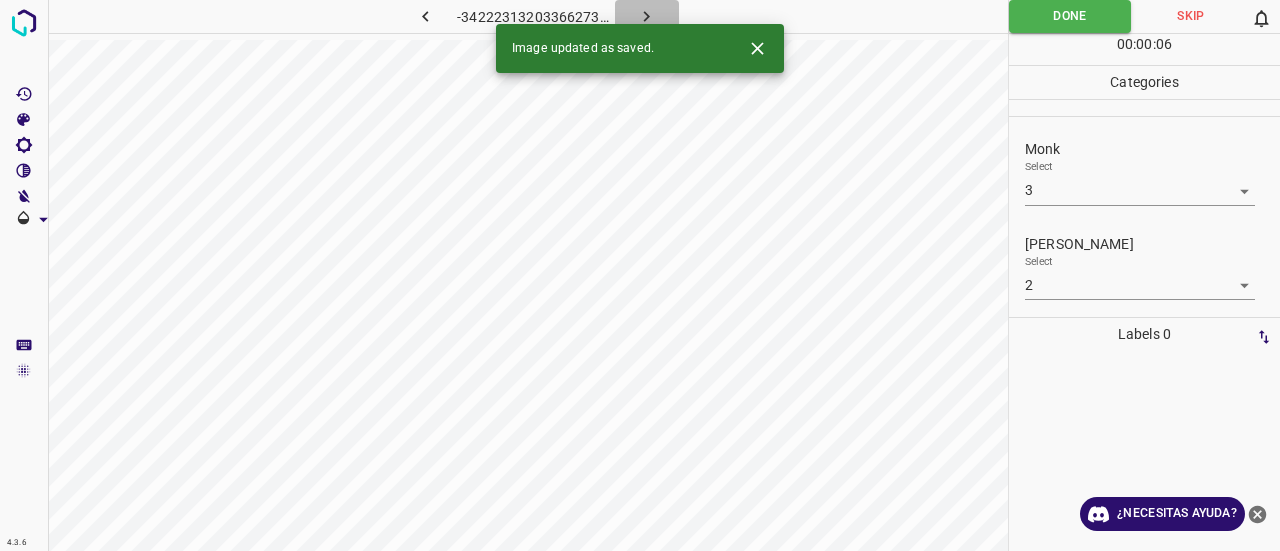 click 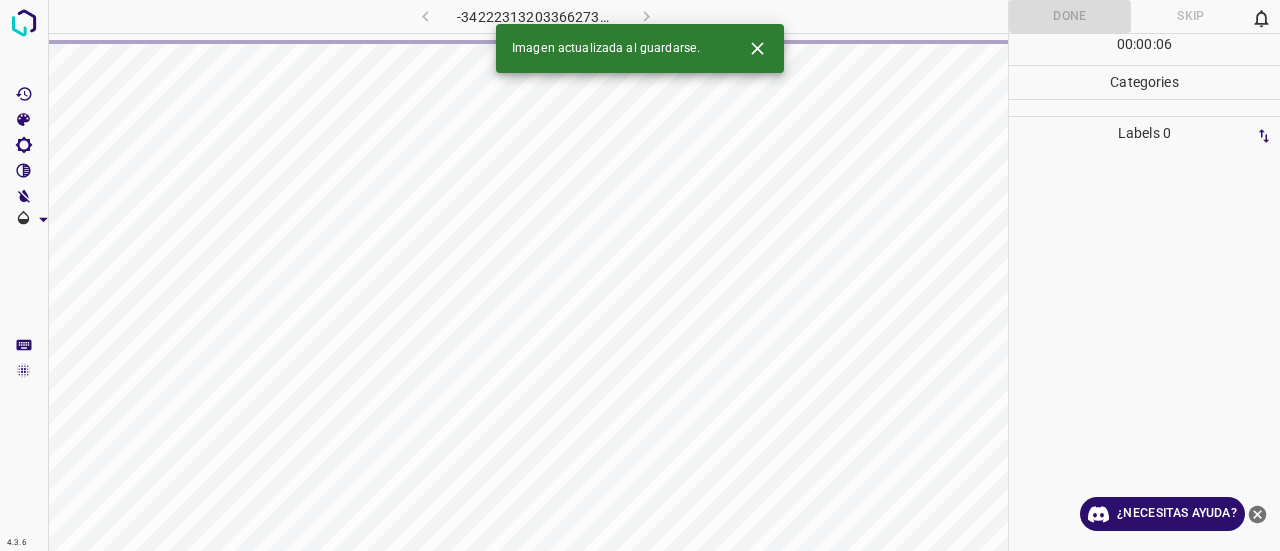 click 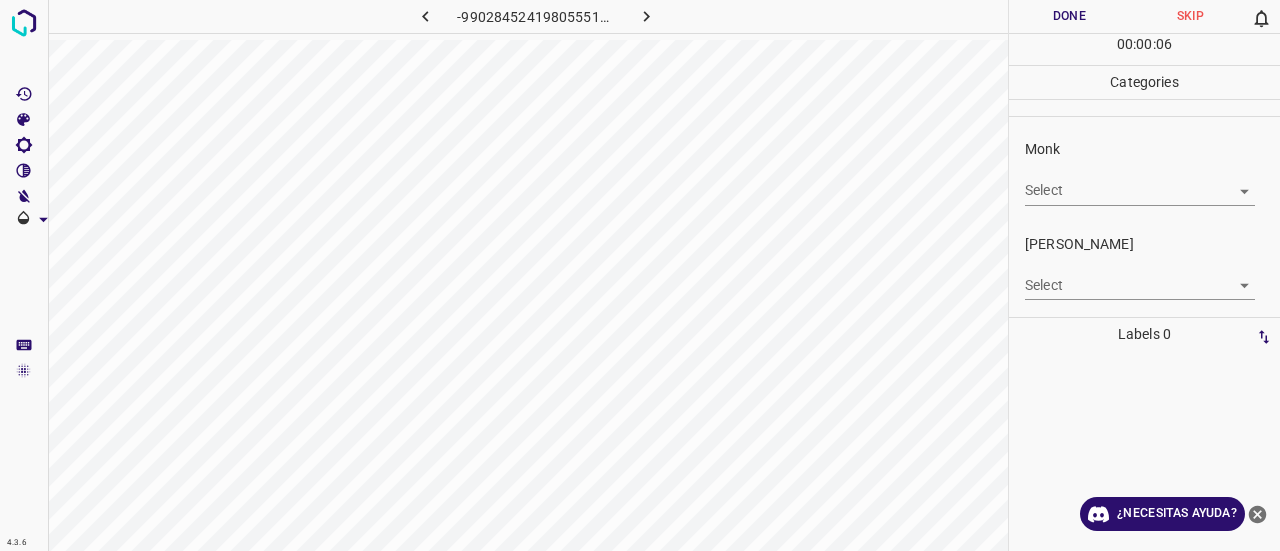 click on "4.3.6  -990284524198055517.png Done Skip 0 00   : 00   : 06   Categories Monk   Select ​  [PERSON_NAME]   Select ​ Labels   0 Categories 1 Monk 2  [PERSON_NAME] Tools Space Change between modes (Draw & Edit) I Auto labeling R Restore zoom M Zoom in N Zoom out Delete Delete selecte label Filters Z Restore filters X Saturation filter C Brightness filter V Contrast filter B Gray scale filter General O Download ¿Necesitas ayuda? Texto original Valora esta traducción Tu opinión servirá para ayudar a mejorar el Traductor de Google - Texto - Esconder - Borrar" at bounding box center [640, 275] 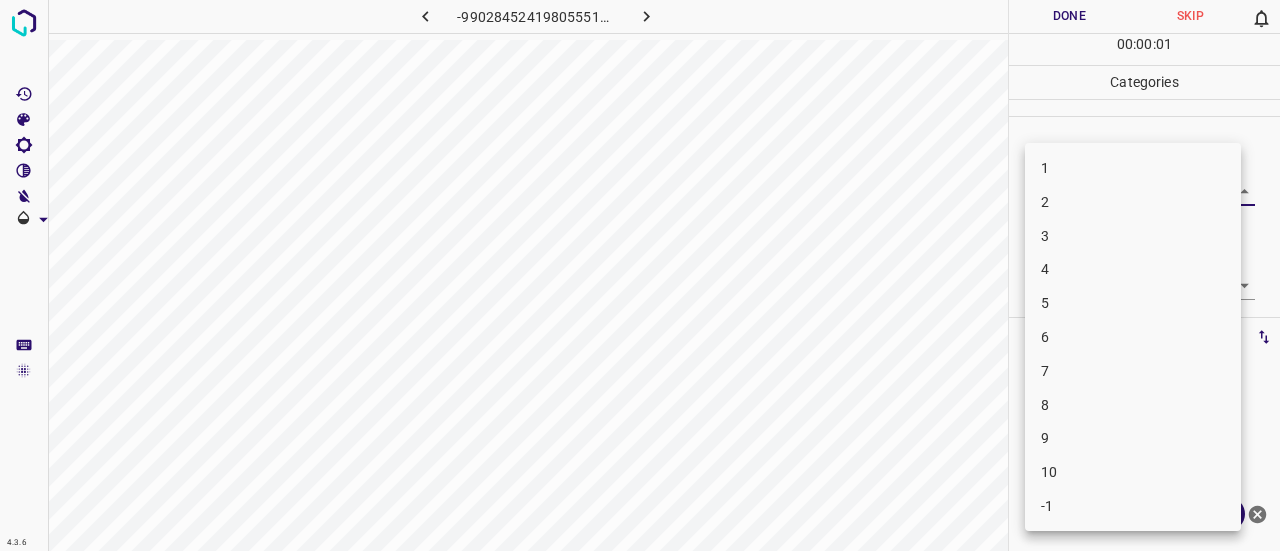 click on "2" at bounding box center (1133, 202) 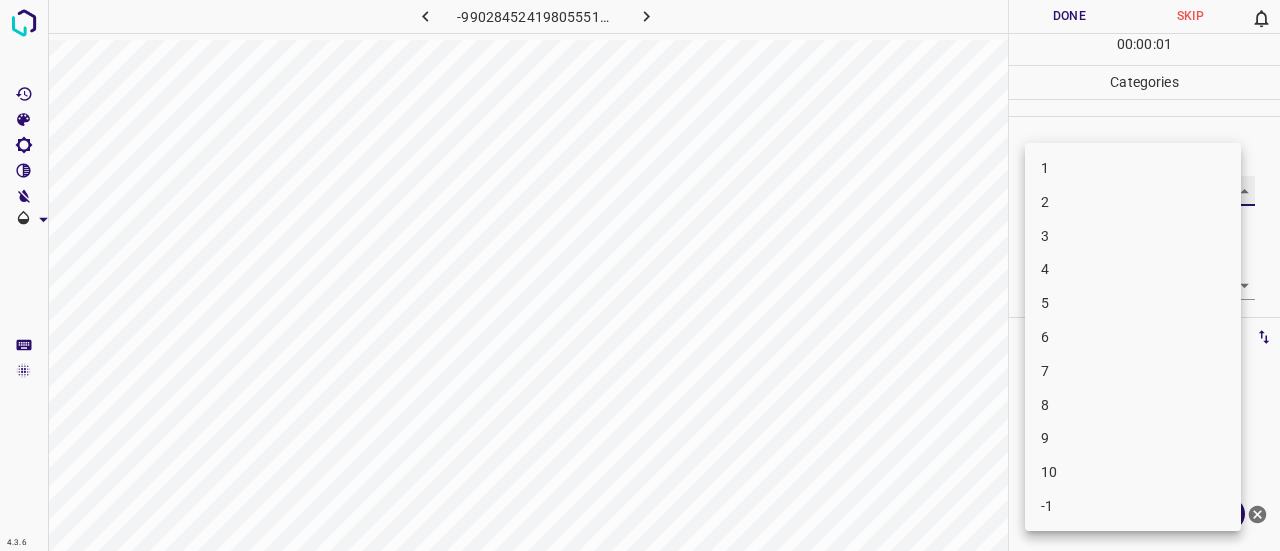 type on "2" 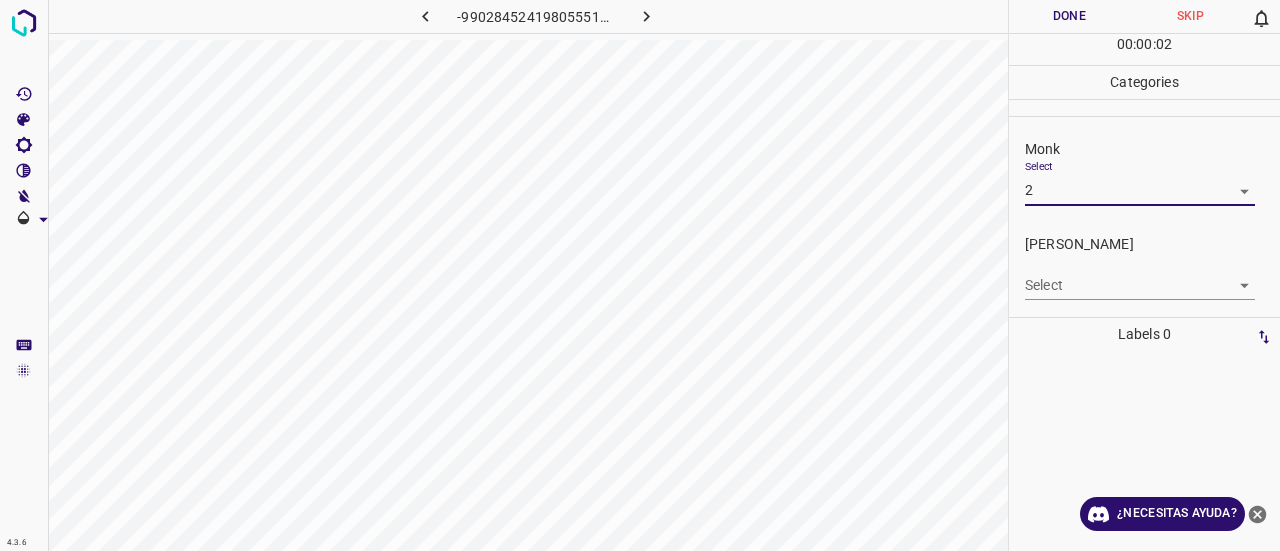 click on "4.3.6  -990284524198055517.png Done Skip 0 00   : 00   : 02   Categories Monk   Select 2 2  [PERSON_NAME]   Select ​ Labels   0 Categories 1 Monk 2  [PERSON_NAME] Tools Space Change between modes (Draw & Edit) I Auto labeling R Restore zoom M Zoom in N Zoom out Delete Delete selecte label Filters Z Restore filters X Saturation filter C Brightness filter V Contrast filter B Gray scale filter General O Download ¿Necesitas ayuda? Texto original Valora esta traducción Tu opinión servirá para ayudar a mejorar el Traductor de Google - Texto - Esconder - Borrar" at bounding box center (640, 275) 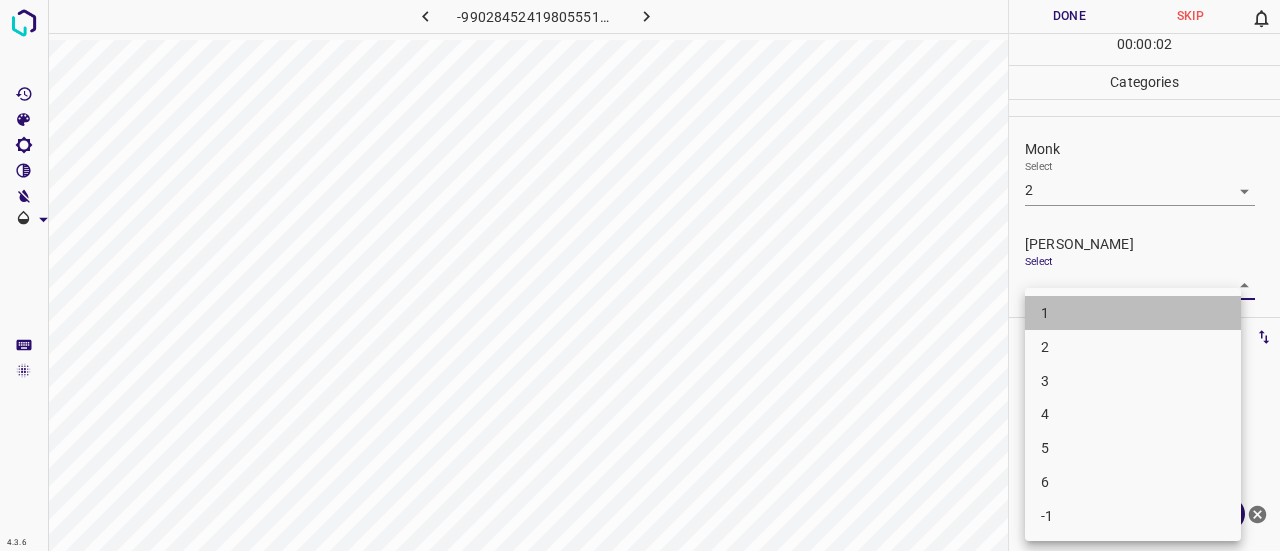 drag, startPoint x: 1057, startPoint y: 311, endPoint x: 1064, endPoint y: 233, distance: 78.31347 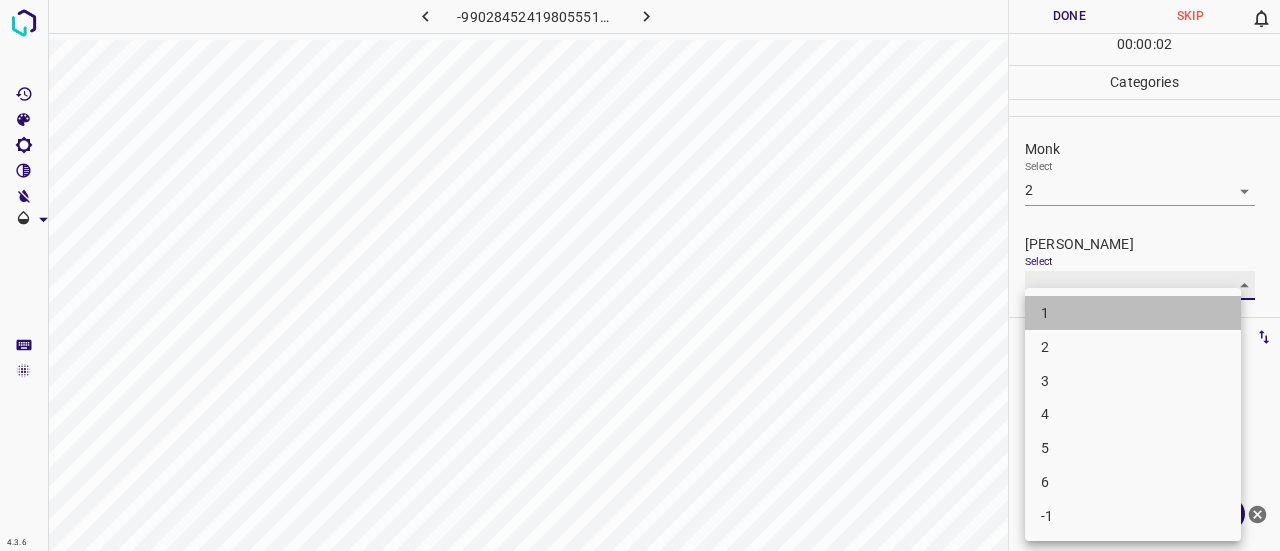 type on "1" 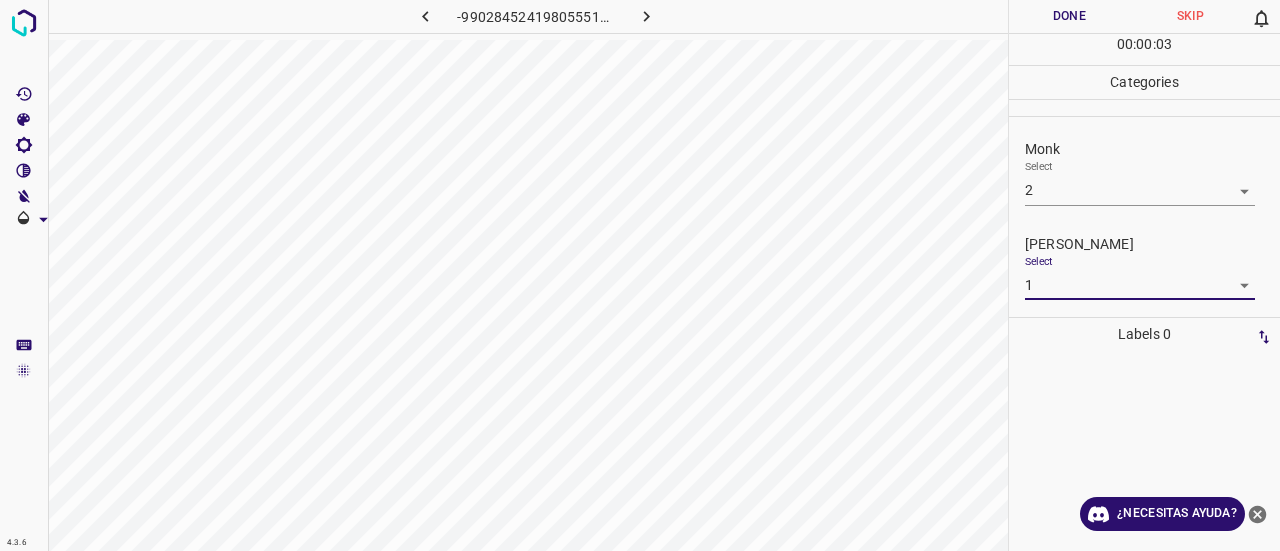 click on "Done" at bounding box center [1069, 16] 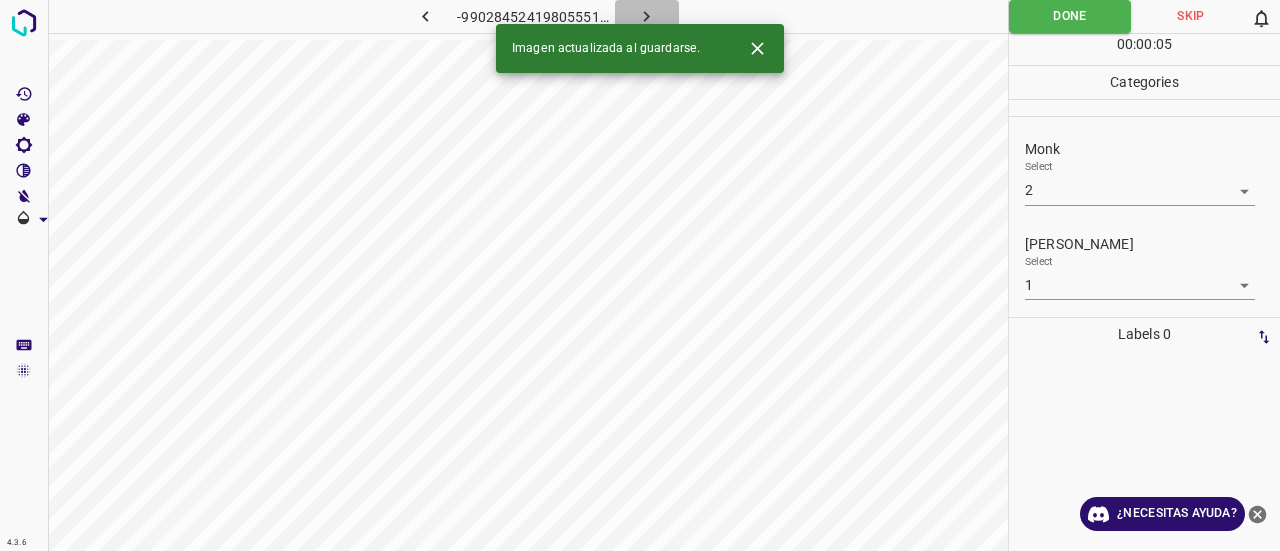 click 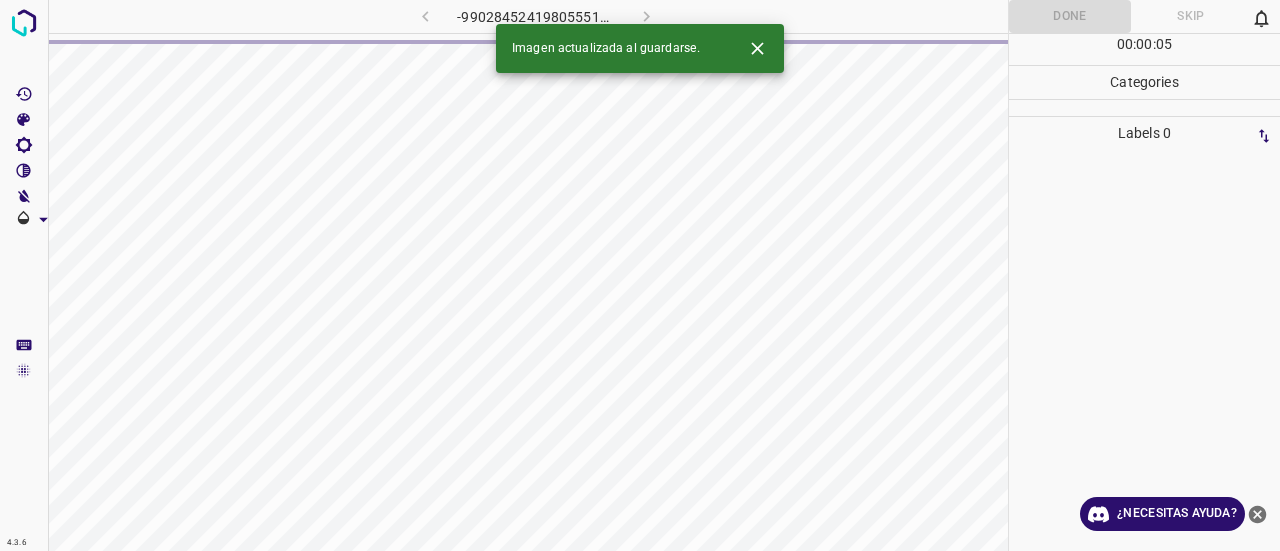 click 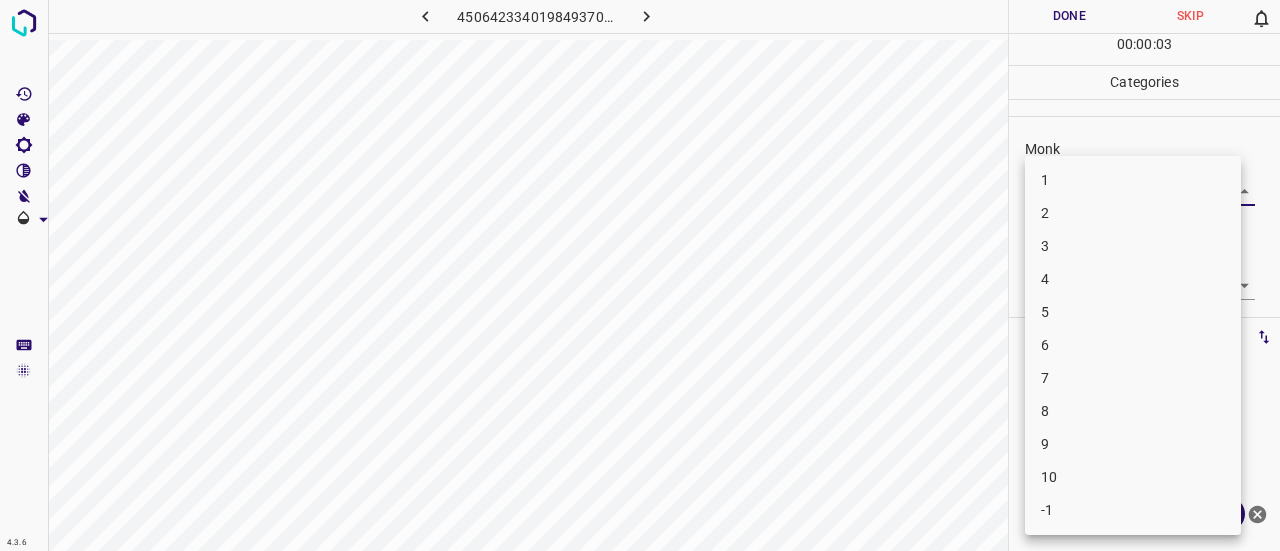 click on "4.3.6  4506423340198493706.png Done Skip 0 00   : 00   : 03   Categories Monk   Select ​  [PERSON_NAME]   Select ​ Labels   0 Categories 1 Monk 2  [PERSON_NAME] Tools Space Change between modes (Draw & Edit) I Auto labeling R Restore zoom M Zoom in N Zoom out Delete Delete selecte label Filters Z Restore filters X Saturation filter C Brightness filter V Contrast filter B Gray scale filter General O Download ¿Necesitas ayuda? Texto original Valora esta traducción Tu opinión servirá para ayudar a mejorar el Traductor de Google - Texto - Esconder - Borrar 1 2 3 4 5 6 7 8 9 10 -1" at bounding box center [640, 275] 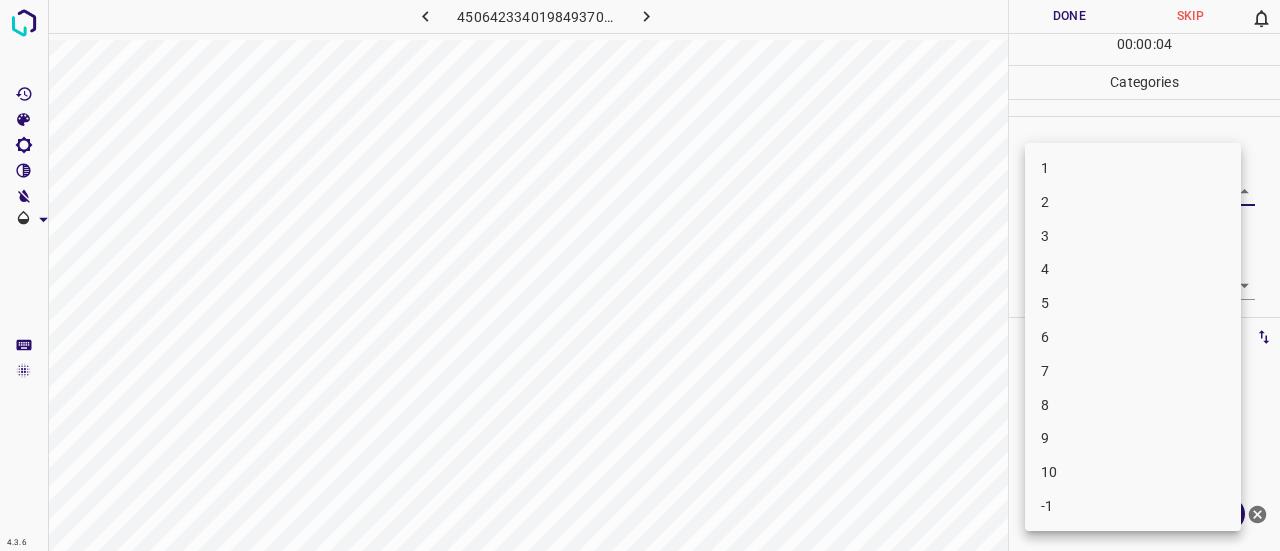 click on "4" at bounding box center [1133, 269] 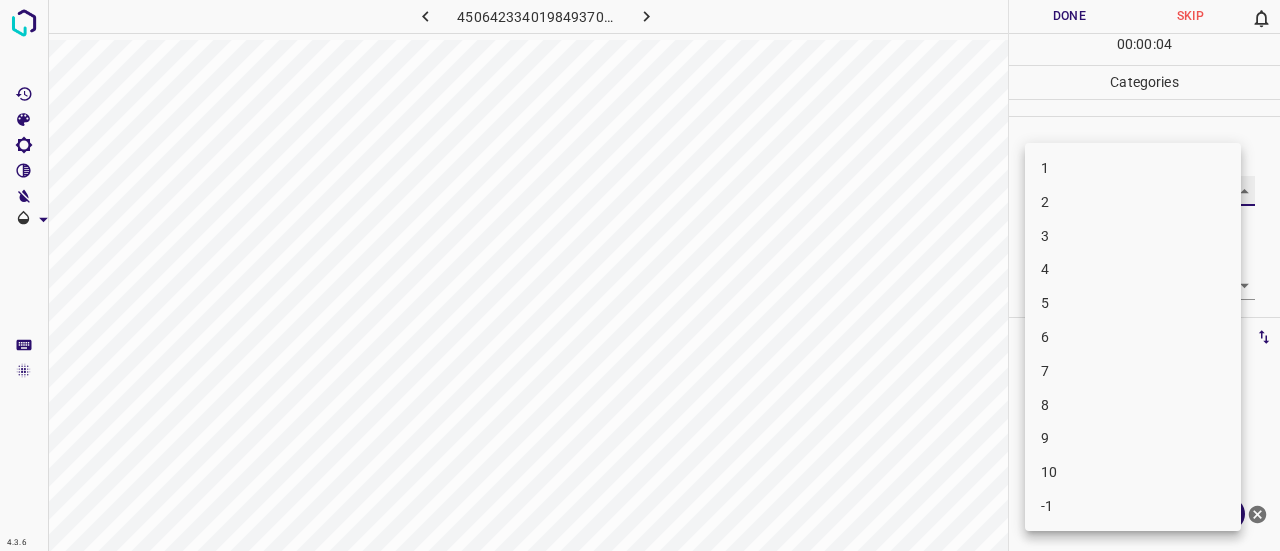 type on "4" 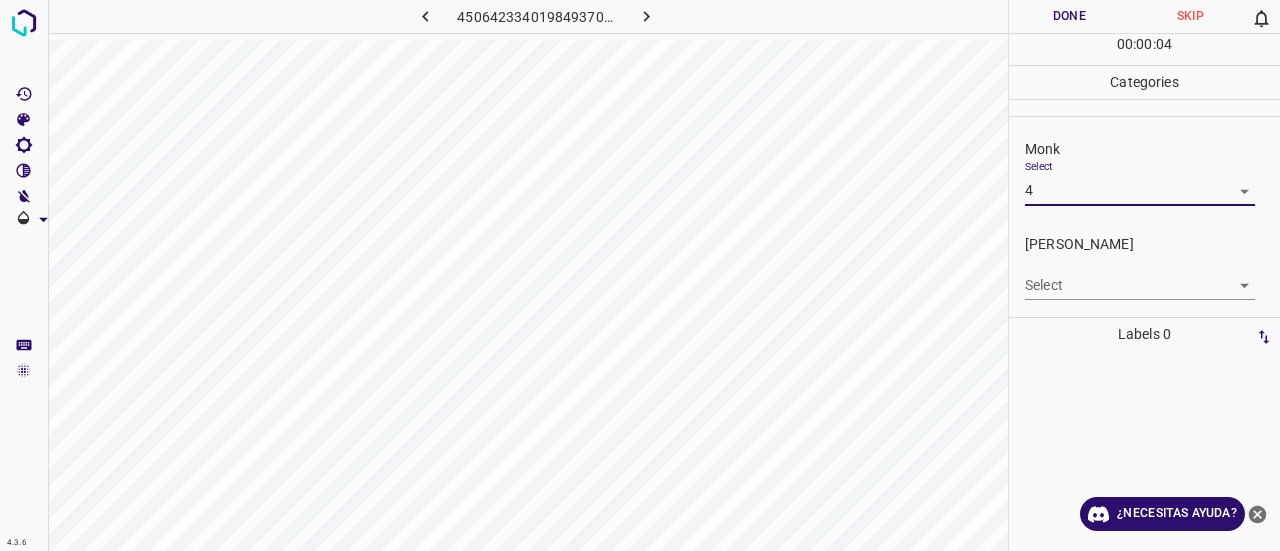 click on "4.3.6  4506423340198493706.png Done Skip 0 00   : 00   : 04   Categories Monk   Select 4 4  [PERSON_NAME]   Select ​ Labels   0 Categories 1 Monk 2  [PERSON_NAME] Tools Space Change between modes (Draw & Edit) I Auto labeling R Restore zoom M Zoom in N Zoom out Delete Delete selecte label Filters Z Restore filters X Saturation filter C Brightness filter V Contrast filter B Gray scale filter General O Download ¿Necesitas ayuda? Texto original Valora esta traducción Tu opinión servirá para ayudar a mejorar el Traductor de Google - Texto - Esconder - Borrar" at bounding box center (640, 275) 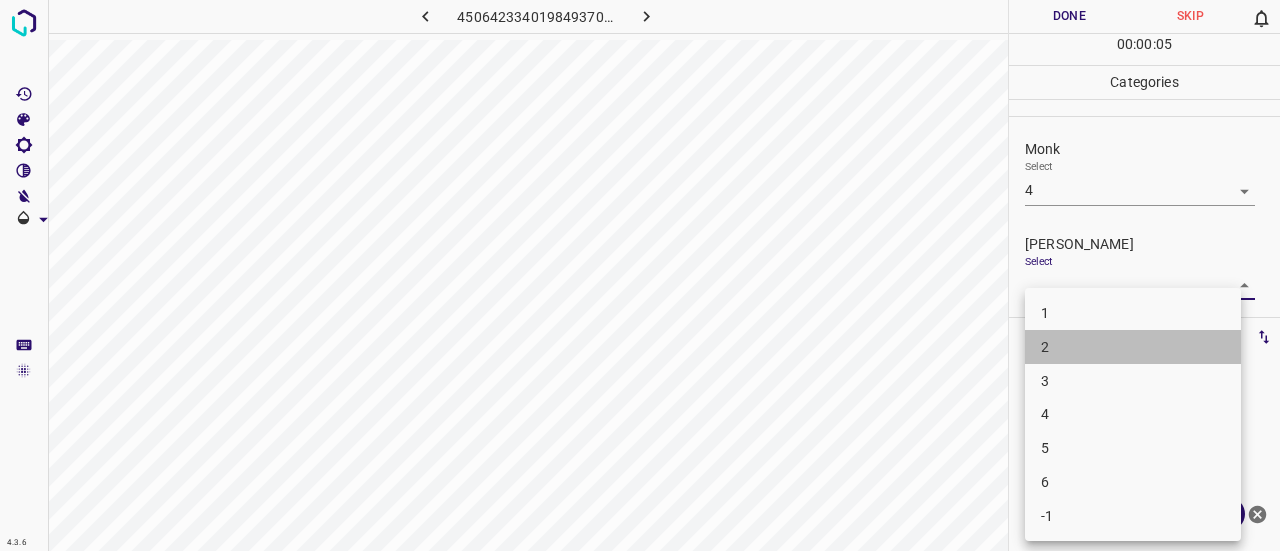 drag, startPoint x: 1069, startPoint y: 333, endPoint x: 1067, endPoint y: 309, distance: 24.083189 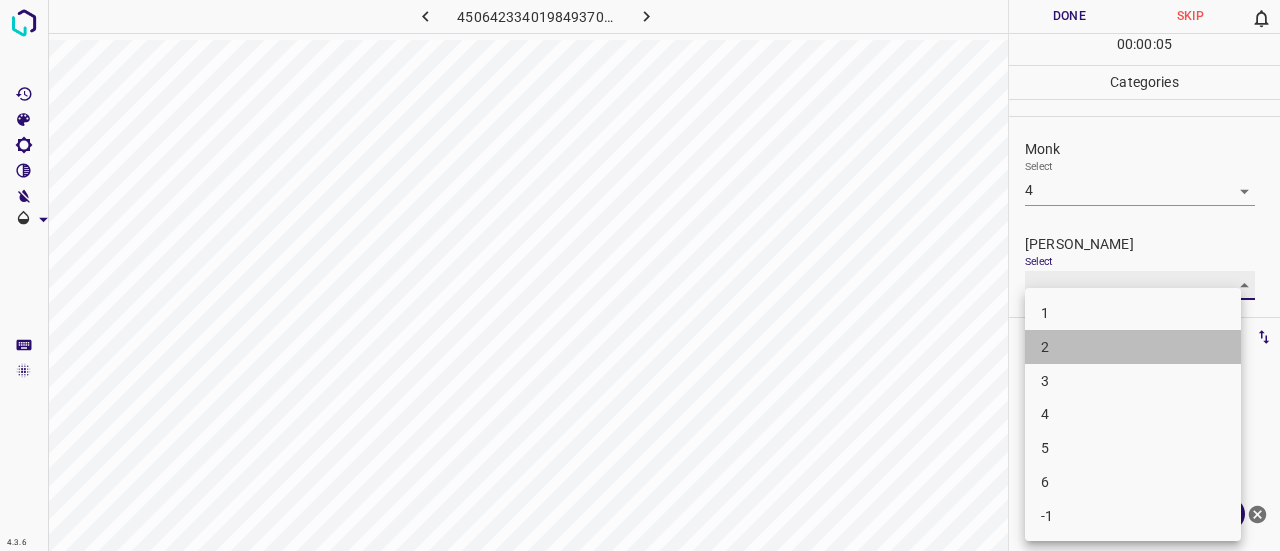 type on "2" 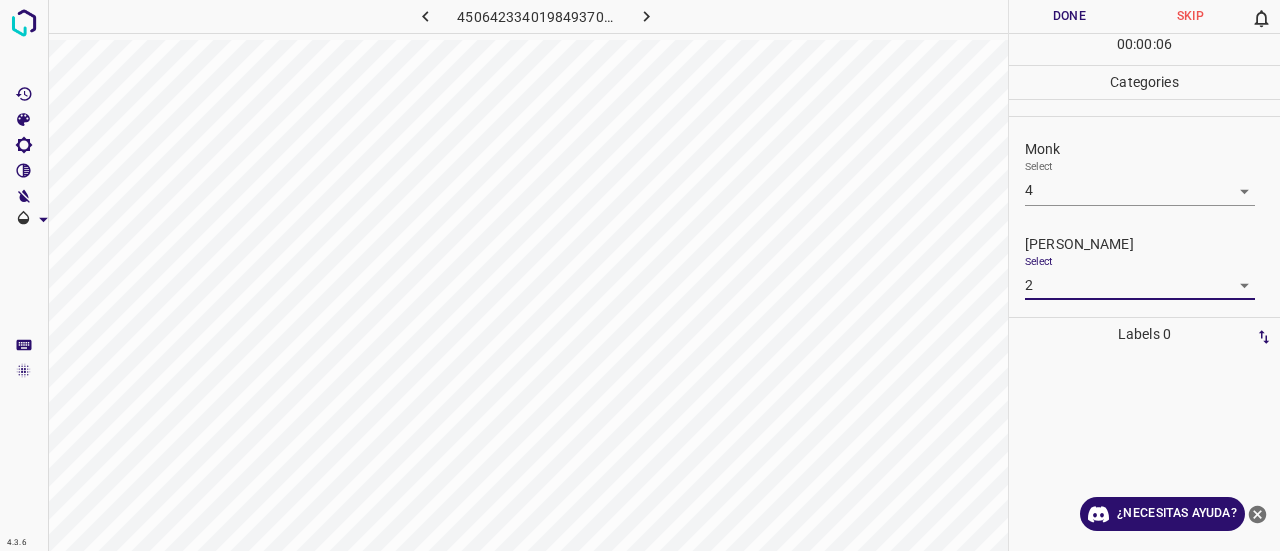 click on "Done" at bounding box center (1069, 16) 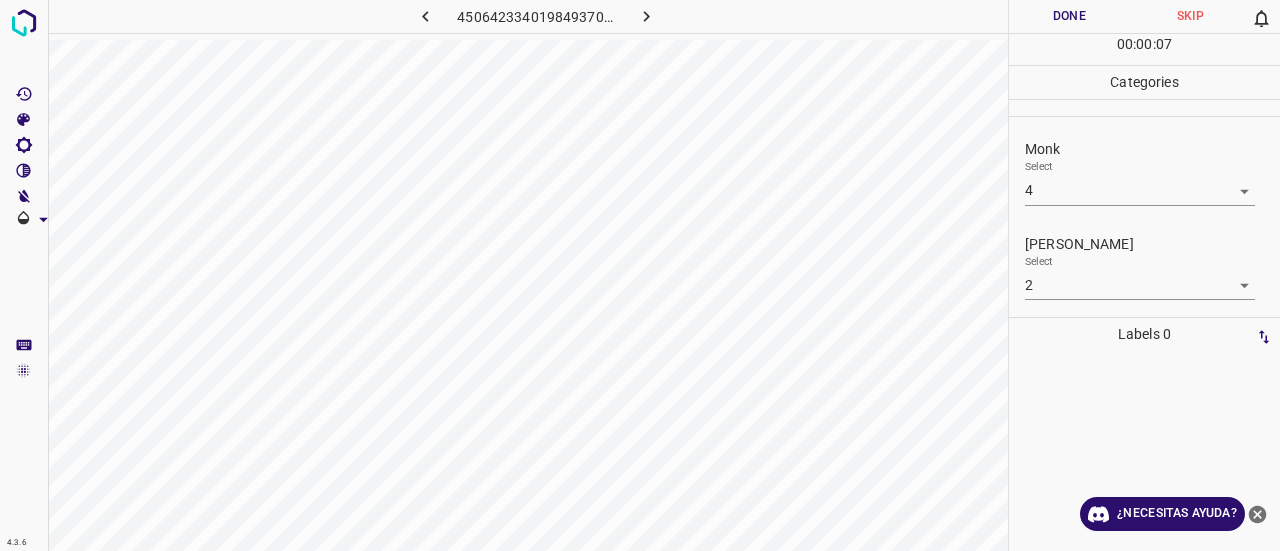 click 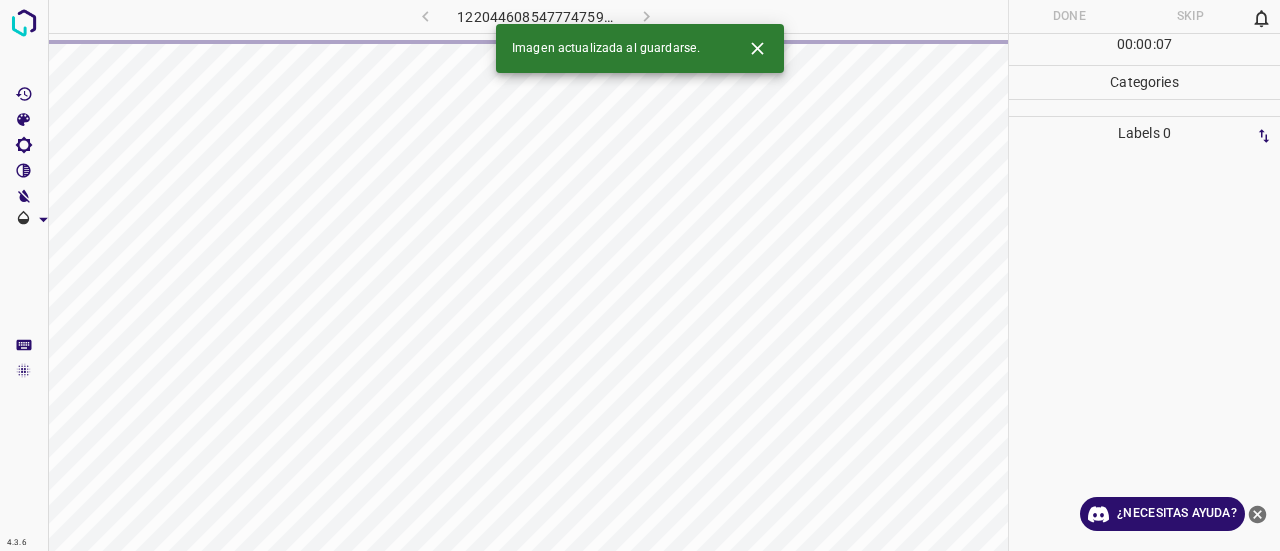 click 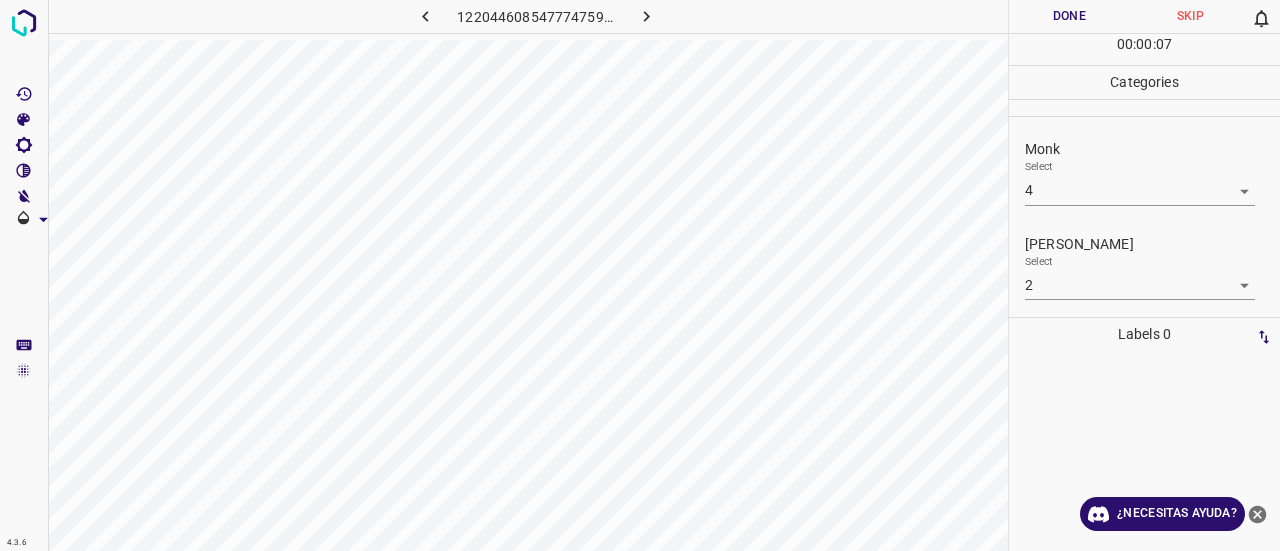type 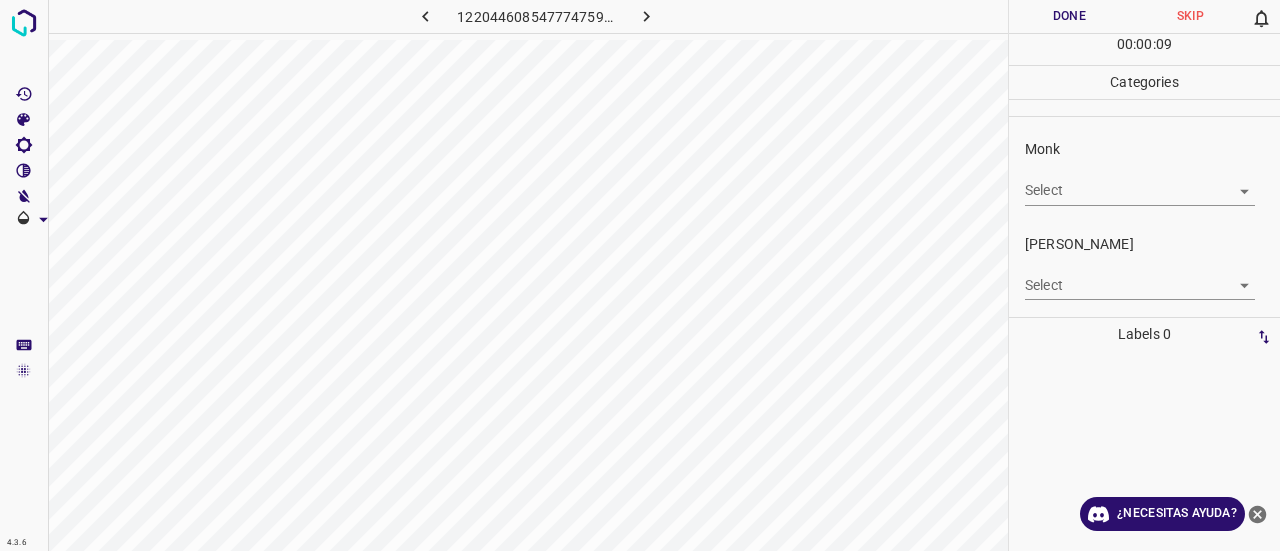 click on "Monk   Select ​" at bounding box center [1144, 172] 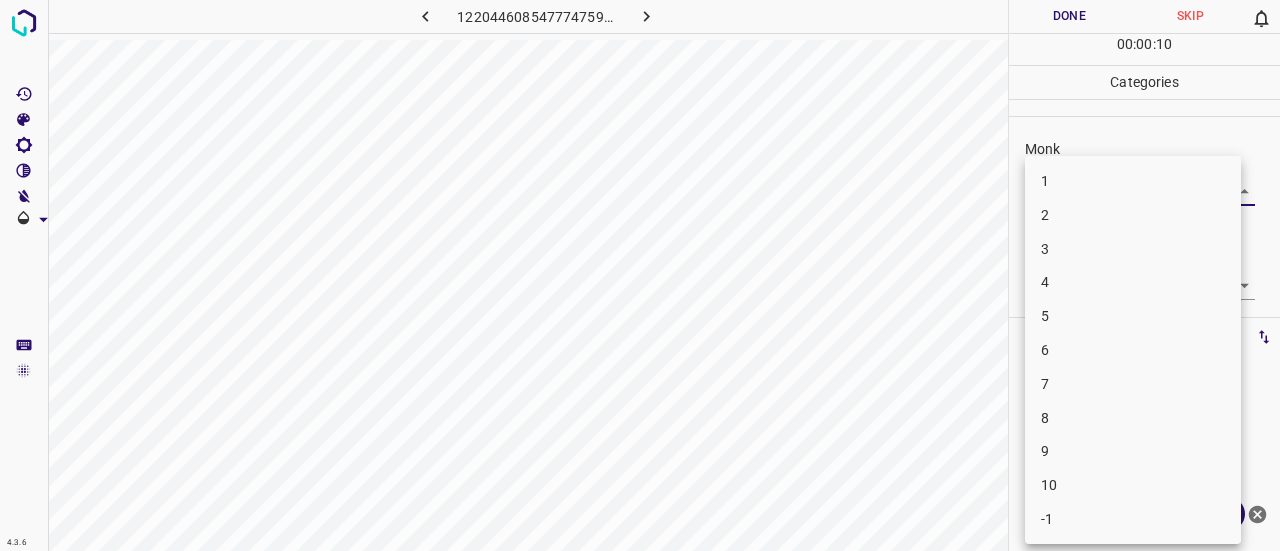 click on "3" at bounding box center (1133, 249) 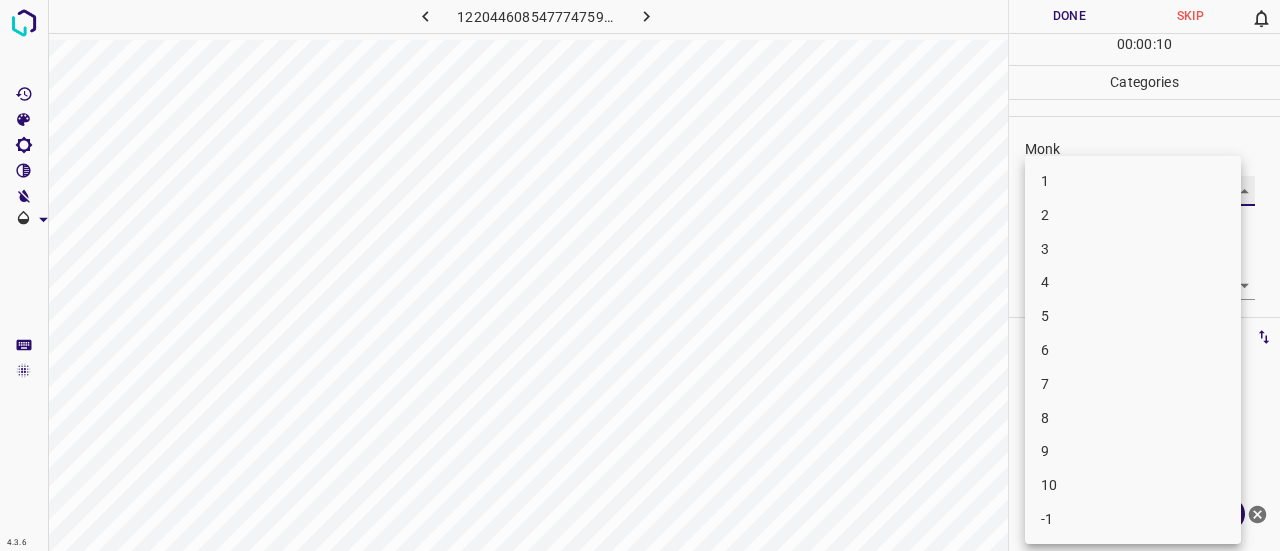 type on "3" 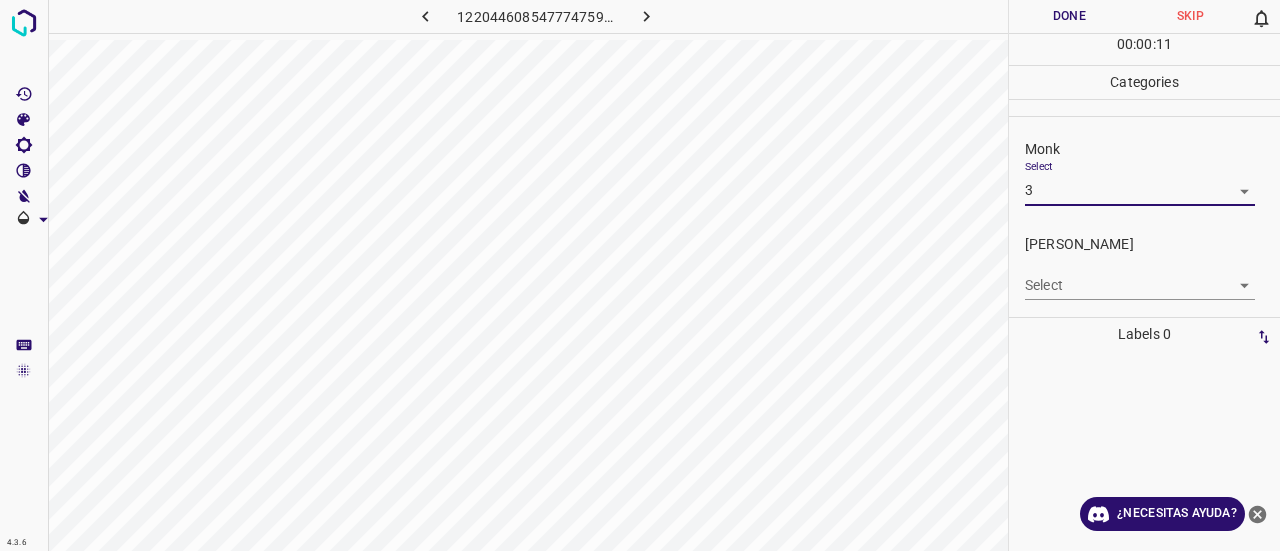 click on "4.3.6  1220446085477747596.png Done Skip 0 00   : 00   : 11   Categories Monk   Select 3 3  [PERSON_NAME]   Select ​ Labels   0 Categories 1 Monk 2  [PERSON_NAME] Tools Space Change between modes (Draw & Edit) I Auto labeling R Restore zoom M Zoom in N Zoom out Delete Delete selecte label Filters Z Restore filters X Saturation filter C Brightness filter V Contrast filter B Gray scale filter General O Download ¿Necesitas ayuda? Texto original Valora esta traducción Tu opinión servirá para ayudar a mejorar el Traductor de Google - Texto - Esconder - Borrar" at bounding box center (640, 275) 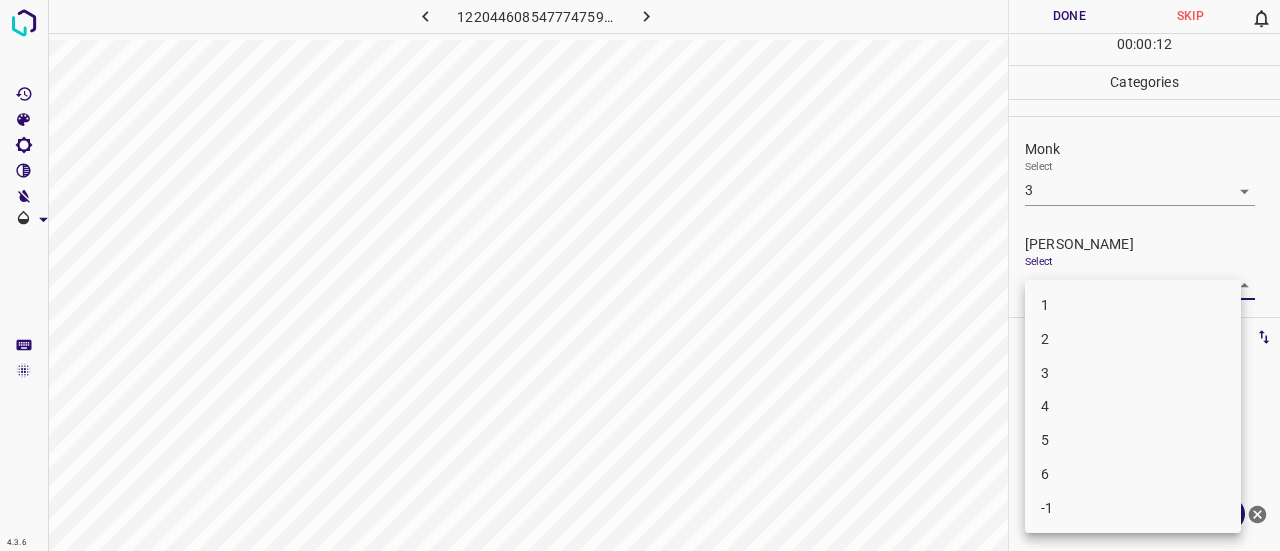 click on "2" at bounding box center [1133, 339] 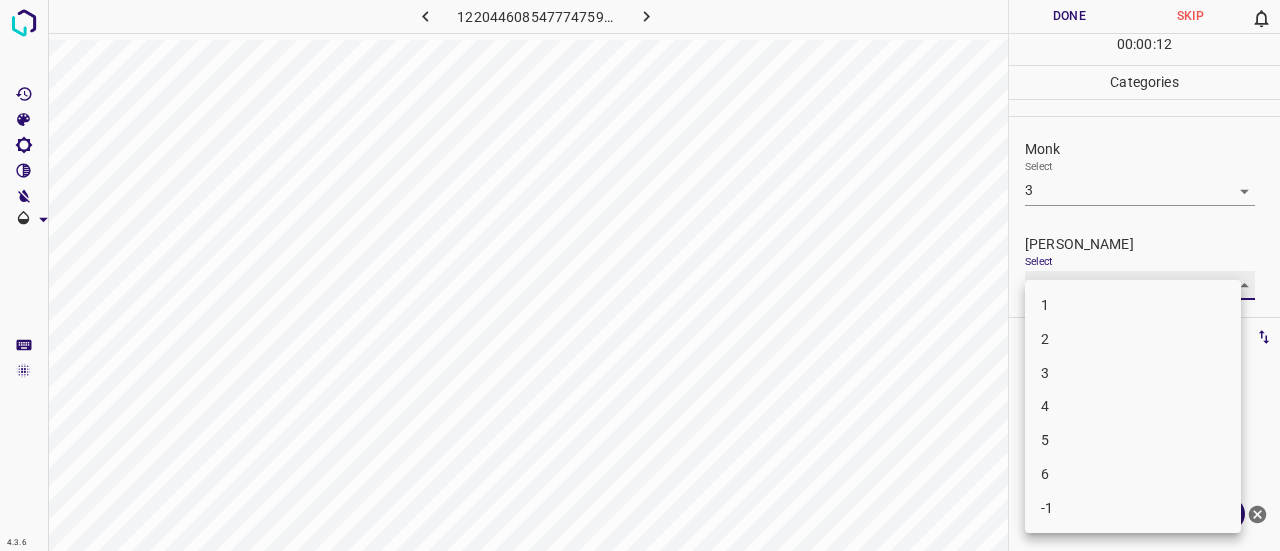 type on "2" 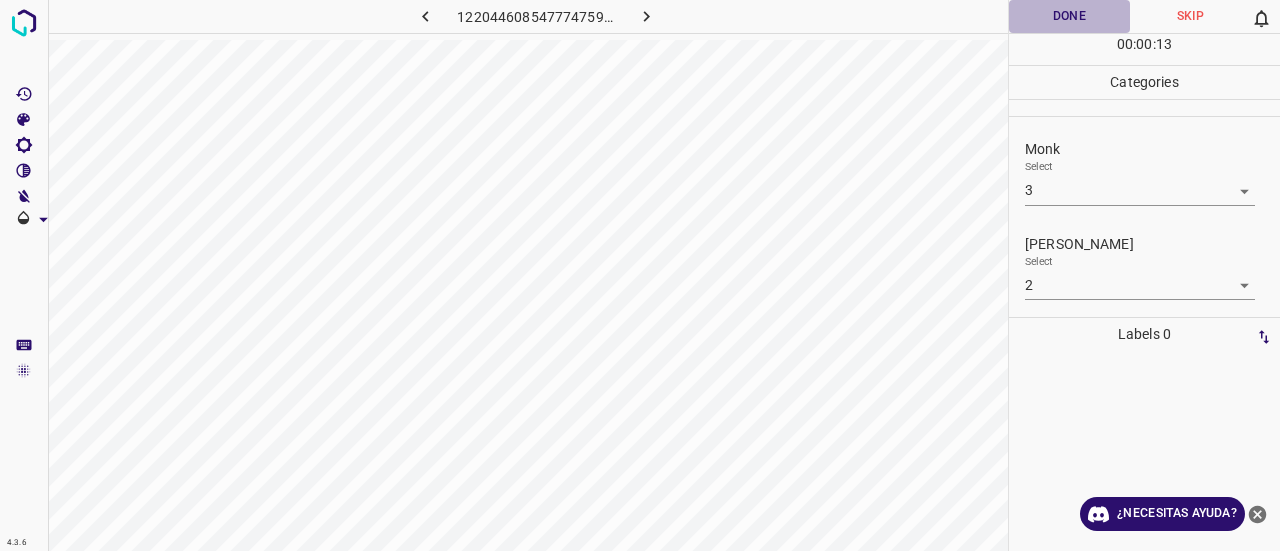 click on "Done" at bounding box center (1069, 16) 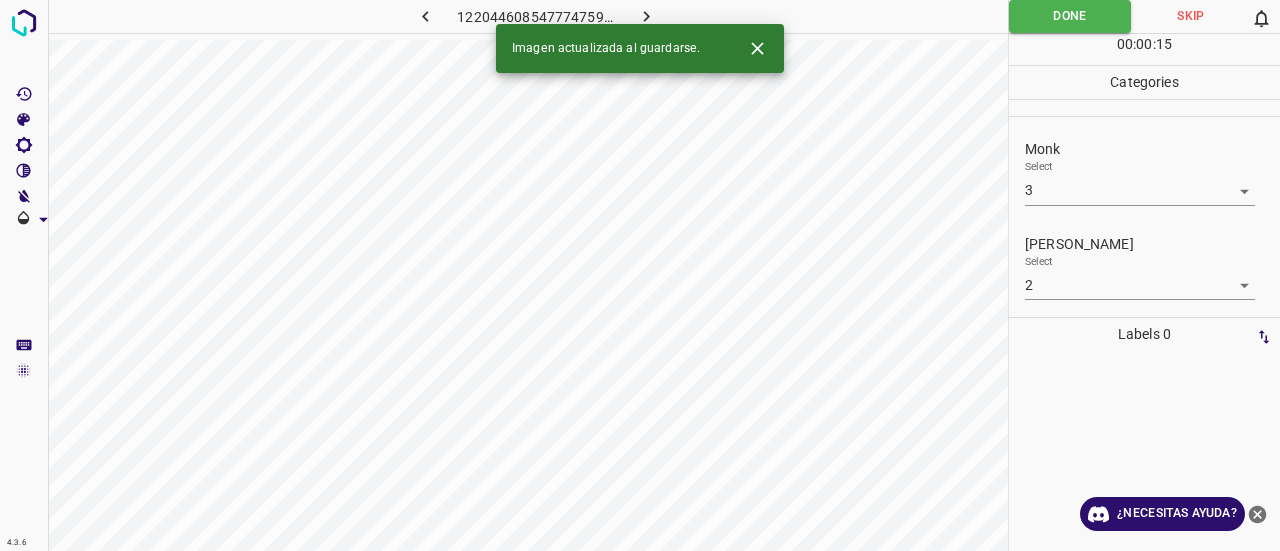 click on "Imagen actualizada al guardarse." at bounding box center [640, 48] 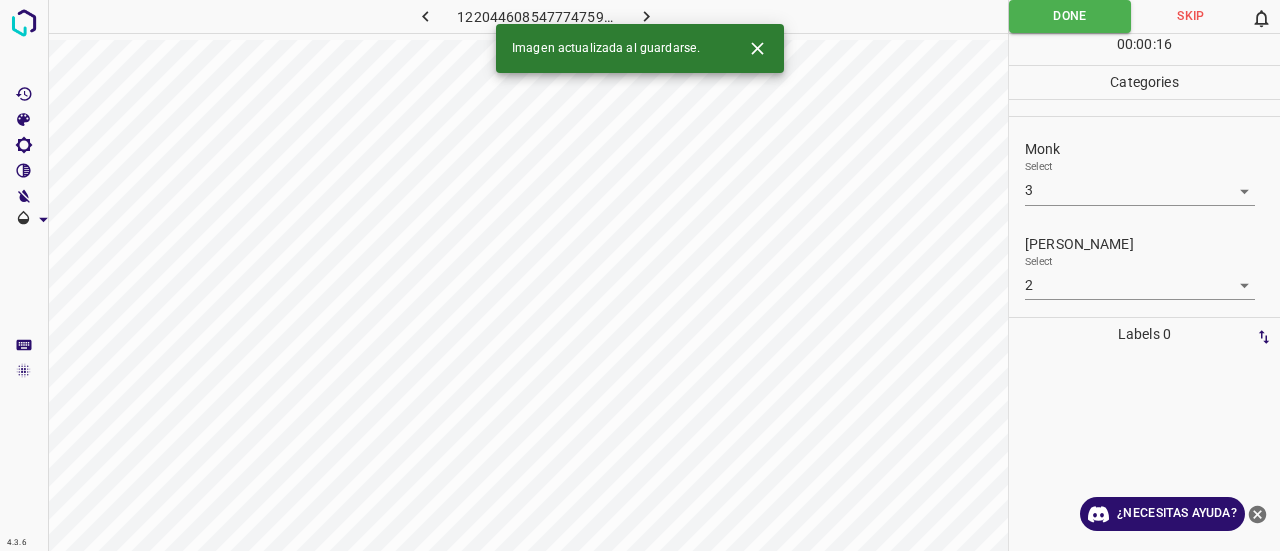 click at bounding box center (757, 48) 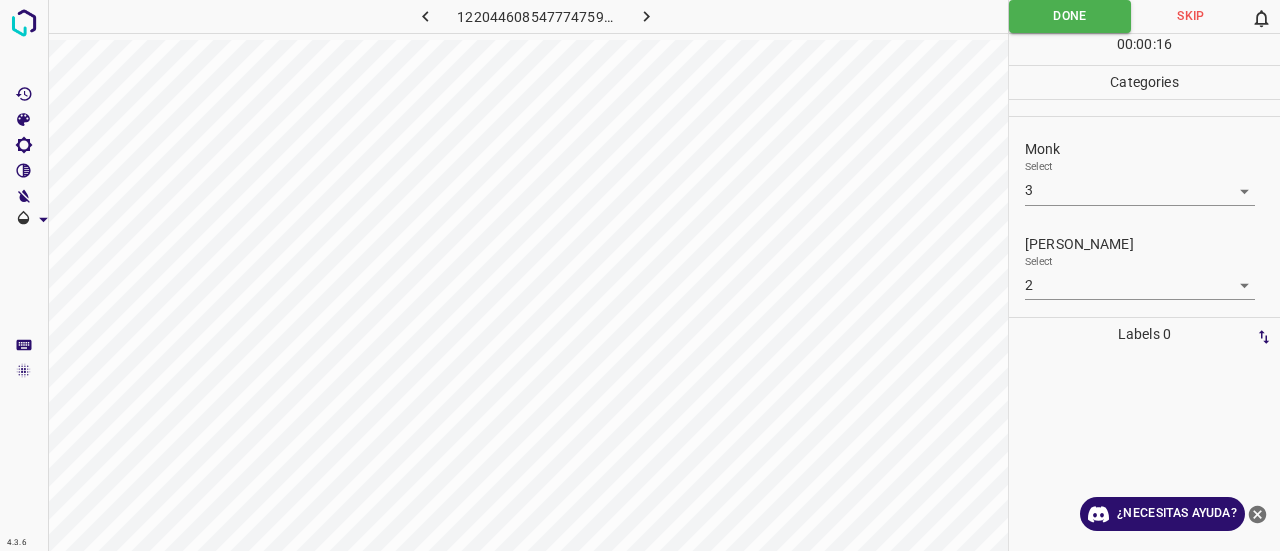 click at bounding box center [647, 16] 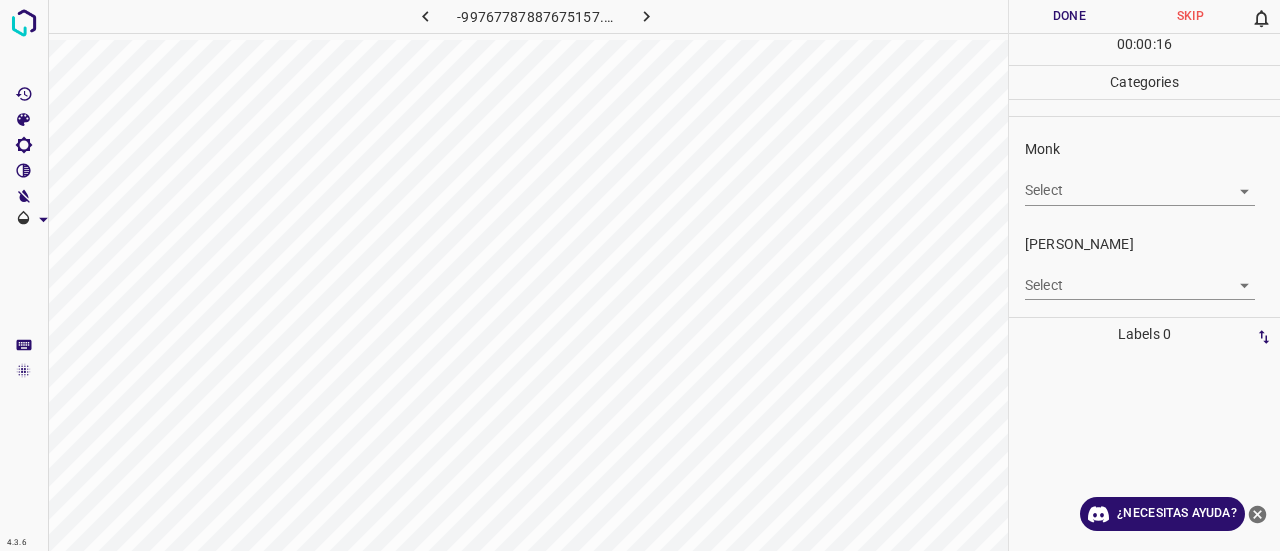 click on "4.3.6  -99767787887675157.png Done Skip 0 00   : 00   : 16   Categories Monk   Select ​  [PERSON_NAME]   Select ​ Labels   0 Categories 1 Monk 2  [PERSON_NAME] Tools Space Change between modes (Draw & Edit) I Auto labeling R Restore zoom M Zoom in N Zoom out Delete Delete selecte label Filters Z Restore filters X Saturation filter C Brightness filter V Contrast filter B Gray scale filter General O Download ¿Necesitas ayuda? Texto original Valora esta traducción Tu opinión servirá para ayudar a mejorar el Traductor de Google - Texto - Esconder - Borrar" at bounding box center (640, 275) 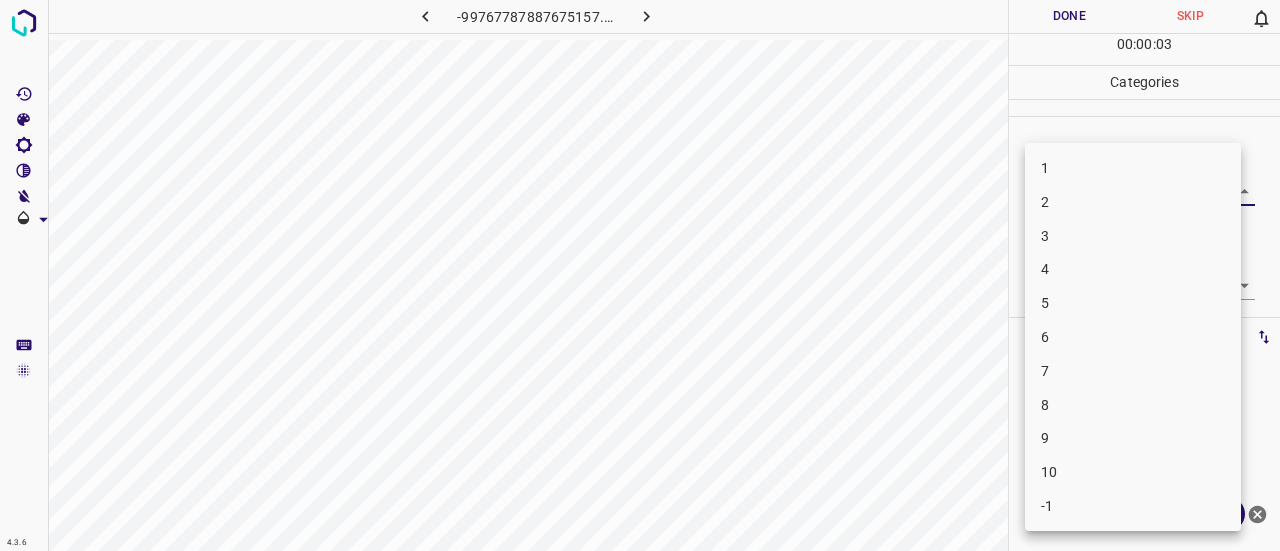 click on "2" at bounding box center [1133, 202] 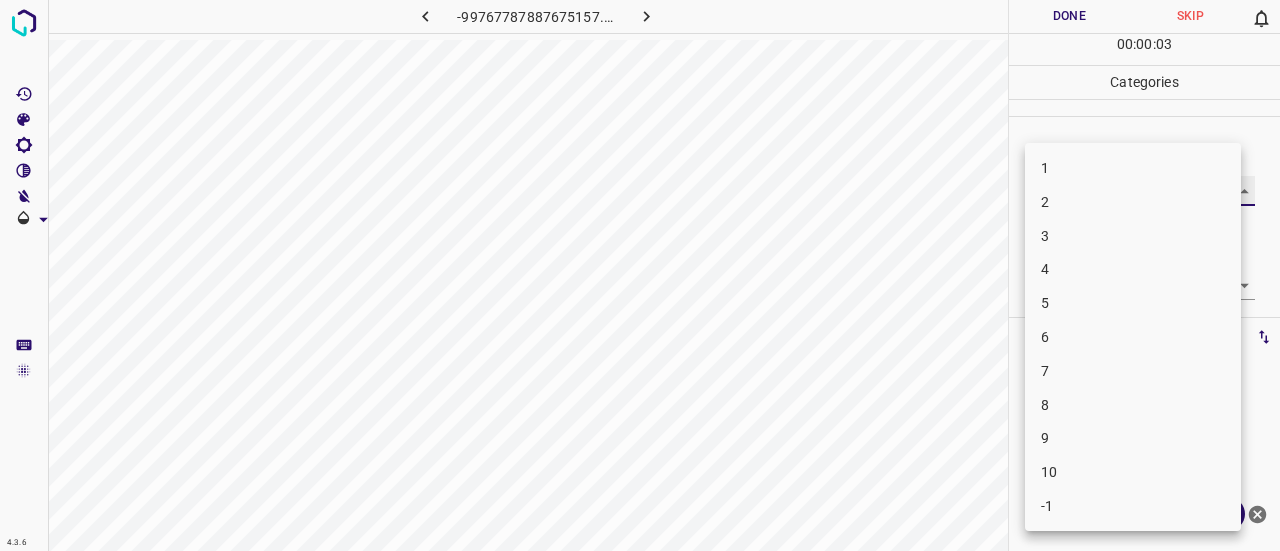 type on "2" 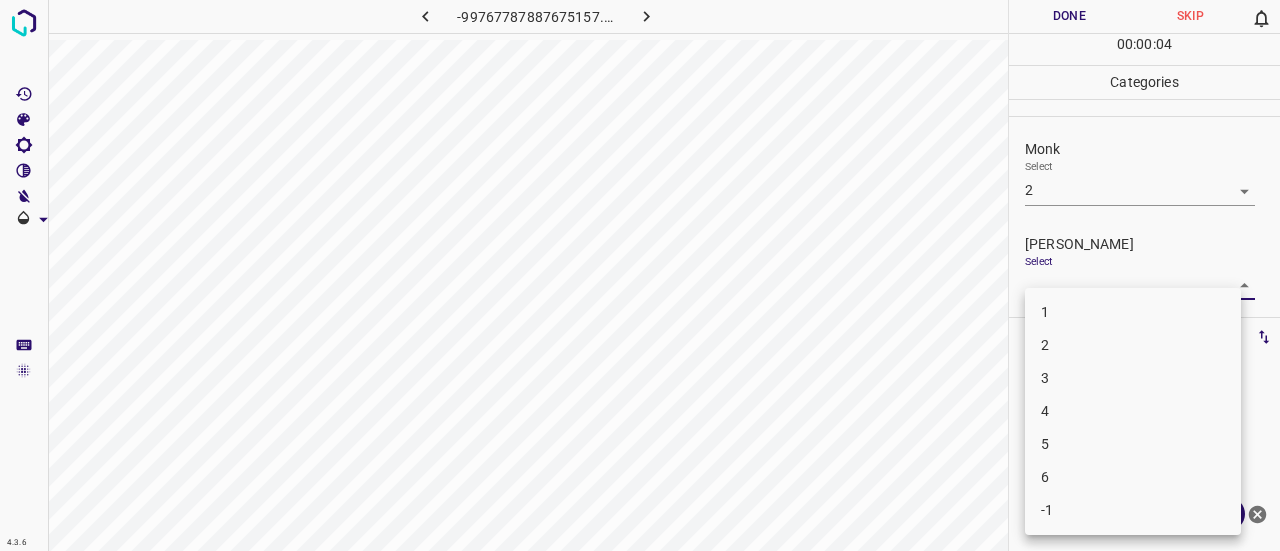 click on "4.3.6  -99767787887675157.png Done Skip 0 00   : 00   : 04   Categories Monk   Select 2 2  [PERSON_NAME]   Select ​ Labels   0 Categories 1 Monk 2  [PERSON_NAME] Tools Space Change between modes (Draw & Edit) I Auto labeling R Restore zoom M Zoom in N Zoom out Delete Delete selecte label Filters Z Restore filters X Saturation filter C Brightness filter V Contrast filter B Gray scale filter General O Download ¿Necesitas ayuda? Texto original Valora esta traducción Tu opinión servirá para ayudar a mejorar el Traductor de Google - Texto - Esconder - Borrar 1 2 3 4 5 6 -1" at bounding box center [640, 275] 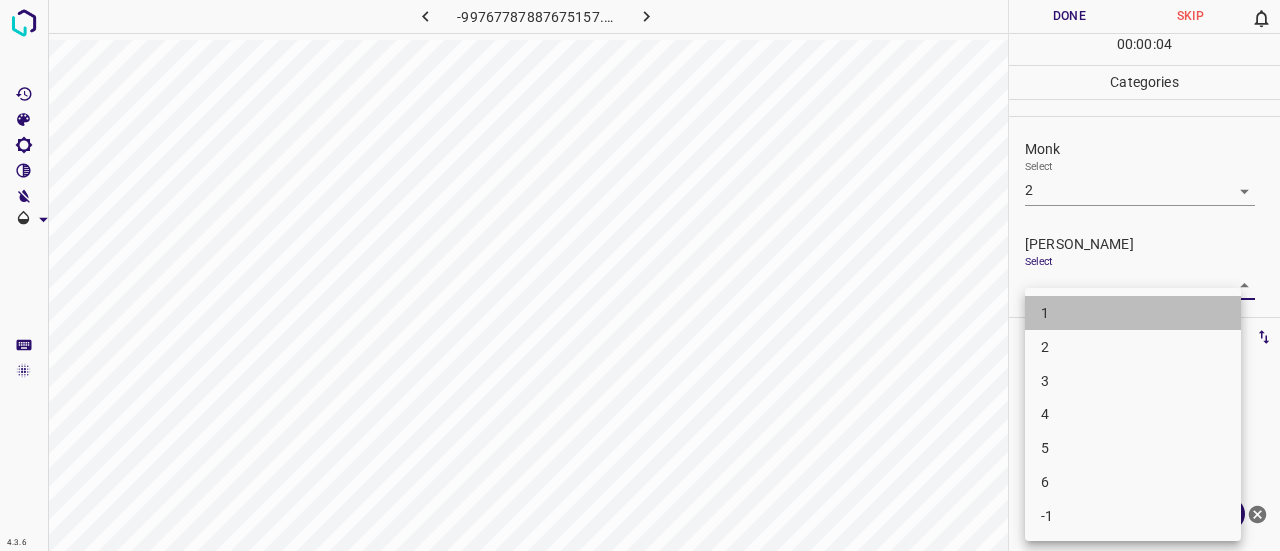 click on "1" at bounding box center (1133, 313) 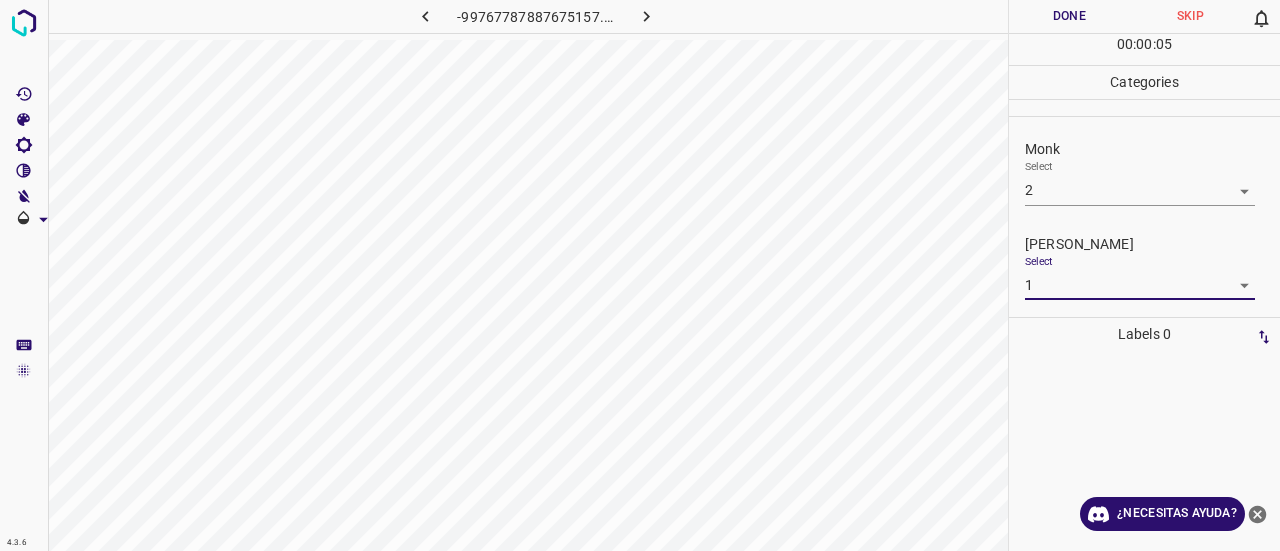 click on "4.3.6  -99767787887675157.png Done Skip 0 00   : 00   : 05   Categories Monk   Select 2 2  [PERSON_NAME]   Select 1 1 Labels   0 Categories 1 Monk 2  [PERSON_NAME] Tools Space Change between modes (Draw & Edit) I Auto labeling R Restore zoom M Zoom in N Zoom out Delete Delete selecte label Filters Z Restore filters X Saturation filter C Brightness filter V Contrast filter B Gray scale filter General O Download ¿Necesitas ayuda? Texto original Valora esta traducción Tu opinión servirá para ayudar a mejorar el Traductor de Google - Texto - Esconder - Borrar" at bounding box center (640, 275) 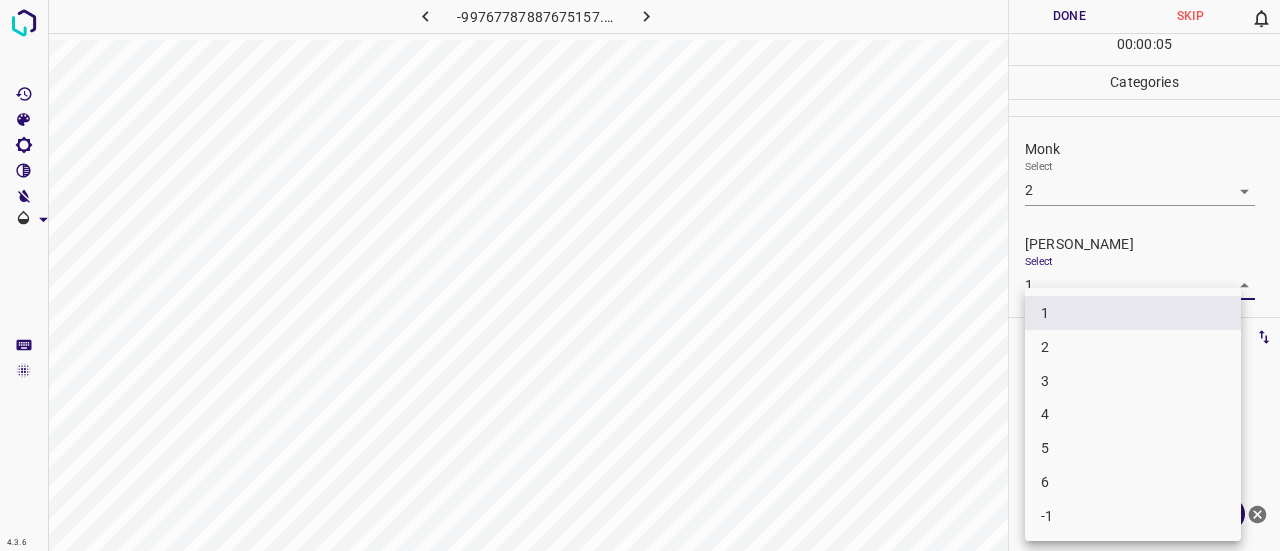 click on "2" at bounding box center (1133, 347) 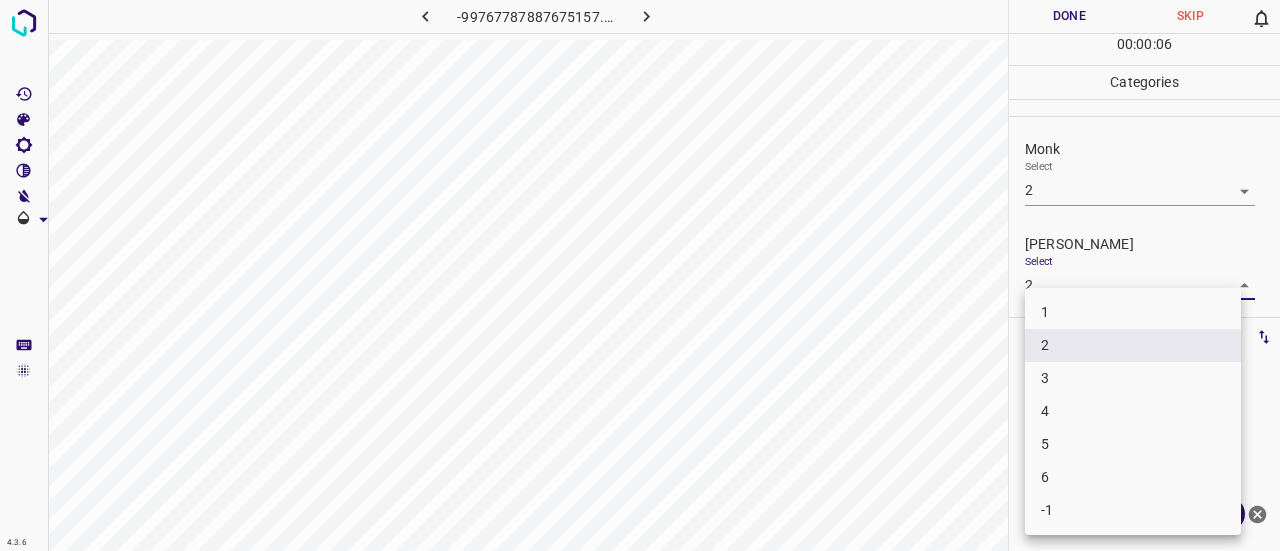 click on "4.3.6  -99767787887675157.png Done Skip 0 00   : 00   : 06   Categories Monk   Select 2 2  [PERSON_NAME]   Select 2 2 Labels   0 Categories 1 Monk 2  [PERSON_NAME] Tools Space Change between modes (Draw & Edit) I Auto labeling R Restore zoom M Zoom in N Zoom out Delete Delete selecte label Filters Z Restore filters X Saturation filter C Brightness filter V Contrast filter B Gray scale filter General O Download ¿Necesitas ayuda? Texto original Valora esta traducción Tu opinión servirá para ayudar a mejorar el Traductor de Google - Texto - Esconder - Borrar 1 2 3 4 5 6 -1" at bounding box center [640, 275] 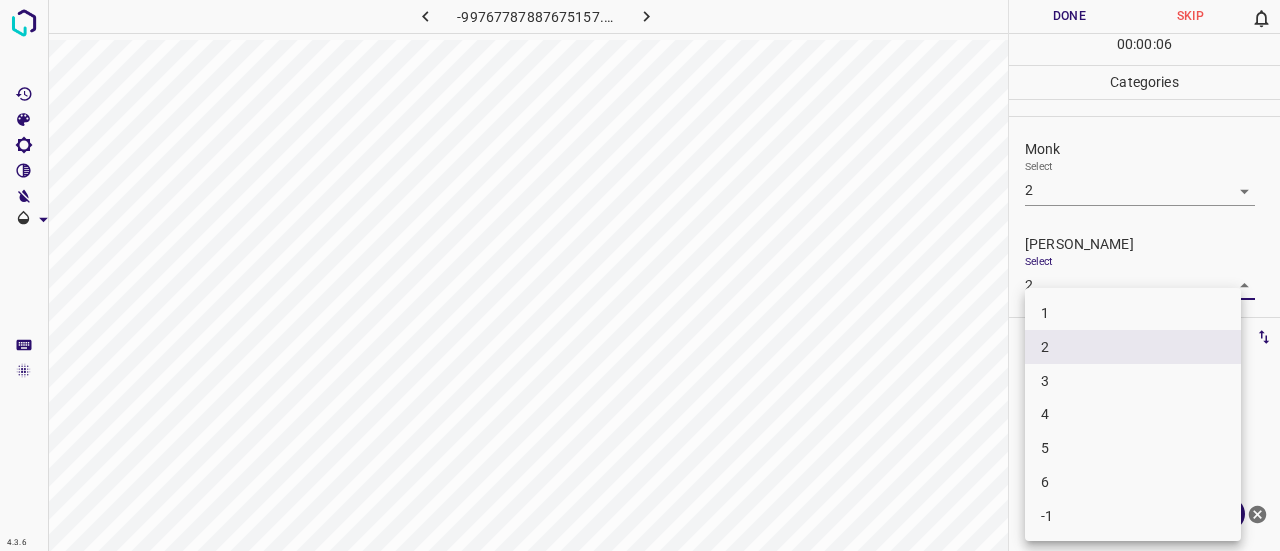 click on "1" at bounding box center [1133, 313] 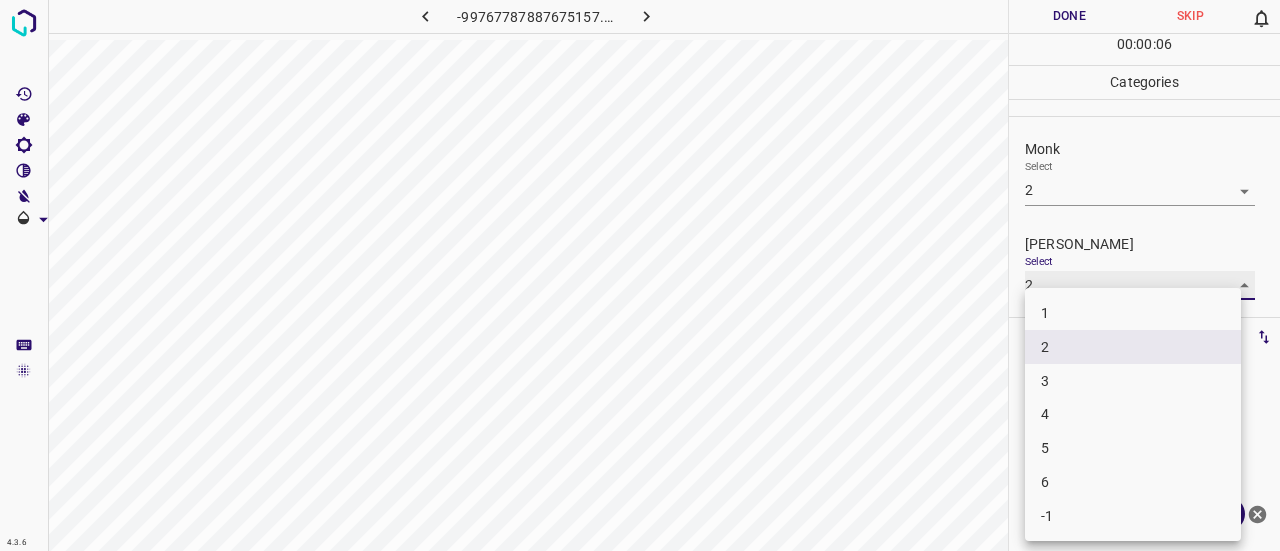 type on "1" 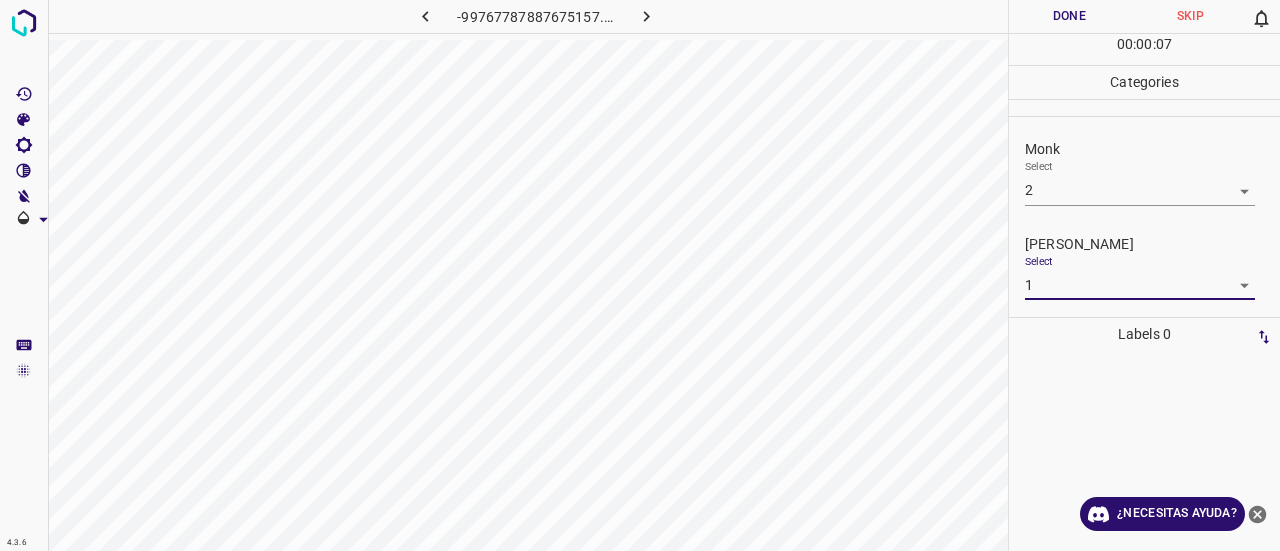 click on "Done" at bounding box center (1069, 16) 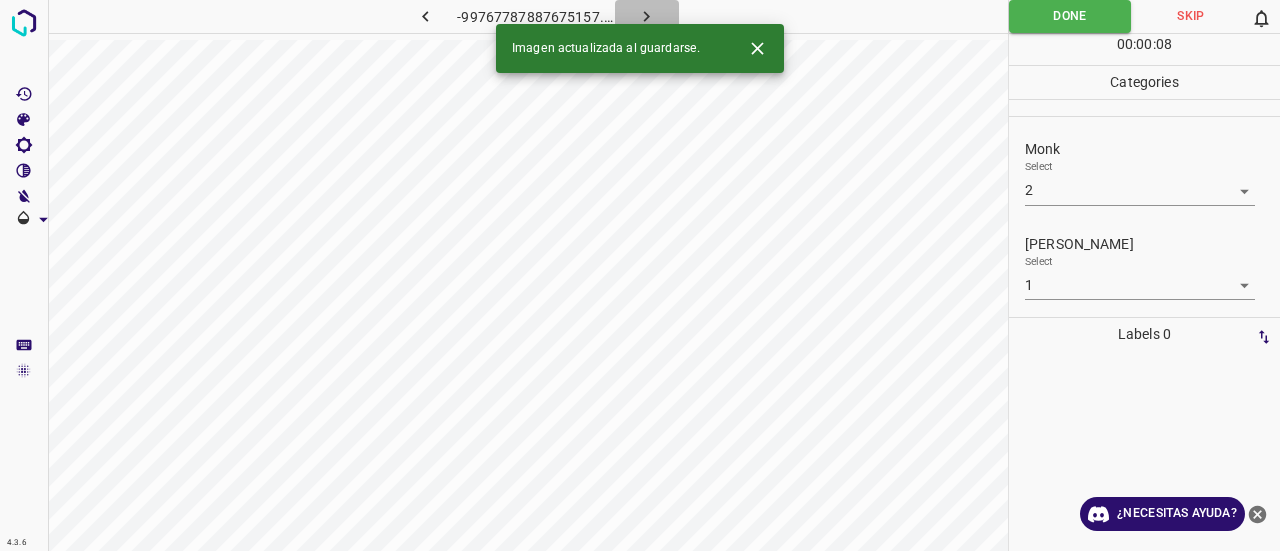 click 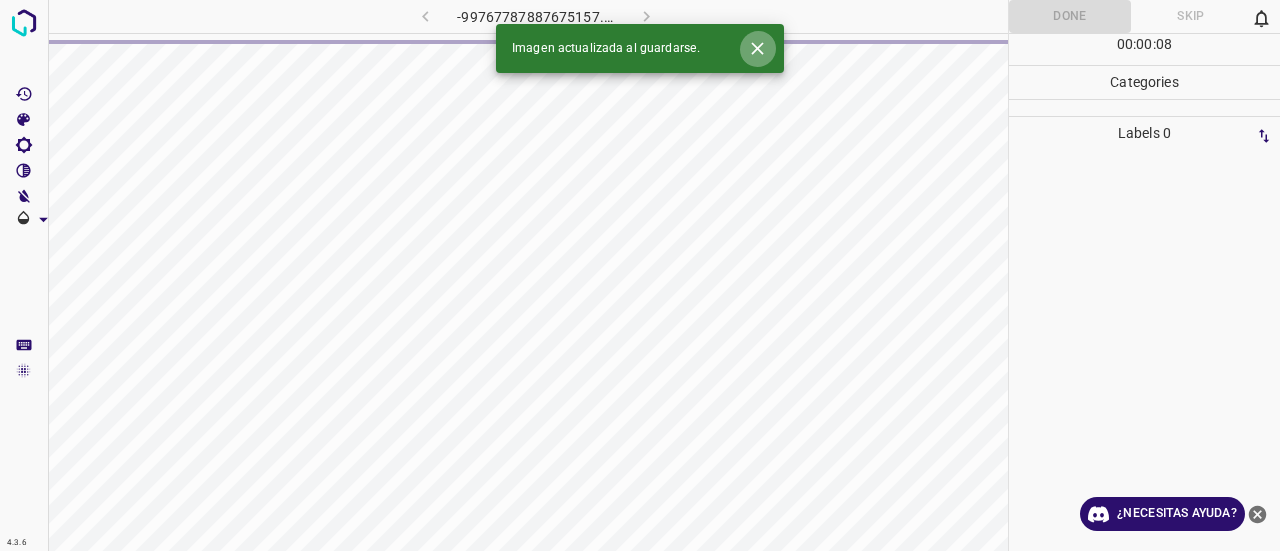 click at bounding box center (757, 48) 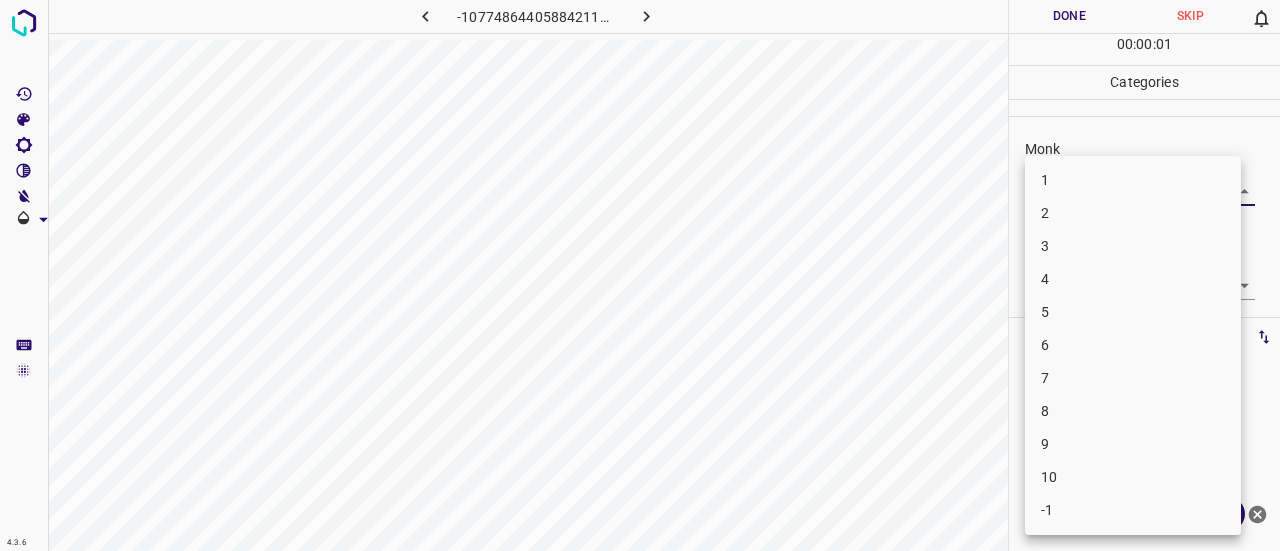click on "4.3.6  -1077486440588421153.png Done Skip 0 00   : 00   : 01   Categories Monk   Select ​  [PERSON_NAME]   Select ​ Labels   0 Categories 1 Monk 2  [PERSON_NAME] Tools Space Change between modes (Draw & Edit) I Auto labeling R Restore zoom M Zoom in N Zoom out Delete Delete selecte label Filters Z Restore filters X Saturation filter C Brightness filter V Contrast filter B Gray scale filter General O Download ¿Necesitas ayuda? Texto original Valora esta traducción Tu opinión servirá para ayudar a mejorar el Traductor de Google - Texto - Esconder - Borrar 1 2 3 4 5 6 7 8 9 10 -1" at bounding box center [640, 275] 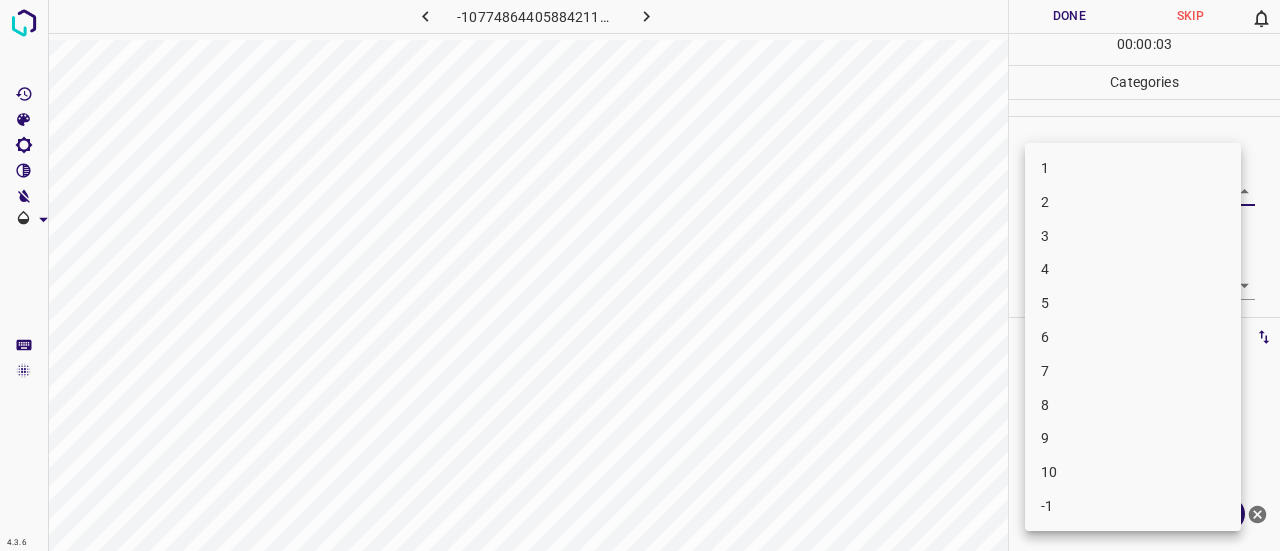click on "3" at bounding box center [1133, 236] 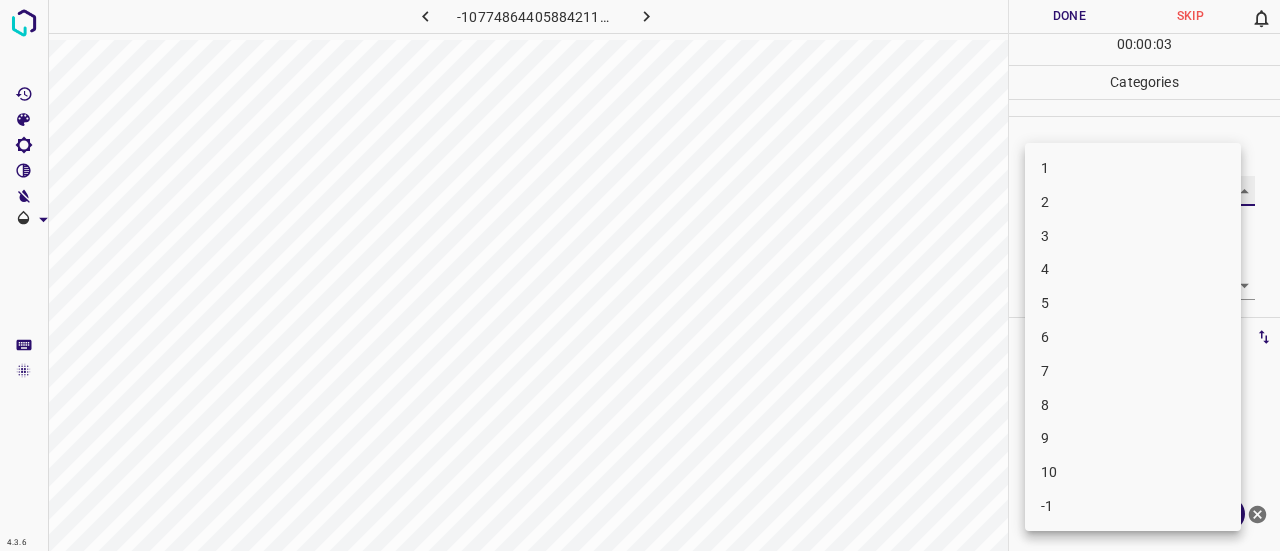 type on "3" 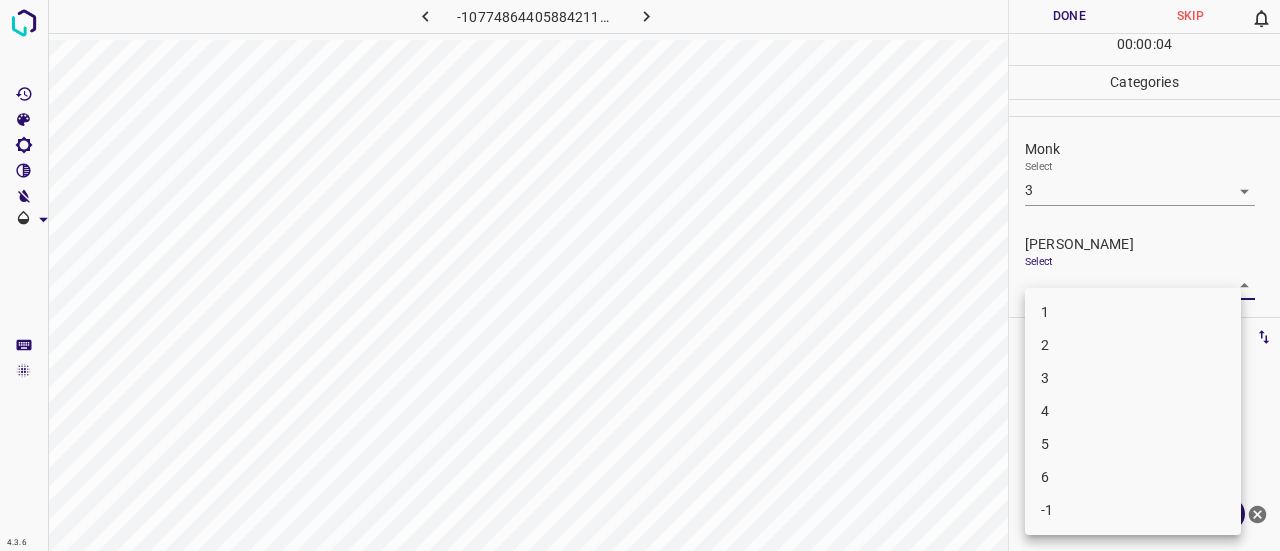 click on "4.3.6  -1077486440588421153.png Done Skip 0 00   : 00   : 04   Categories Monk   Select 3 3  [PERSON_NAME]   Select ​ Labels   0 Categories 1 Monk 2  [PERSON_NAME] Tools Space Change between modes (Draw & Edit) I Auto labeling R Restore zoom M Zoom in N Zoom out Delete Delete selecte label Filters Z Restore filters X Saturation filter C Brightness filter V Contrast filter B Gray scale filter General O Download ¿Necesitas ayuda? Texto original Valora esta traducción Tu opinión servirá para ayudar a mejorar el Traductor de Google - Texto - Esconder - Borrar 1 2 3 4 5 6 -1" at bounding box center (640, 275) 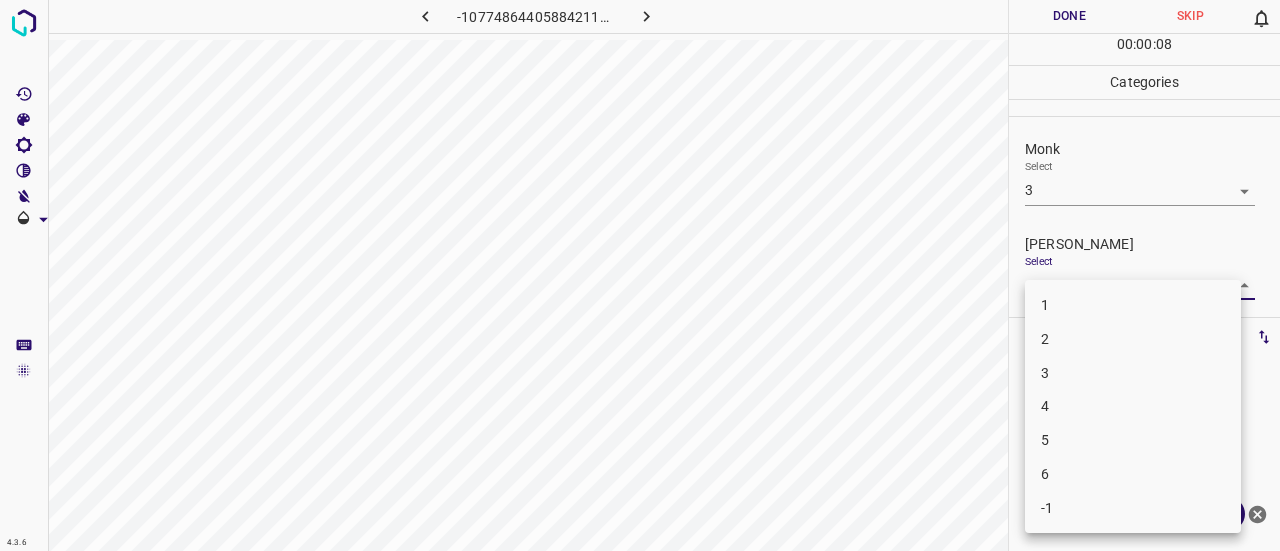 click on "2" at bounding box center [1133, 339] 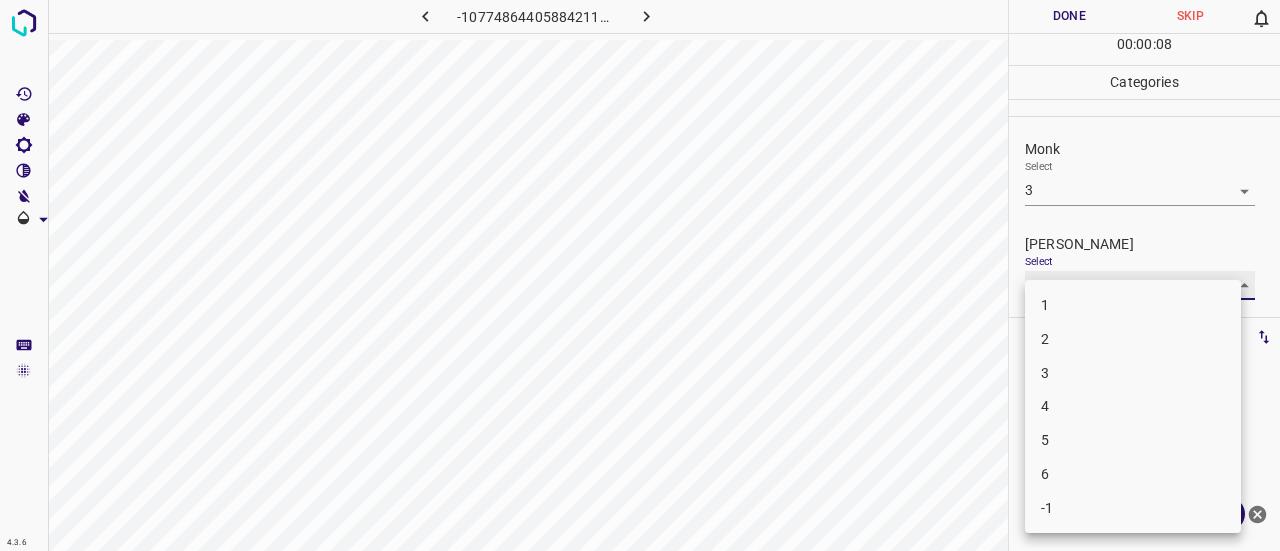 type on "2" 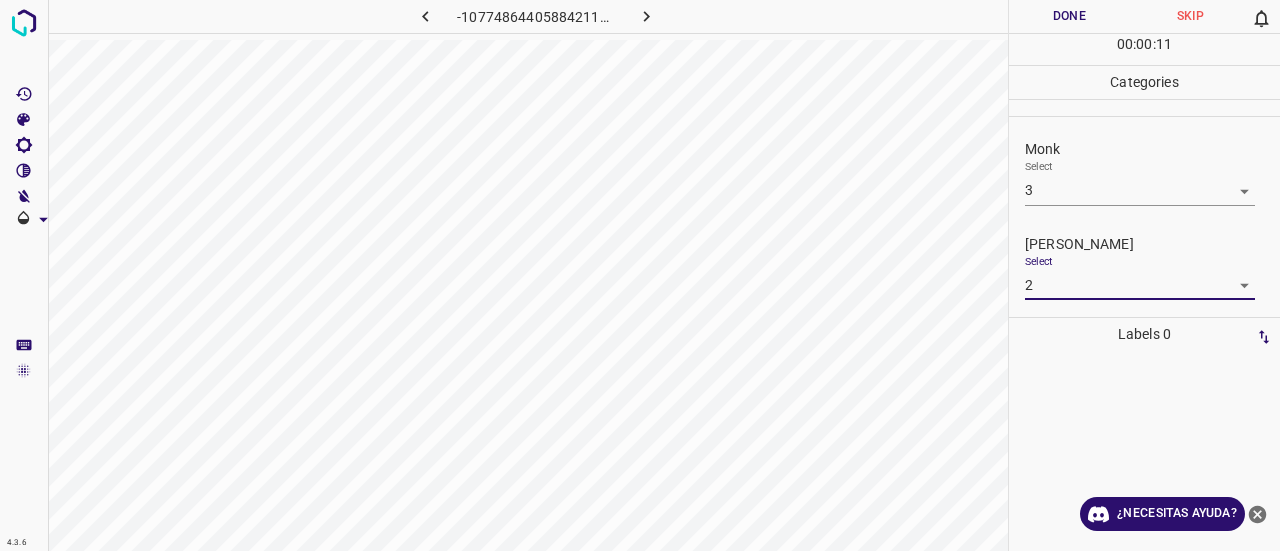 click on "Done" at bounding box center [1069, 16] 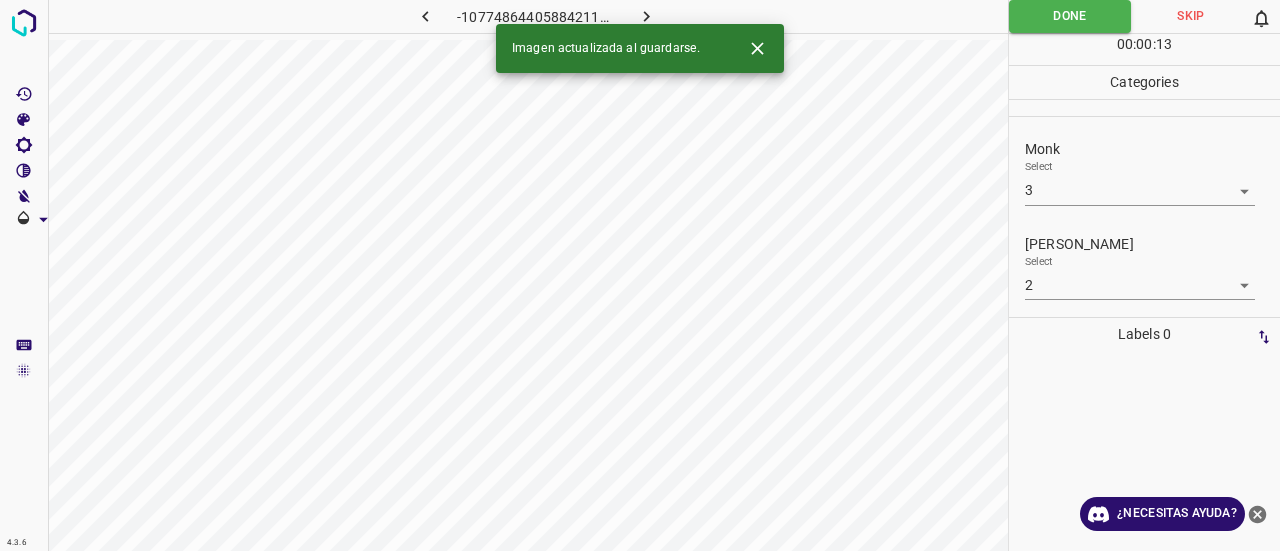 click 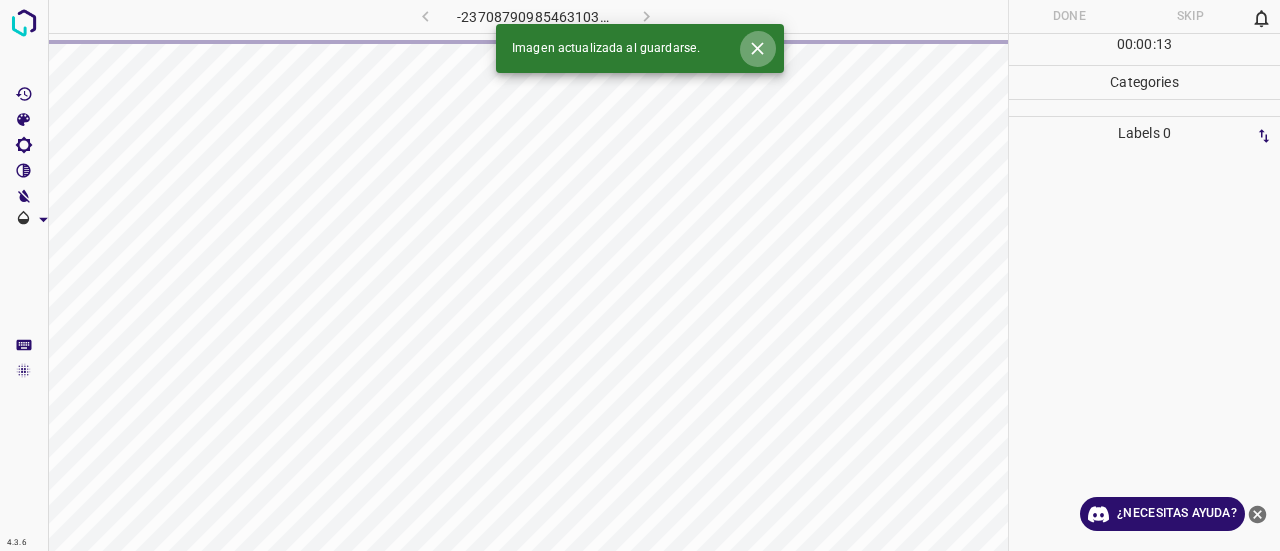 click 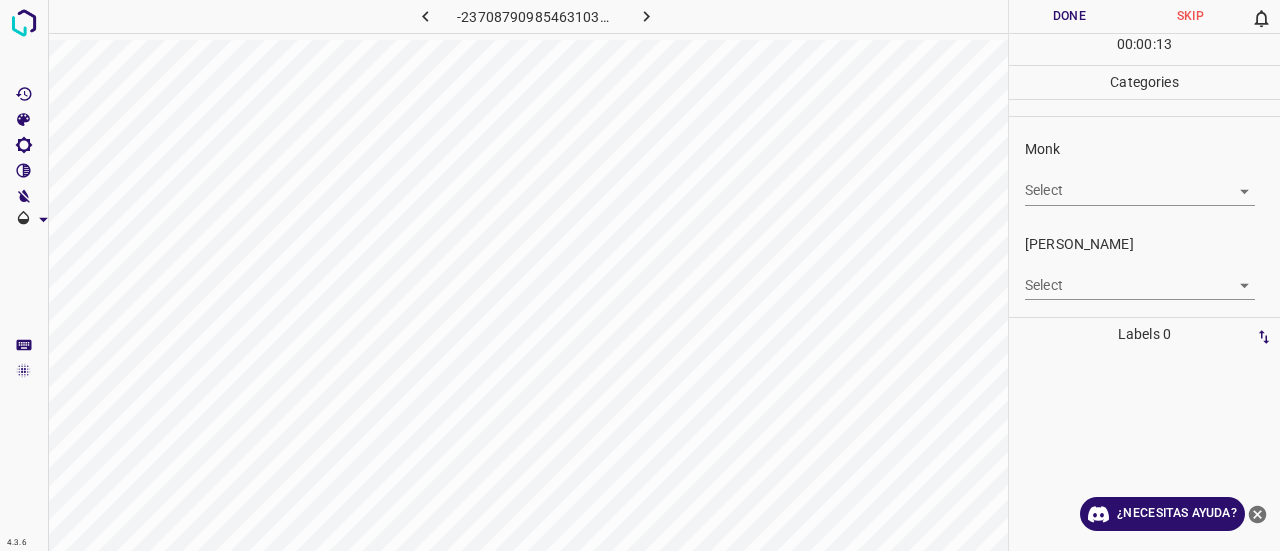 click on "4.3.6  -2370879098546310367.png Done Skip 0 00   : 00   : 13   Categories Monk   Select ​  [PERSON_NAME]   Select ​ Labels   0 Categories 1 Monk 2  [PERSON_NAME] Tools Space Change between modes (Draw & Edit) I Auto labeling R Restore zoom M Zoom in N Zoom out Delete Delete selecte label Filters Z Restore filters X Saturation filter C Brightness filter V Contrast filter B Gray scale filter General O Download ¿Necesitas ayuda? Texto original Valora esta traducción Tu opinión servirá para ayudar a mejorar el Traductor de Google - Texto - Esconder - Borrar" at bounding box center (640, 275) 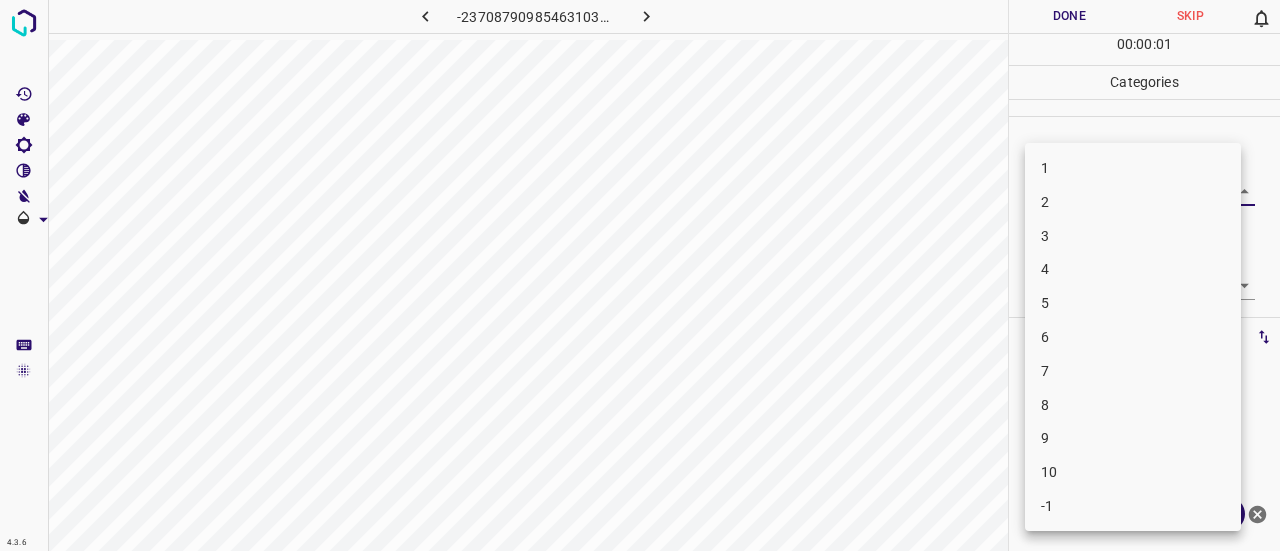 click on "2" at bounding box center [1133, 202] 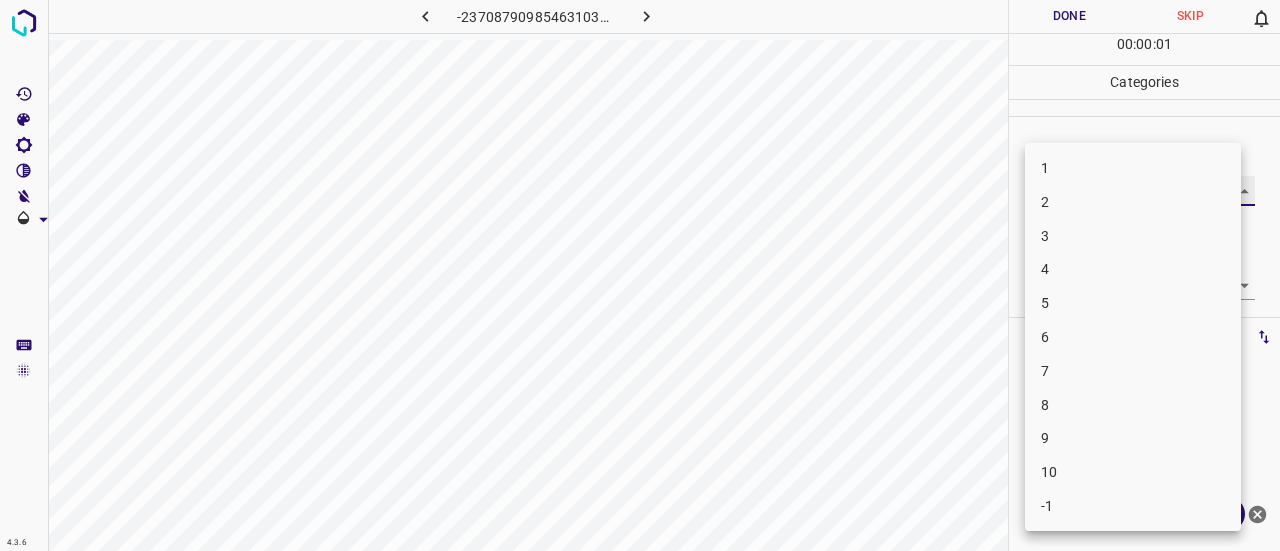 type on "2" 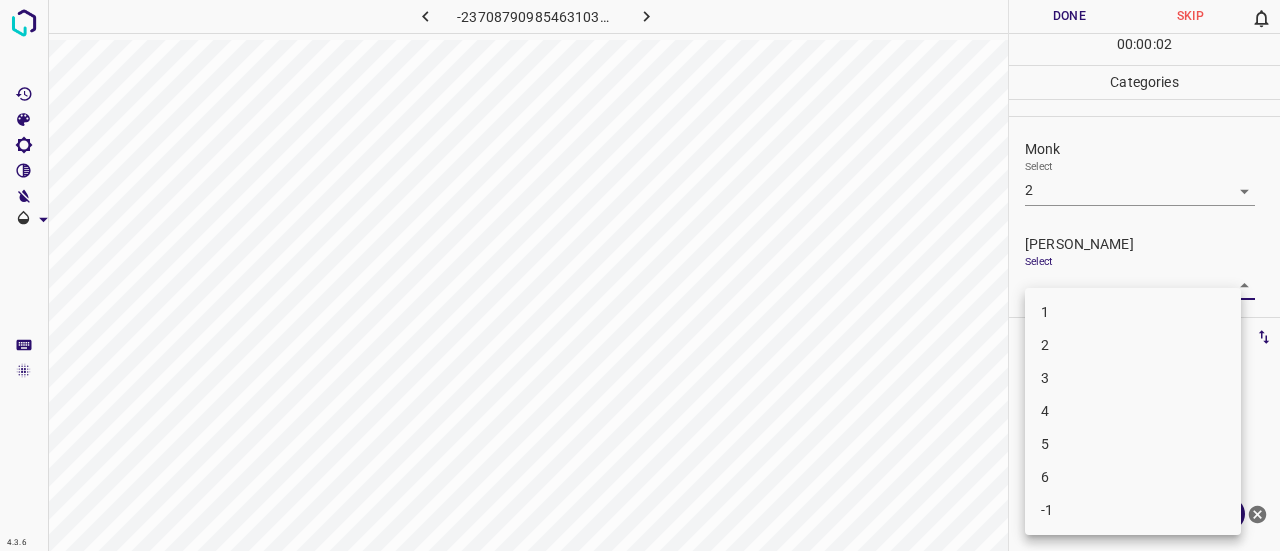 click on "4.3.6  -2370879098546310367.png Done Skip 0 00   : 00   : 02   Categories Monk   Select 2 2  [PERSON_NAME]   Select ​ Labels   0 Categories 1 Monk 2  [PERSON_NAME] Tools Space Change between modes (Draw & Edit) I Auto labeling R Restore zoom M Zoom in N Zoom out Delete Delete selecte label Filters Z Restore filters X Saturation filter C Brightness filter V Contrast filter B Gray scale filter General O Download ¿Necesitas ayuda? Texto original Valora esta traducción Tu opinión servirá para ayudar a mejorar el Traductor de Google - Texto - Esconder - Borrar 1 2 3 4 5 6 -1" at bounding box center (640, 275) 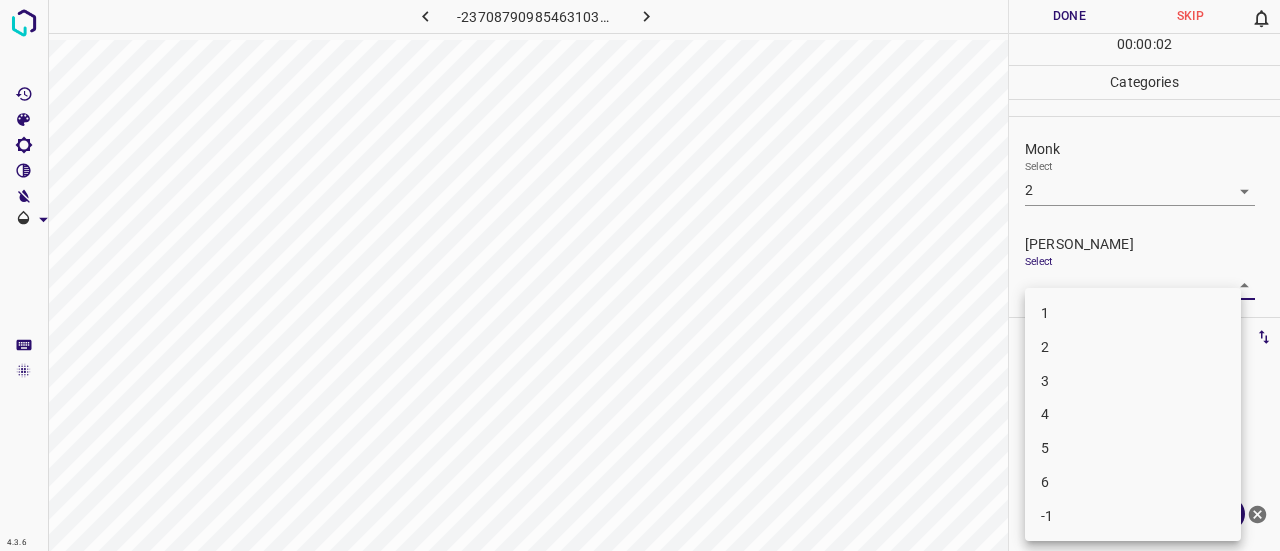 click on "1" at bounding box center [1133, 313] 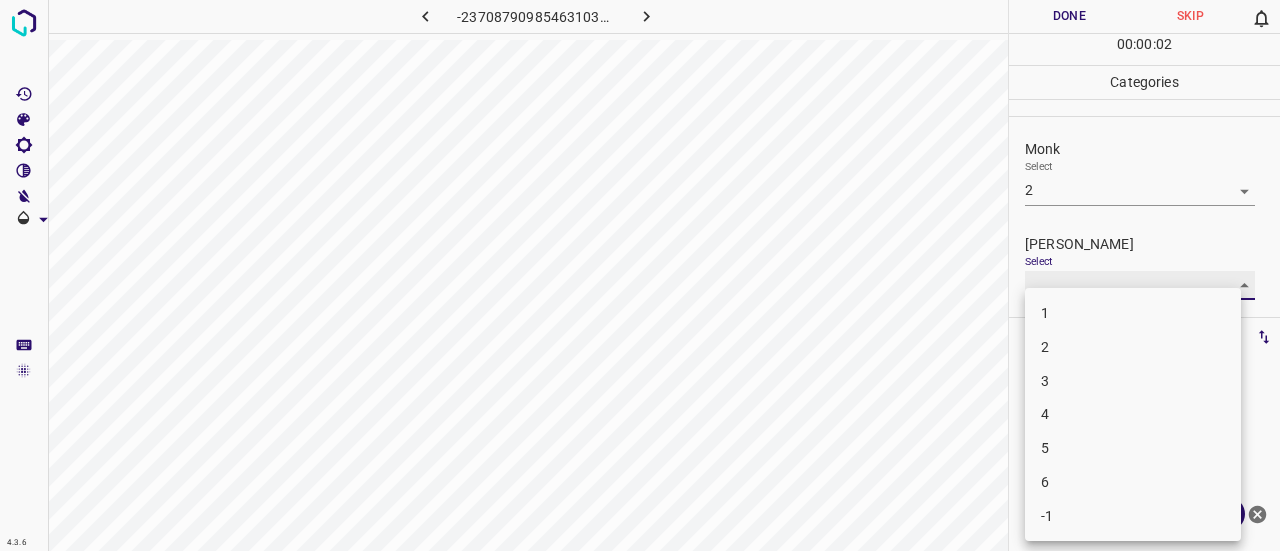 type on "1" 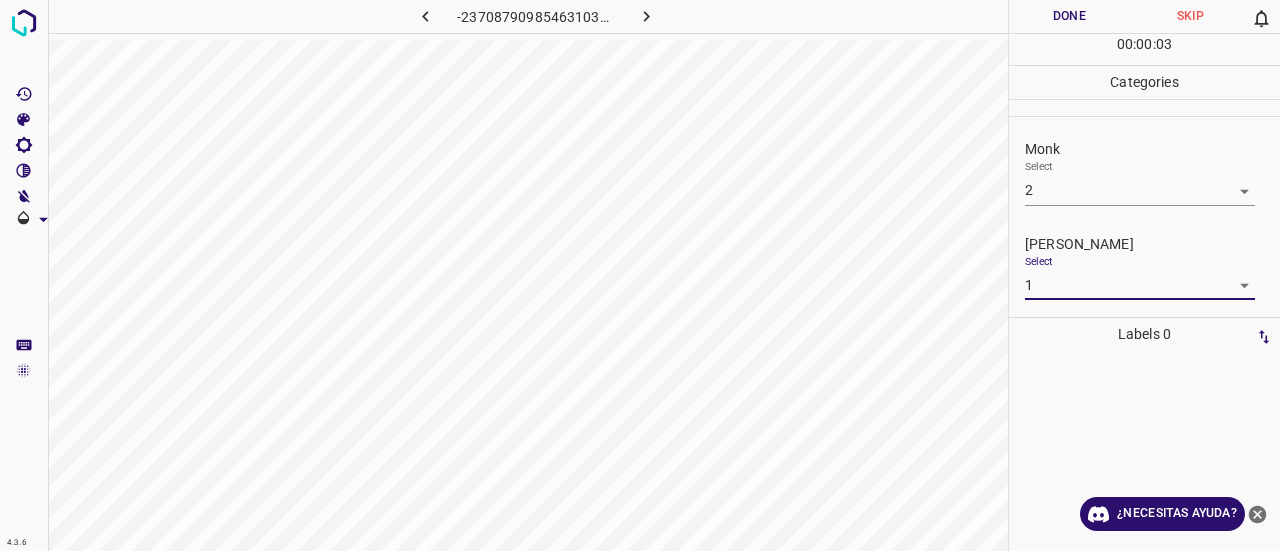 click on "Done" at bounding box center [1069, 16] 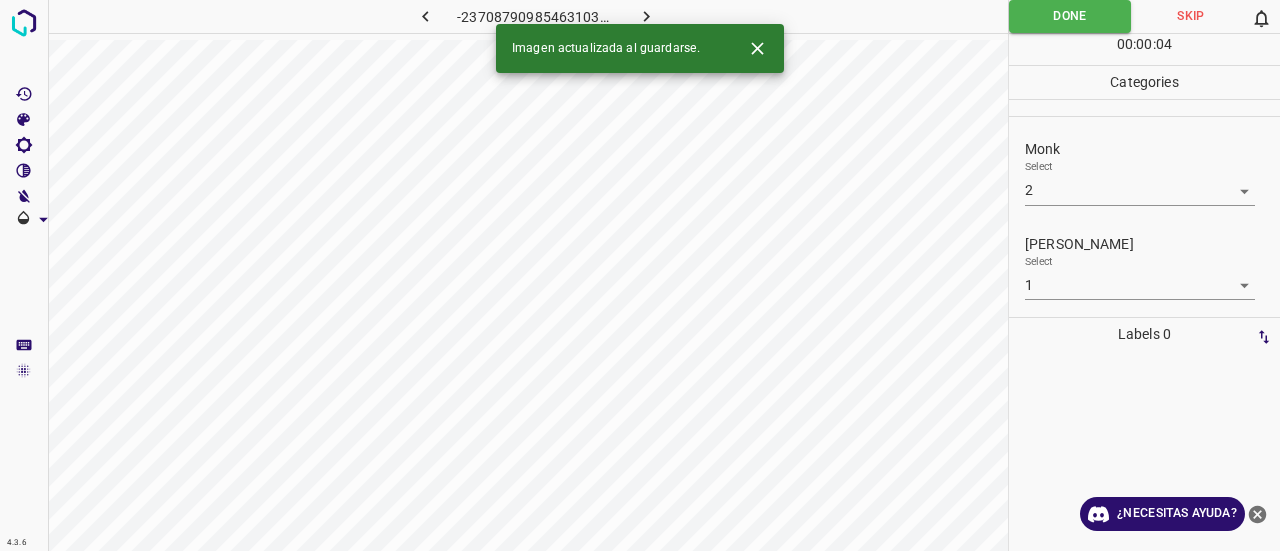 click 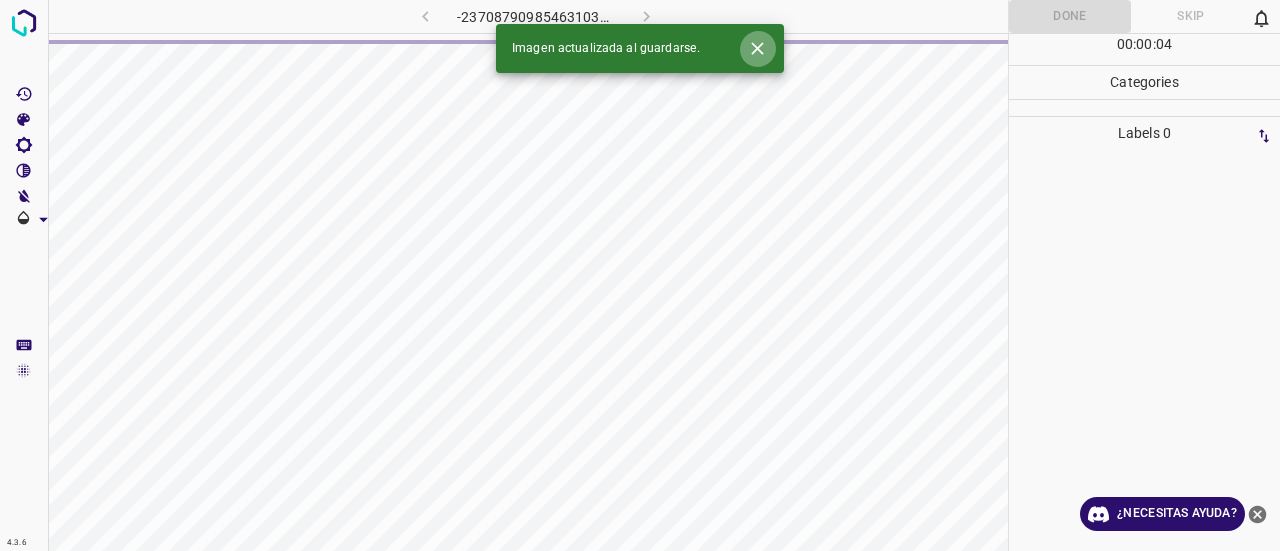 click at bounding box center [757, 48] 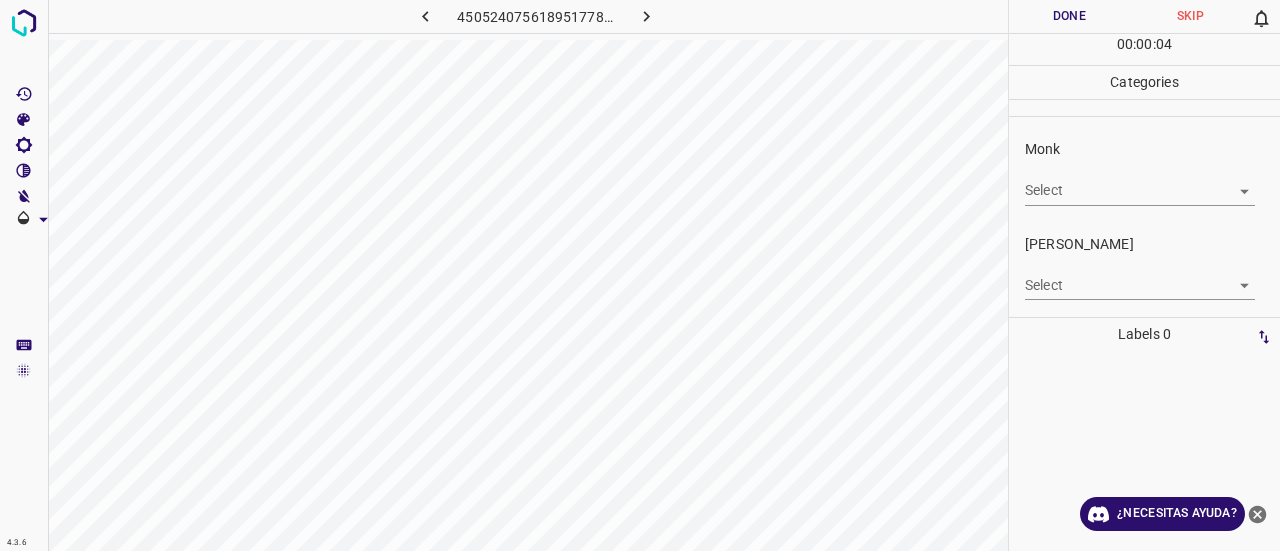 click on "4.3.6  4505240756189517780.png Done Skip 0 00   : 00   : 04   Categories Monk   Select ​  [PERSON_NAME]   Select ​ Labels   0 Categories 1 Monk 2  [PERSON_NAME] Tools Space Change between modes (Draw & Edit) I Auto labeling R Restore zoom M Zoom in N Zoom out Delete Delete selecte label Filters Z Restore filters X Saturation filter C Brightness filter V Contrast filter B Gray scale filter General O Download ¿Necesitas ayuda? Texto original Valora esta traducción Tu opinión servirá para ayudar a mejorar el Traductor de Google - Texto - Esconder - Borrar" at bounding box center (640, 275) 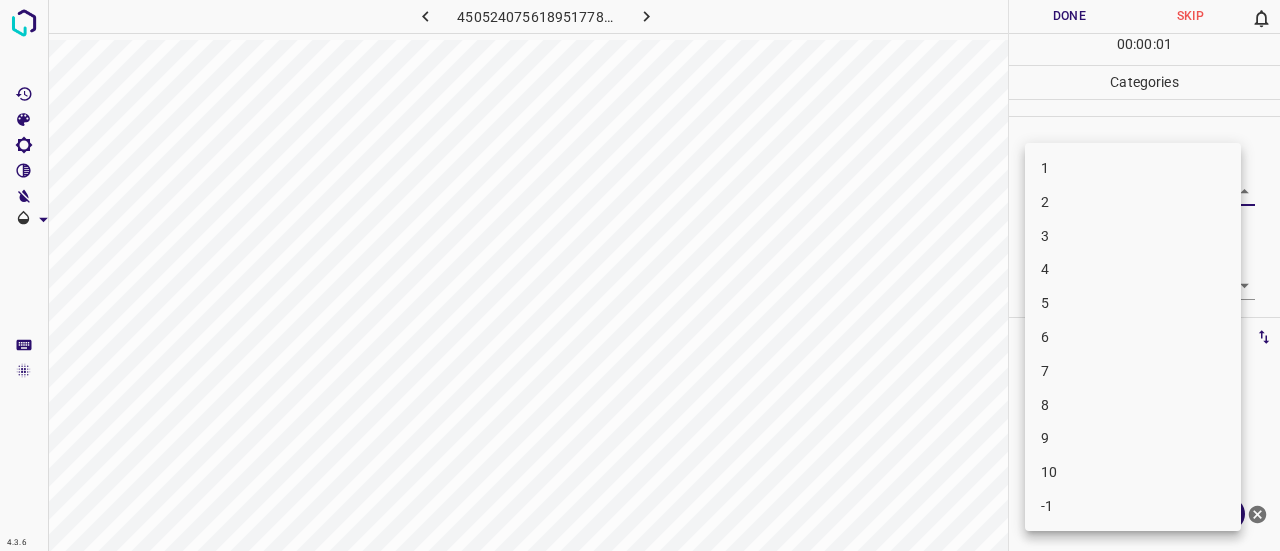 click on "1" at bounding box center [1133, 168] 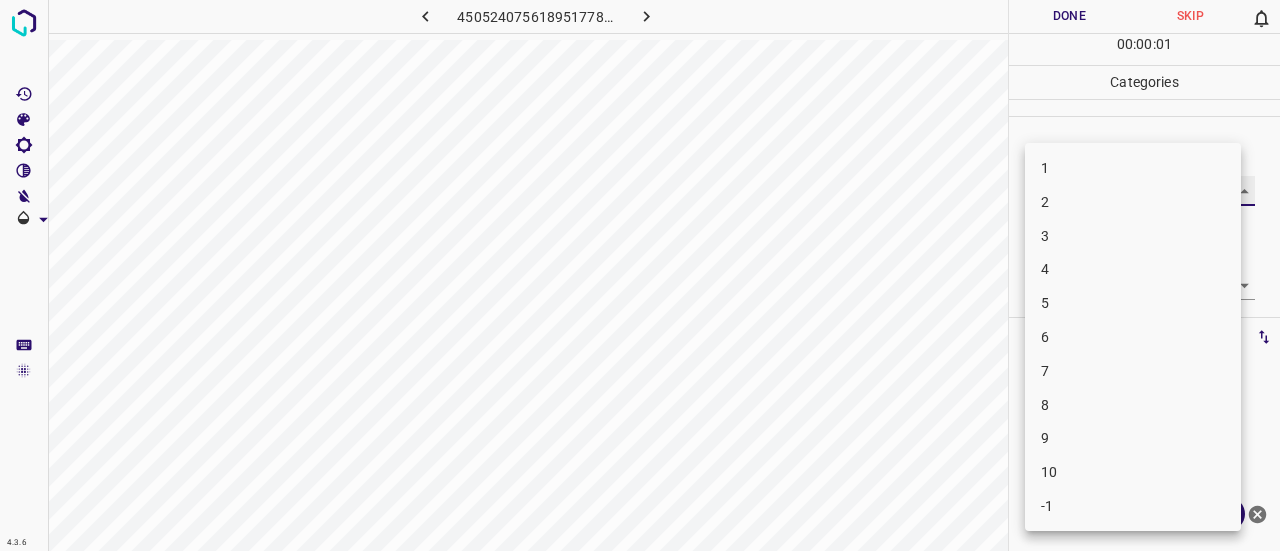 type on "1" 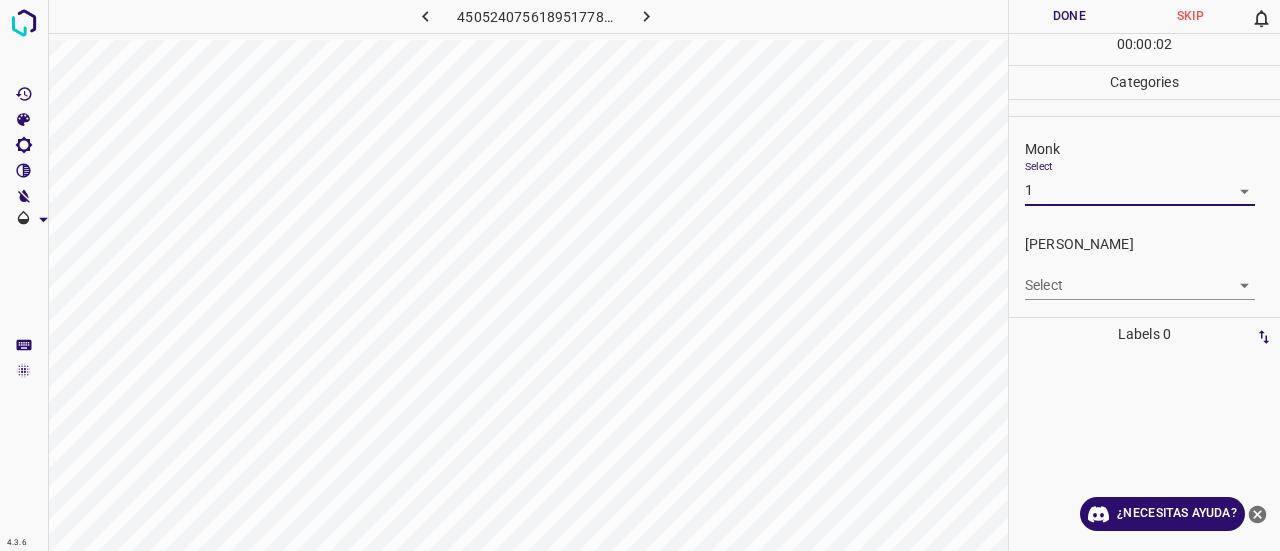 click on "4.3.6  4505240756189517780.png Done Skip 0 00   : 00   : 02   Categories Monk   Select 1 1  [PERSON_NAME]   Select ​ Labels   0 Categories 1 Monk 2  [PERSON_NAME] Tools Space Change between modes (Draw & Edit) I Auto labeling R Restore zoom M Zoom in N Zoom out Delete Delete selecte label Filters Z Restore filters X Saturation filter C Brightness filter V Contrast filter B Gray scale filter General O Download ¿Necesitas ayuda? Texto original Valora esta traducción Tu opinión servirá para ayudar a mejorar el Traductor de Google - Texto - Esconder - Borrar 1 2 3 4 5 6 7 8 9 10 -1" at bounding box center (640, 275) 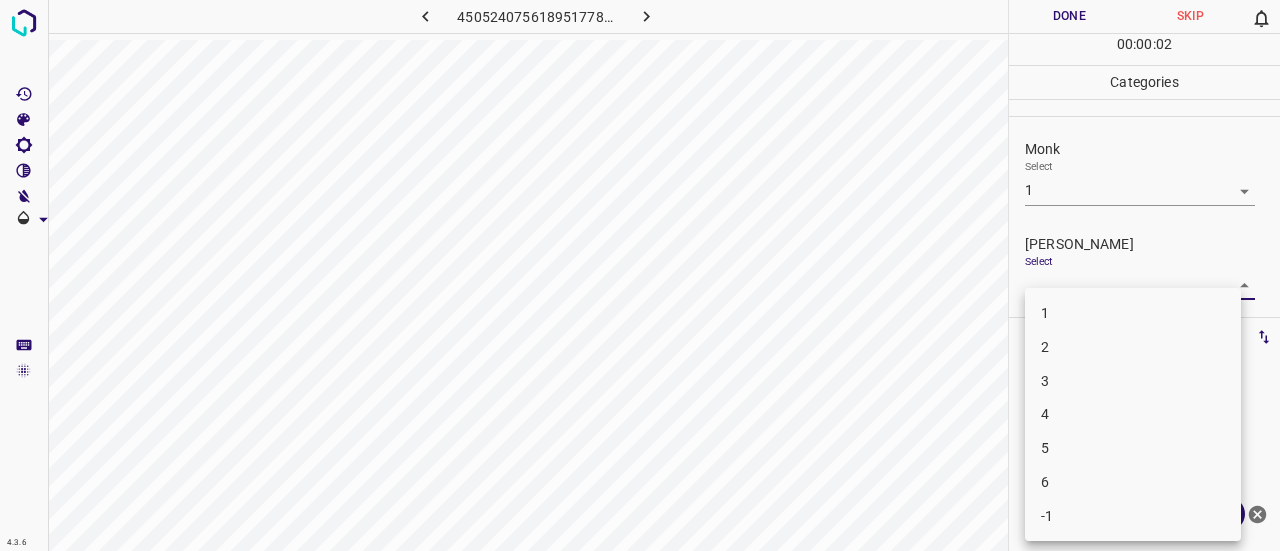 click on "1" at bounding box center [1133, 313] 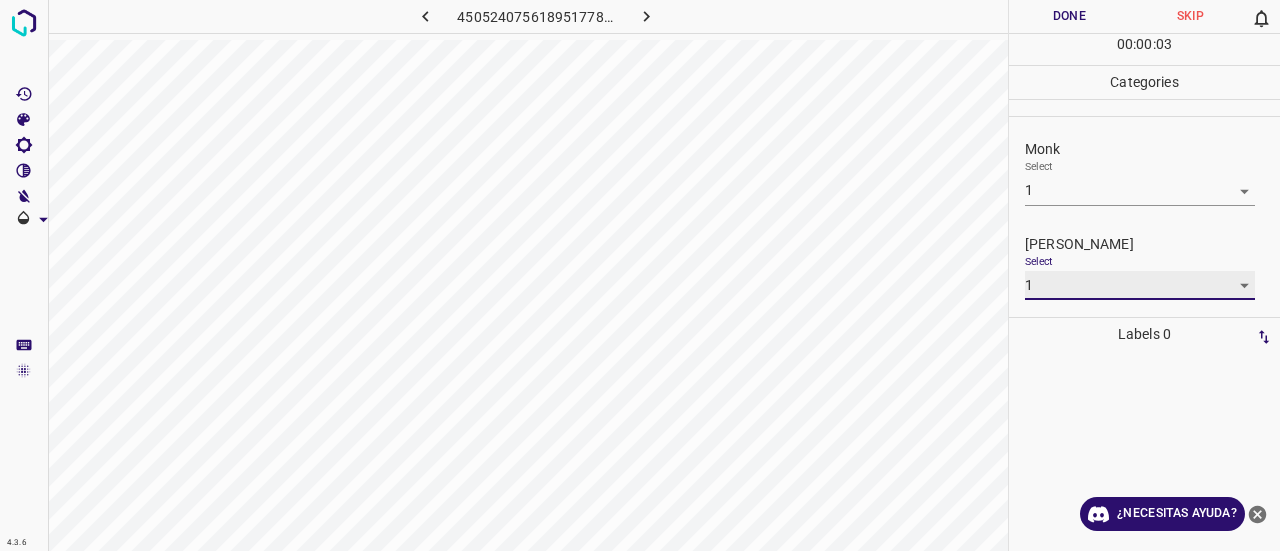 type on "1" 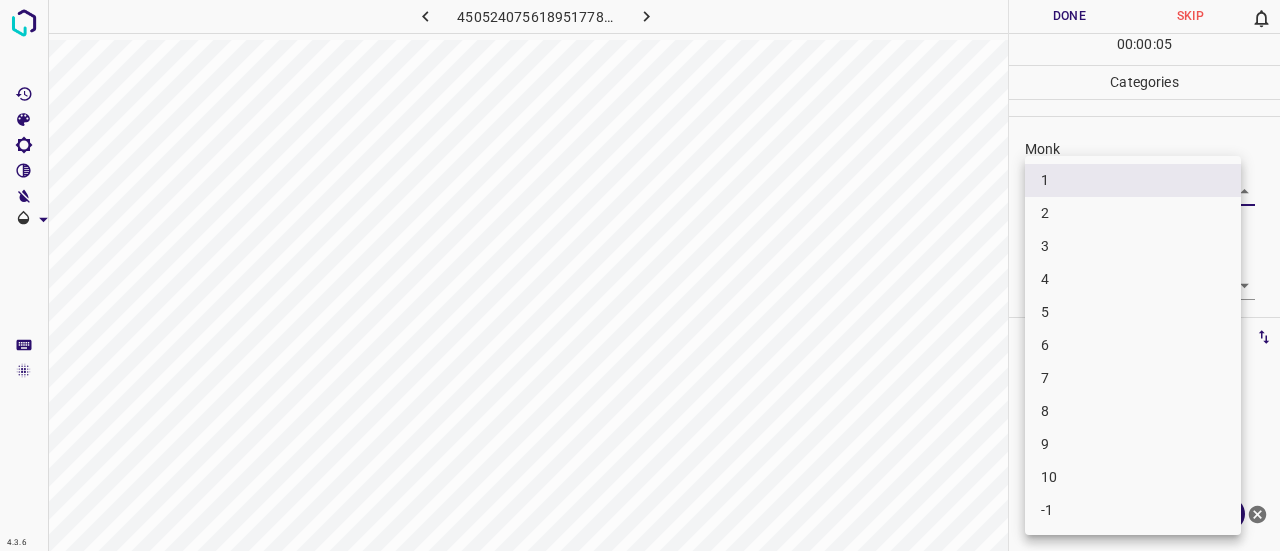 click on "4.3.6  4505240756189517780.png Done Skip 0 00   : 00   : 05   Categories Monk   Select 1 1  [PERSON_NAME]   Select 1 1 Labels   0 Categories 1 Monk 2  [PERSON_NAME] Tools Space Change between modes (Draw & Edit) I Auto labeling R Restore zoom M Zoom in N Zoom out Delete Delete selecte label Filters Z Restore filters X Saturation filter C Brightness filter V Contrast filter B Gray scale filter General O Download ¿Necesitas ayuda? Texto original Valora esta traducción Tu opinión servirá para ayudar a mejorar el Traductor de Google - Texto - Esconder - Borrar 1 2 3 4 5 6 7 8 9 10 -1" at bounding box center [640, 275] 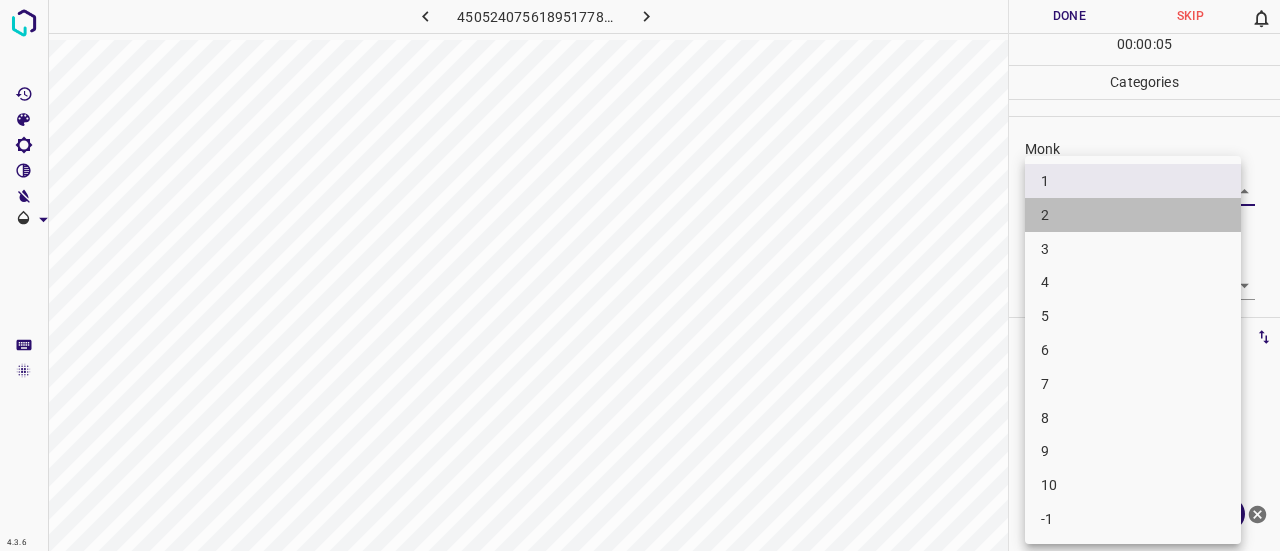 click on "2" at bounding box center [1133, 215] 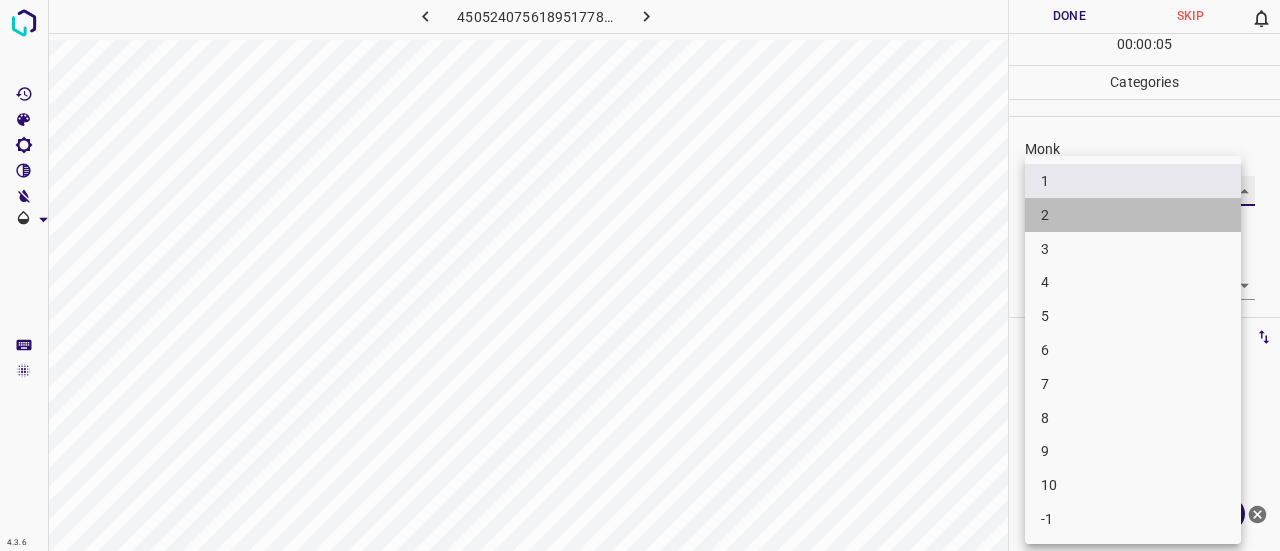 type on "2" 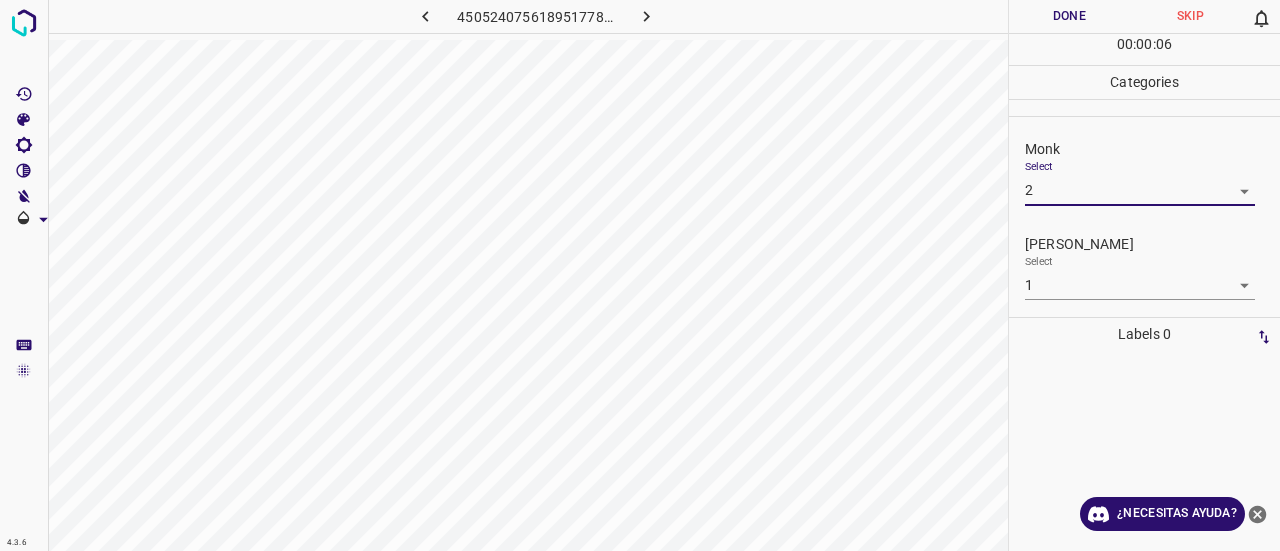 click on "Done" at bounding box center [1069, 16] 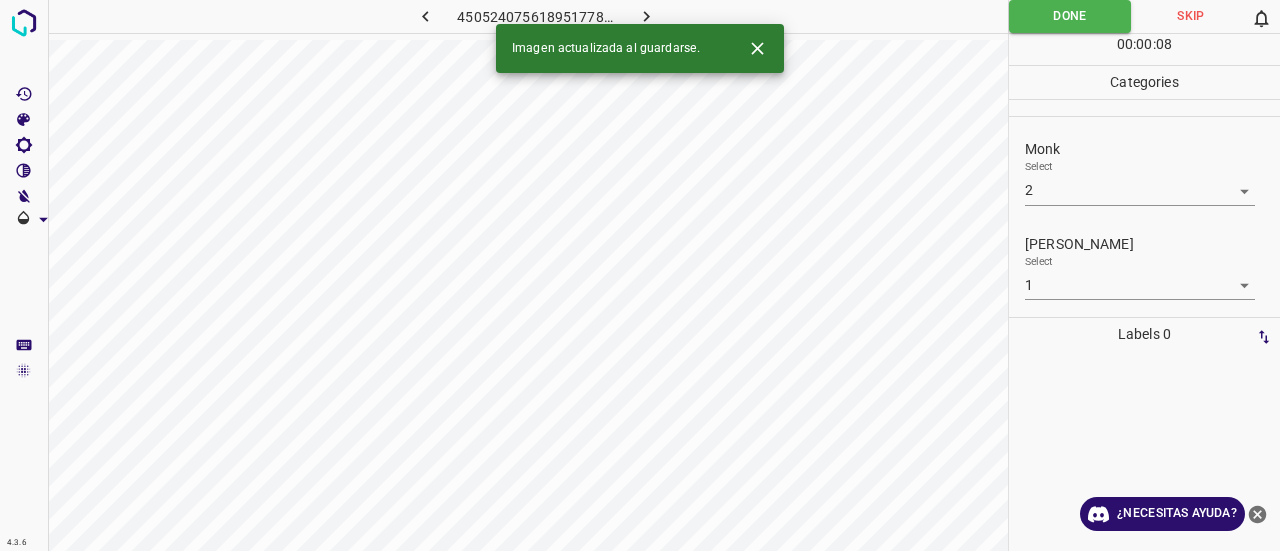 click 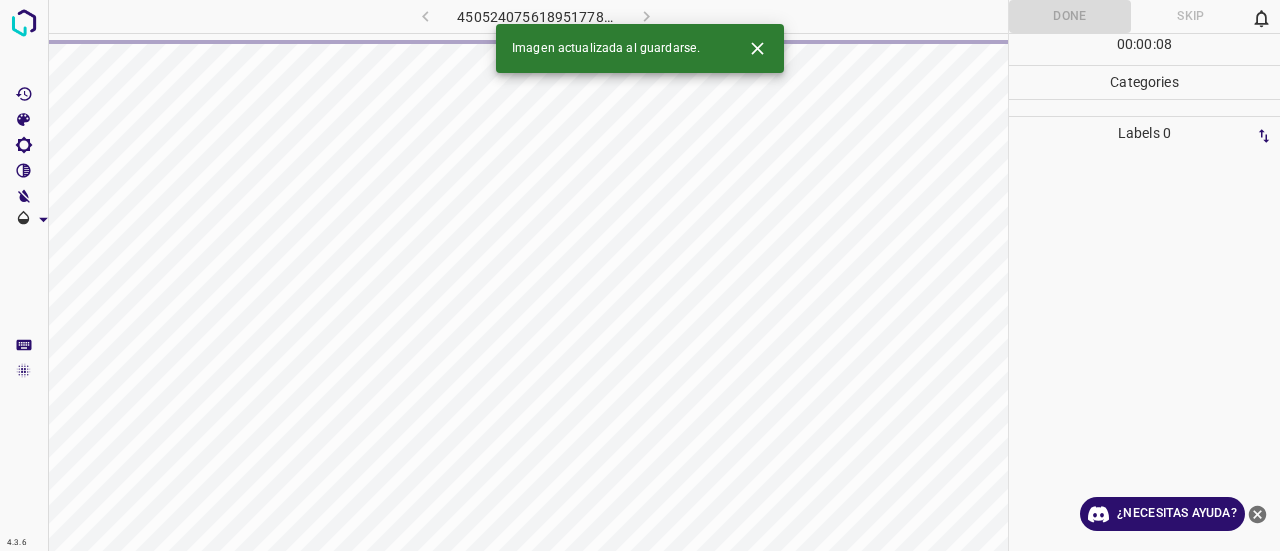 click 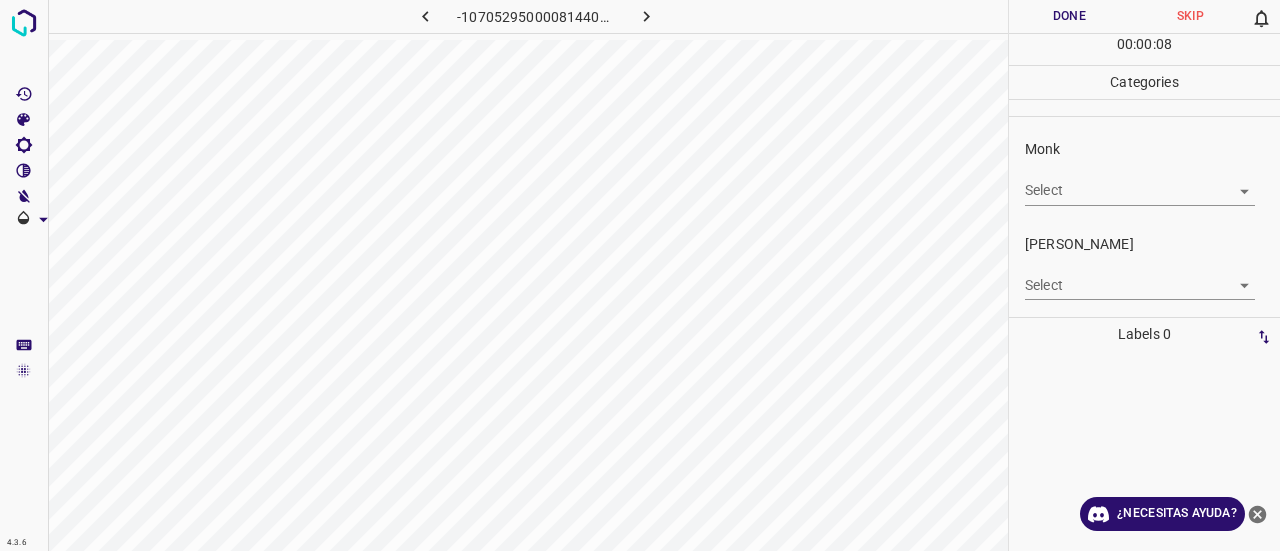 click on "Monk   Select ​" at bounding box center (1144, 172) 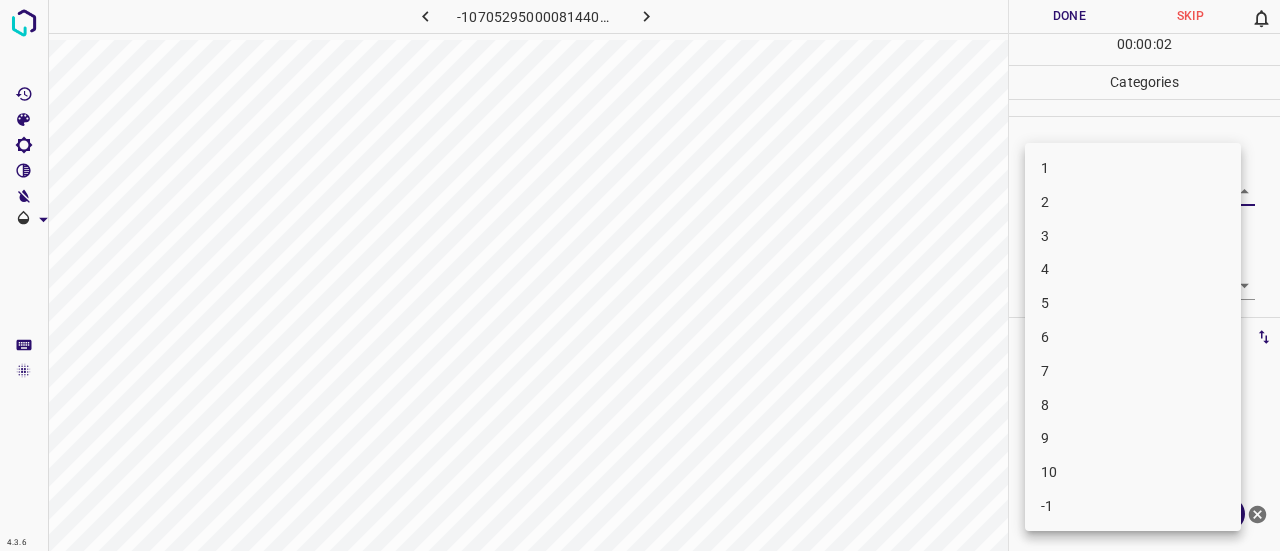 click on "4" at bounding box center [1133, 269] 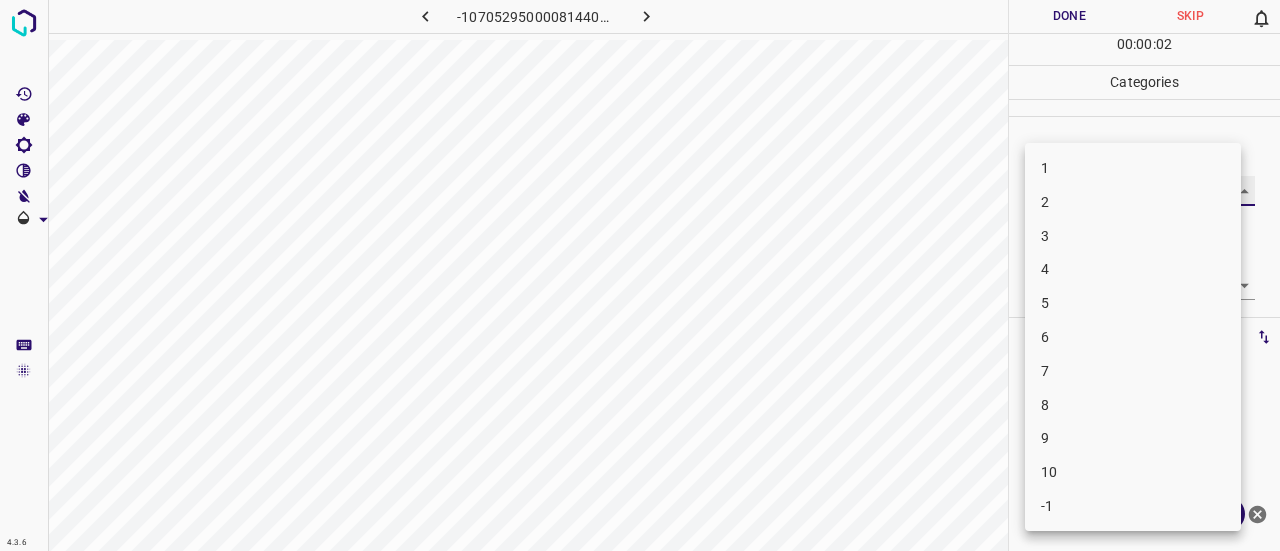 type on "4" 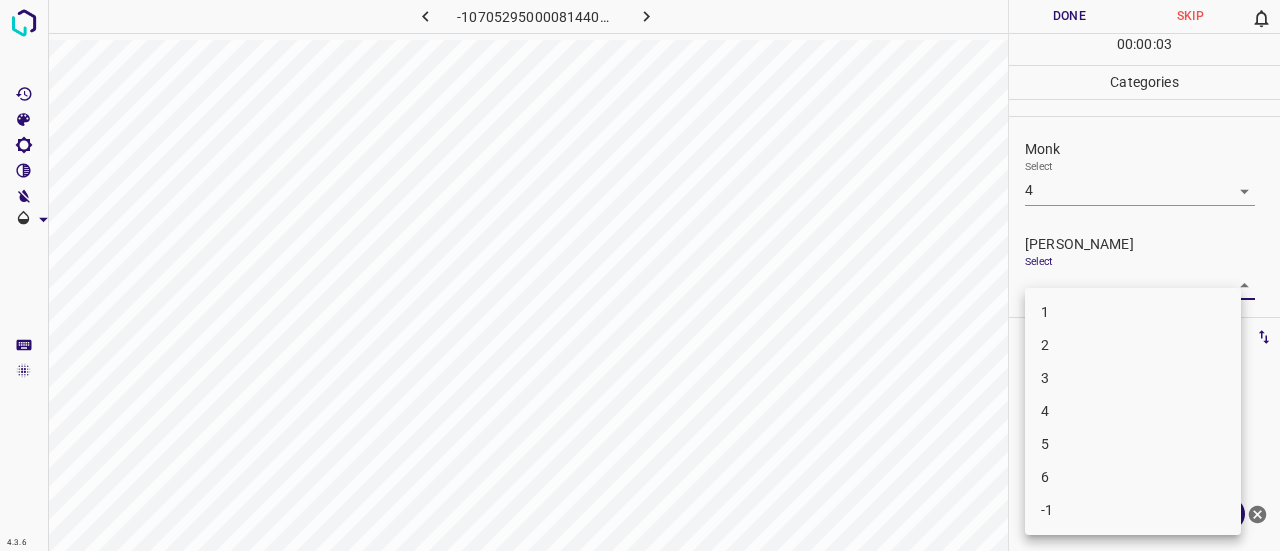 click on "4.3.6  -1070529500008144097.png Done Skip 0 00   : 00   : 03   Categories Monk   Select 4 4  [PERSON_NAME]   Select ​ Labels   0 Categories 1 Monk 2  [PERSON_NAME] Tools Space Change between modes (Draw & Edit) I Auto labeling R Restore zoom M Zoom in N Zoom out Delete Delete selecte label Filters Z Restore filters X Saturation filter C Brightness filter V Contrast filter B Gray scale filter General O Download ¿Necesitas ayuda? Texto original Valora esta traducción Tu opinión servirá para ayudar a mejorar el Traductor de Google - Texto - Esconder - Borrar 1 2 3 4 5 6 -1" at bounding box center [640, 275] 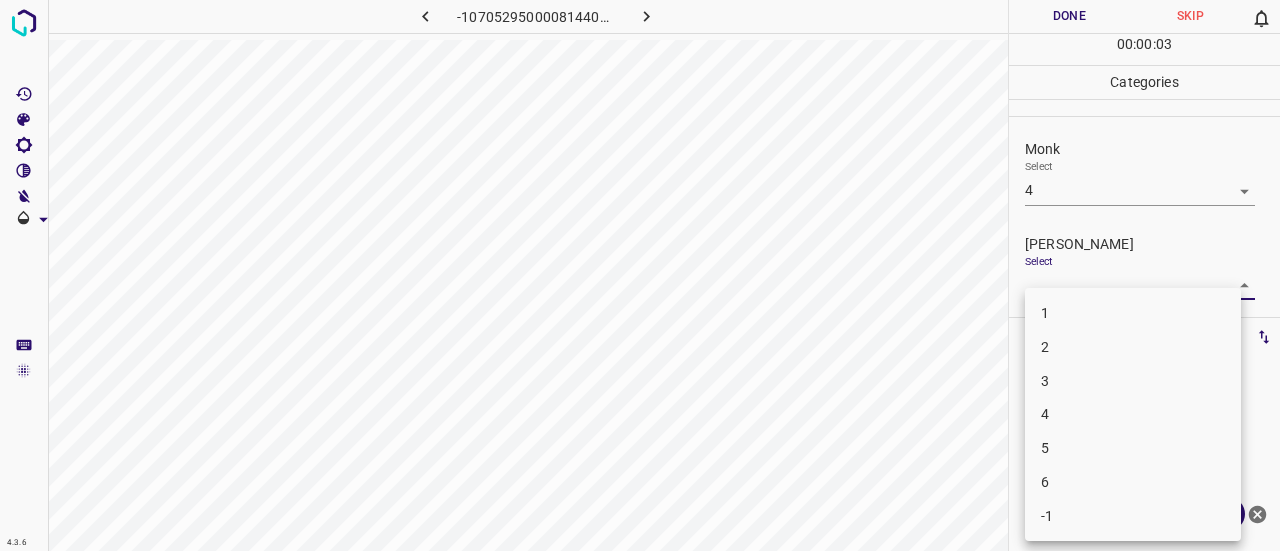 drag, startPoint x: 1070, startPoint y: 344, endPoint x: 1070, endPoint y: 331, distance: 13 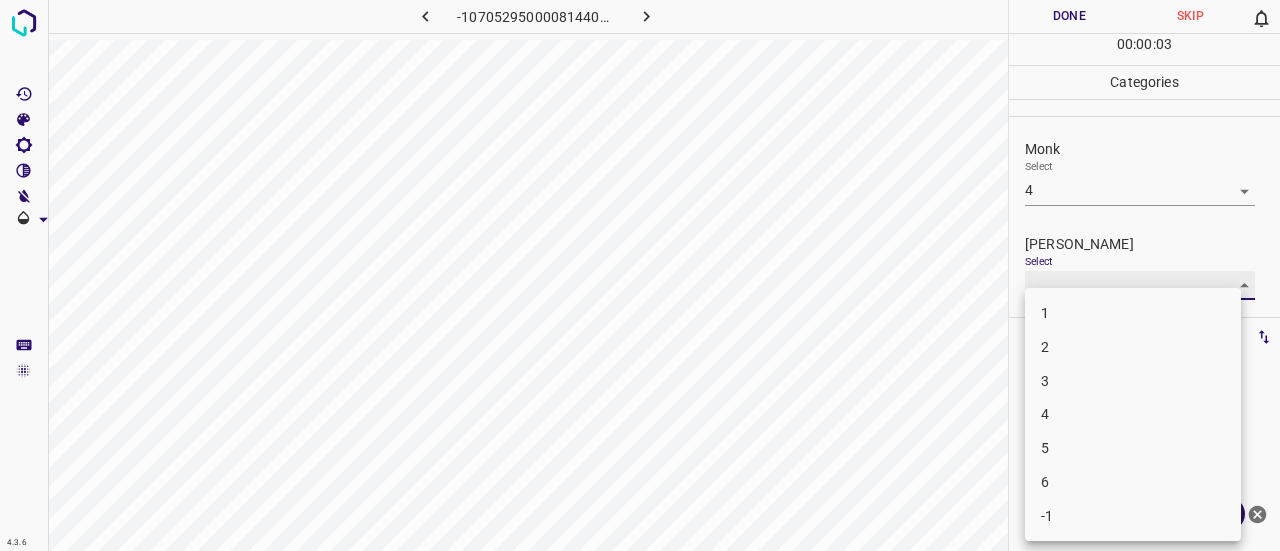 type on "2" 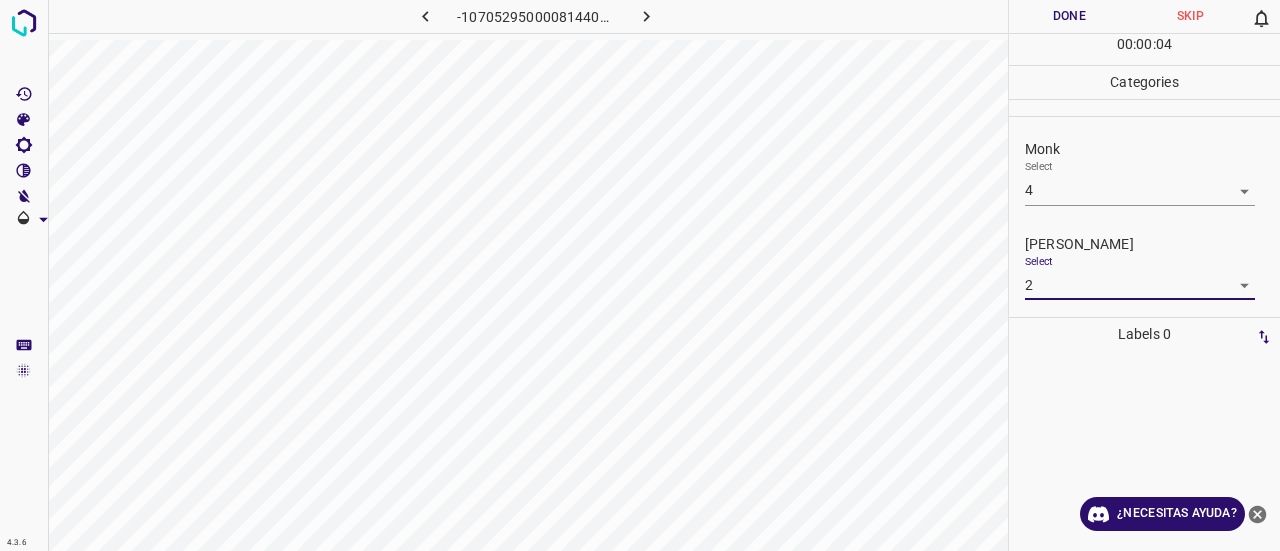 click on "Done" at bounding box center [1069, 16] 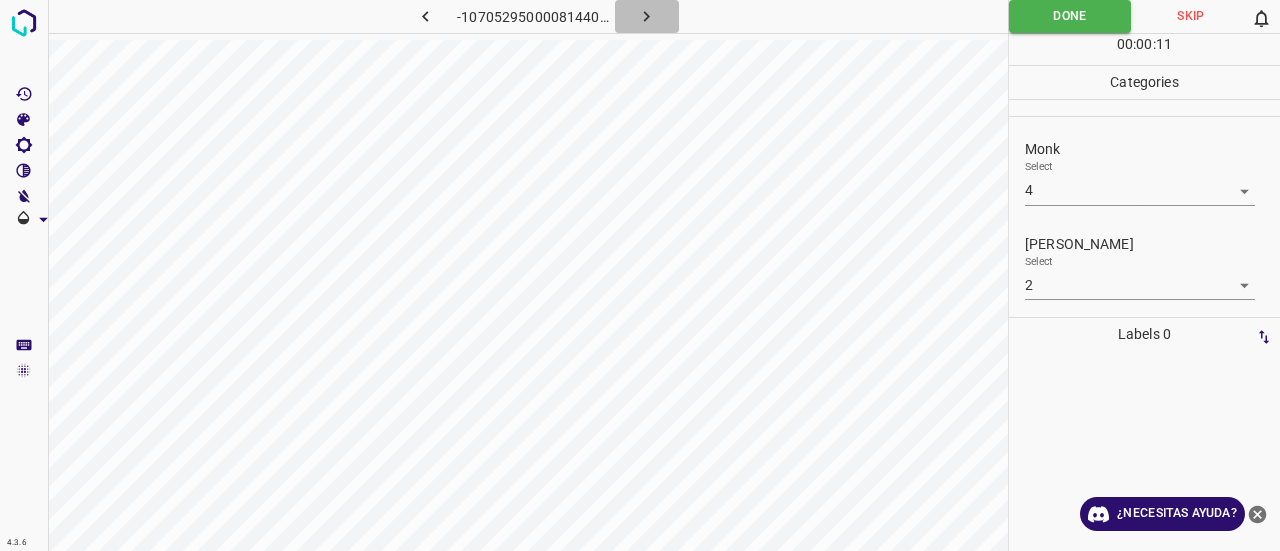 click 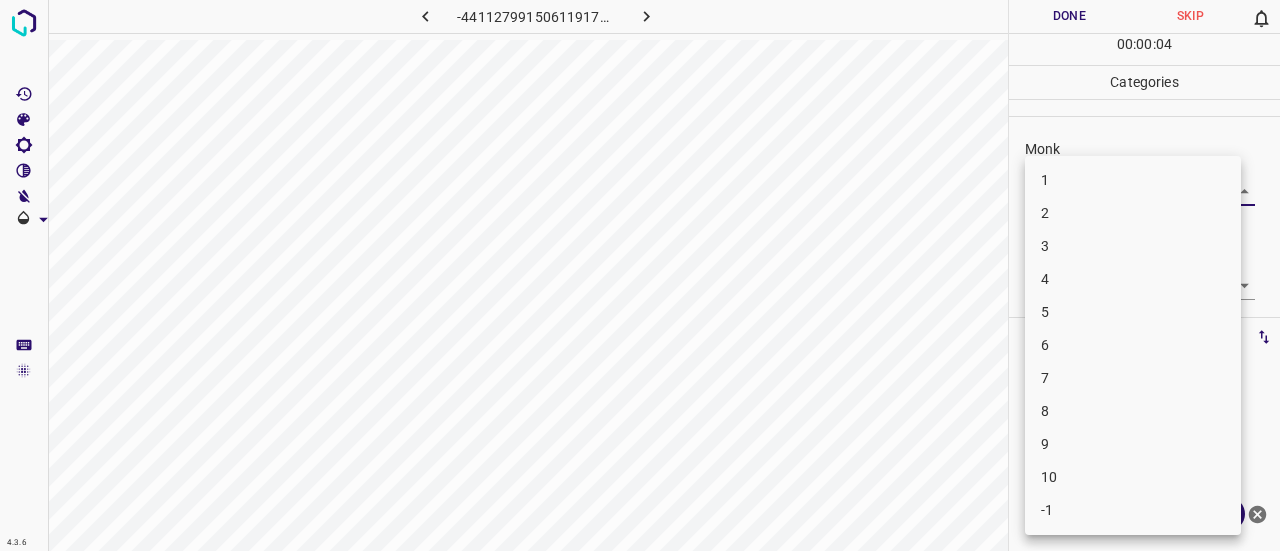 click on "4.3.6  -4411279915061191754.png Done Skip 0 00   : 00   : 04   Categories Monk   Select ​  [PERSON_NAME]   Select ​ Labels   0 Categories 1 Monk 2  [PERSON_NAME] Tools Space Change between modes (Draw & Edit) I Auto labeling R Restore zoom M Zoom in N Zoom out Delete Delete selecte label Filters Z Restore filters X Saturation filter C Brightness filter V Contrast filter B Gray scale filter General O Download ¿Necesitas ayuda? Texto original Valora esta traducción Tu opinión servirá para ayudar a mejorar el Traductor de Google - Texto - Esconder - Borrar 1 2 3 4 5 6 7 8 9 10 -1" at bounding box center (640, 275) 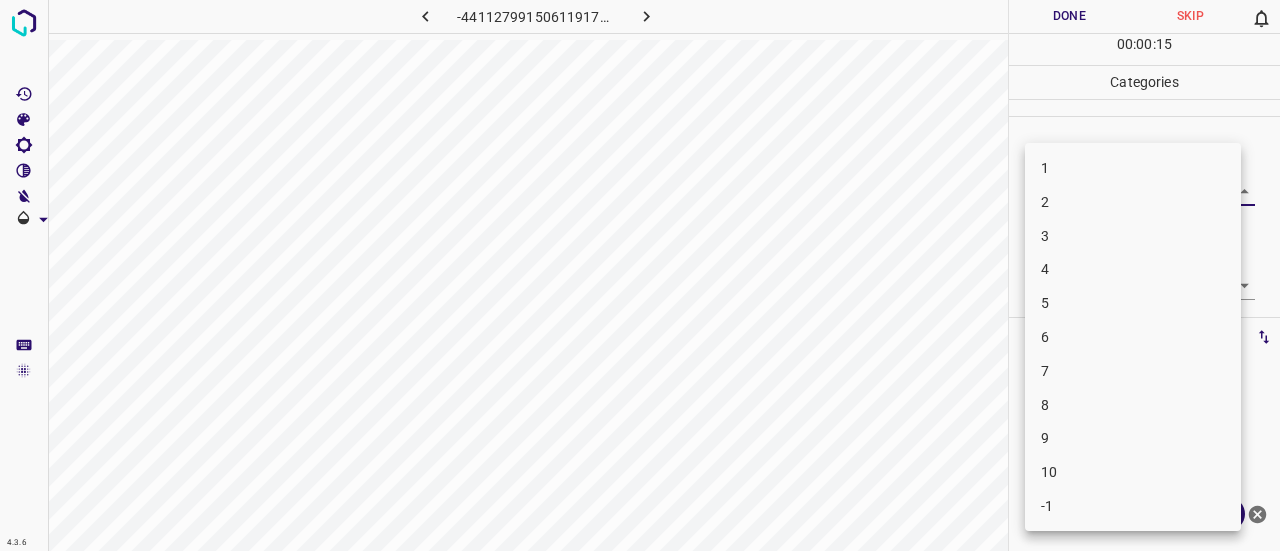 click on "2" at bounding box center (1133, 202) 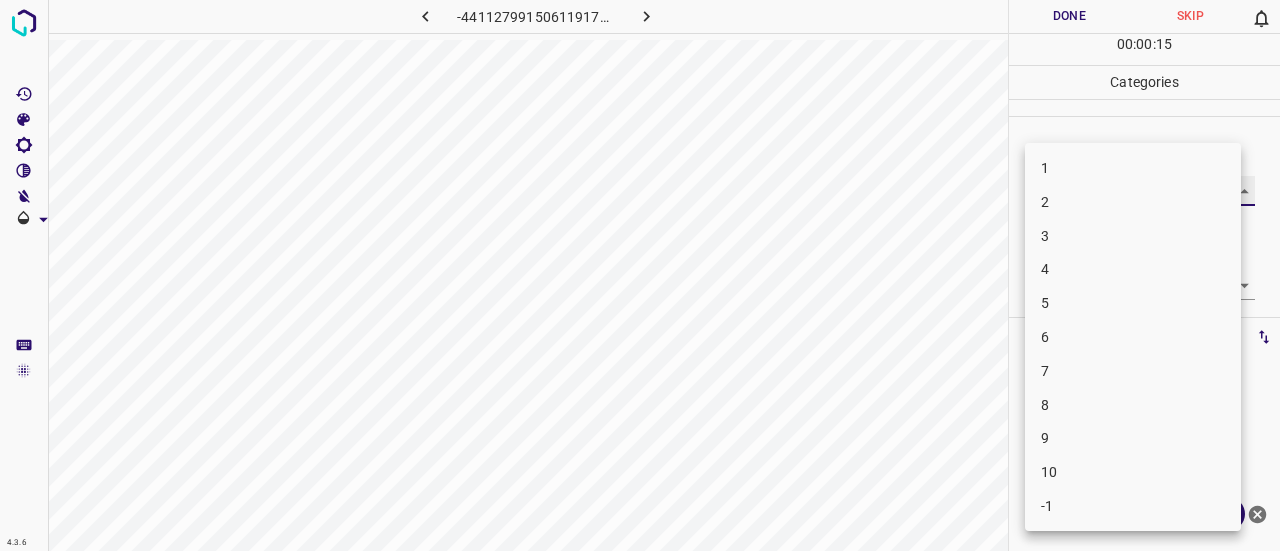 type on "2" 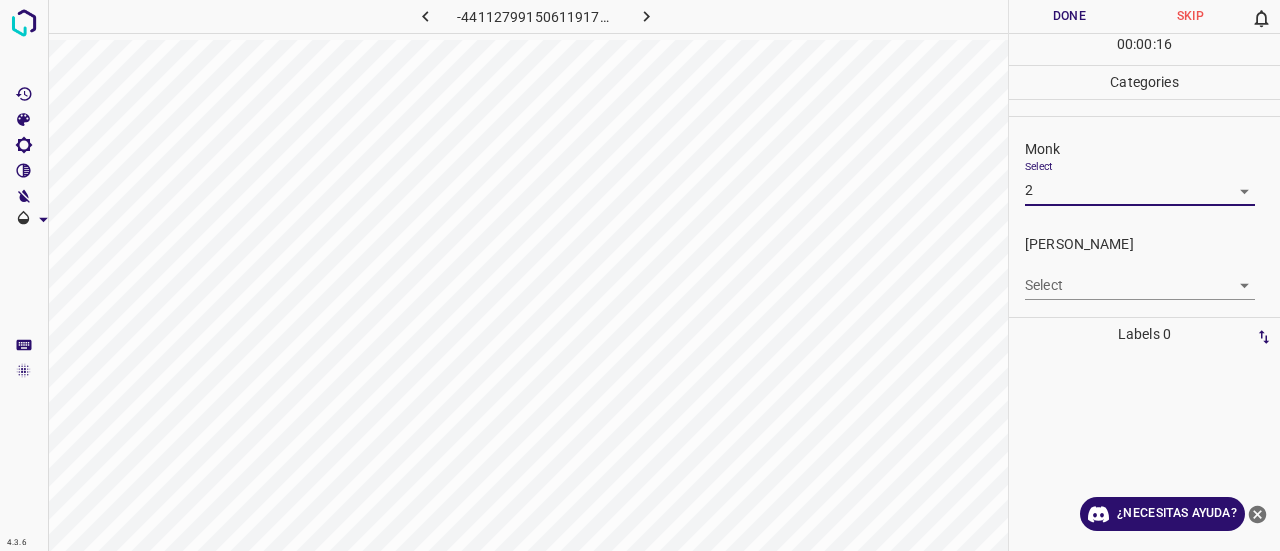 click on "4.3.6  -4411279915061191754.png Done Skip 0 00   : 00   : 16   Categories Monk   Select 2 2  [PERSON_NAME]   Select ​ Labels   0 Categories 1 Monk 2  [PERSON_NAME] Tools Space Change between modes (Draw & Edit) I Auto labeling R Restore zoom M Zoom in N Zoom out Delete Delete selecte label Filters Z Restore filters X Saturation filter C Brightness filter V Contrast filter B Gray scale filter General O Download ¿Necesitas ayuda? Texto original Valora esta traducción Tu opinión servirá para ayudar a mejorar el Traductor de Google - Texto - Esconder - Borrar" at bounding box center (640, 275) 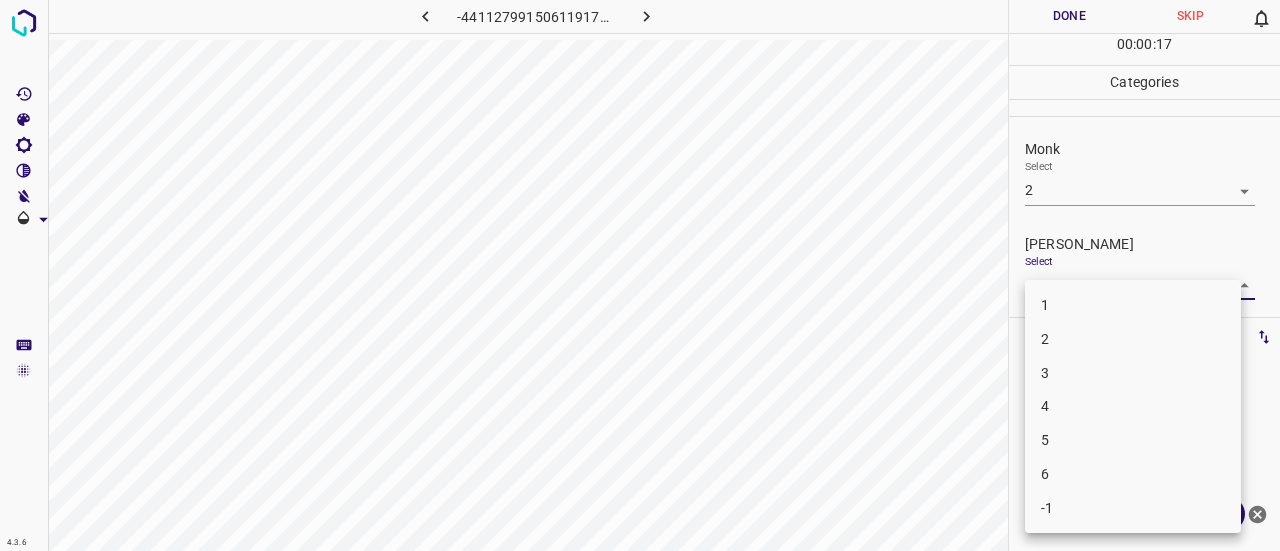 click on "2" at bounding box center (1133, 339) 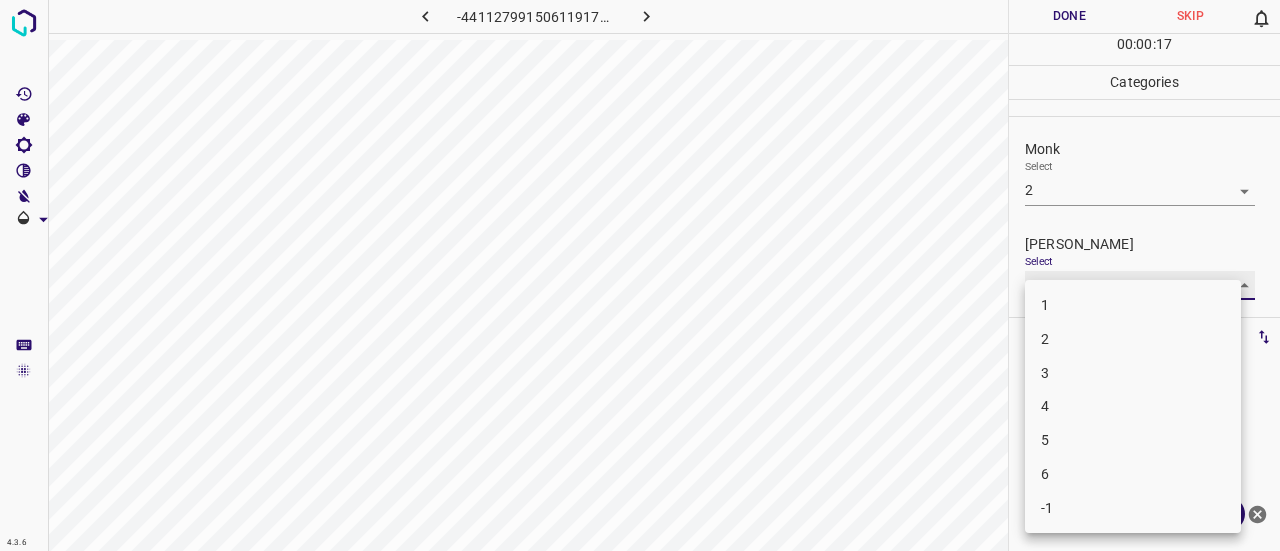 type on "2" 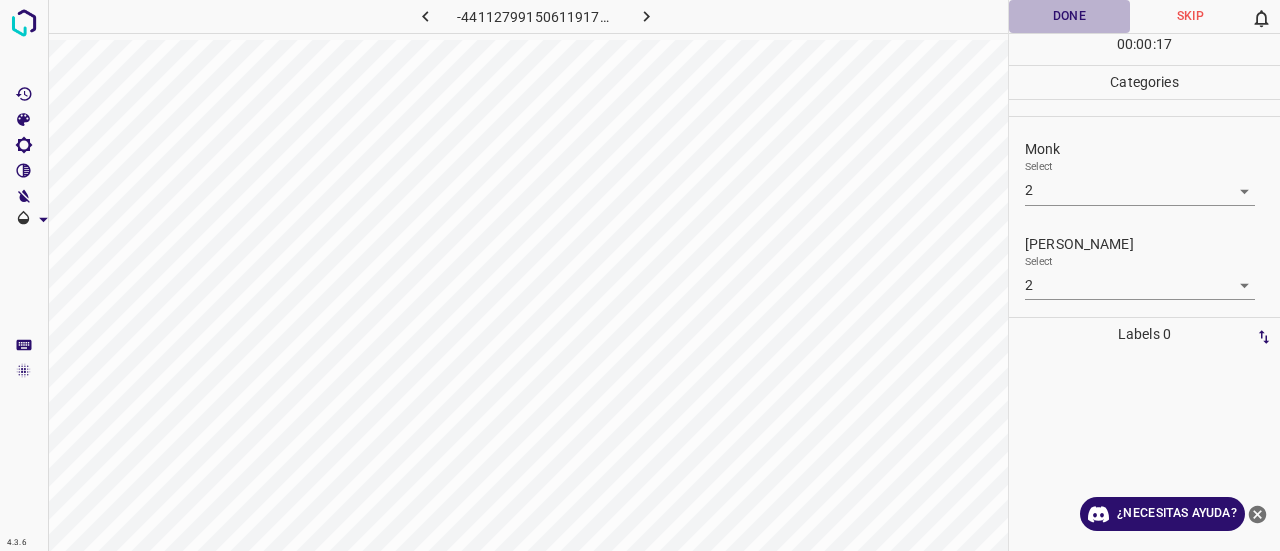 click on "Done" at bounding box center [1069, 16] 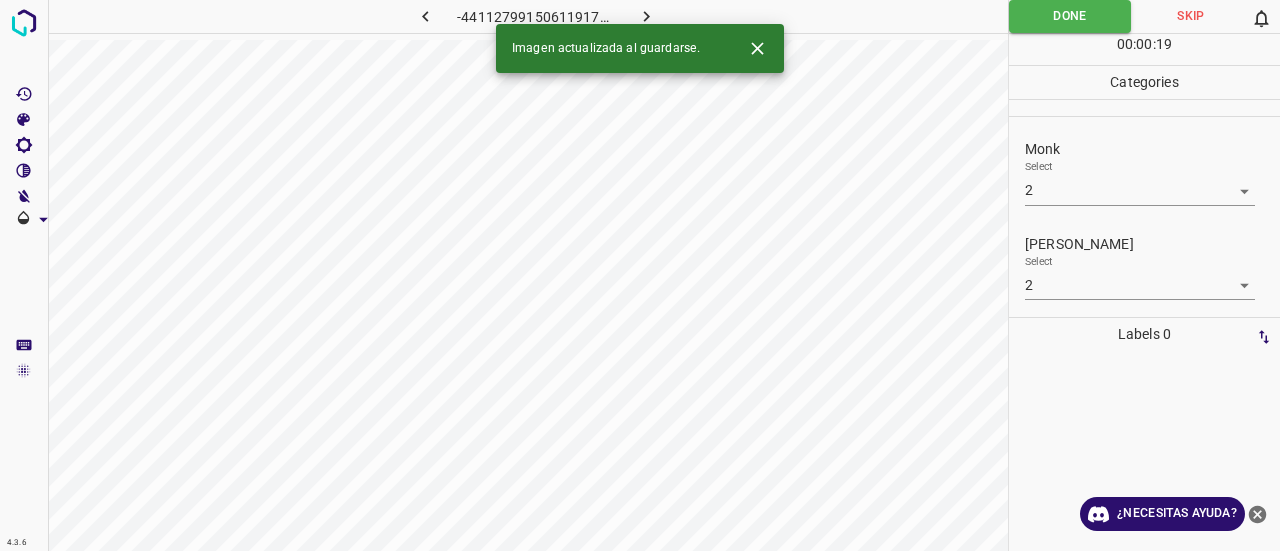 click 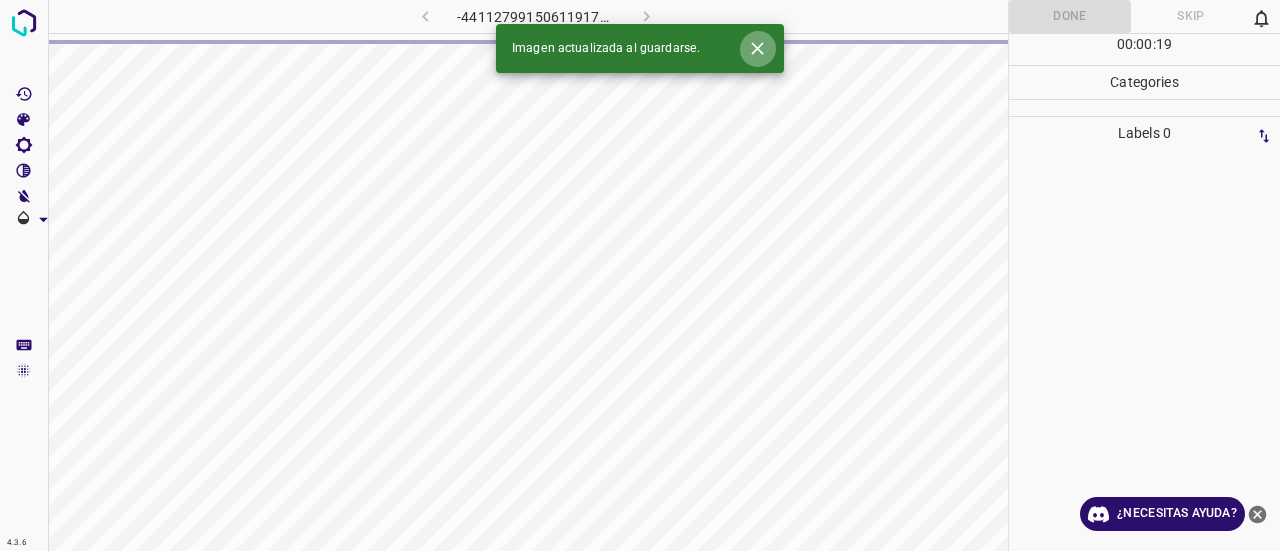 click at bounding box center [757, 48] 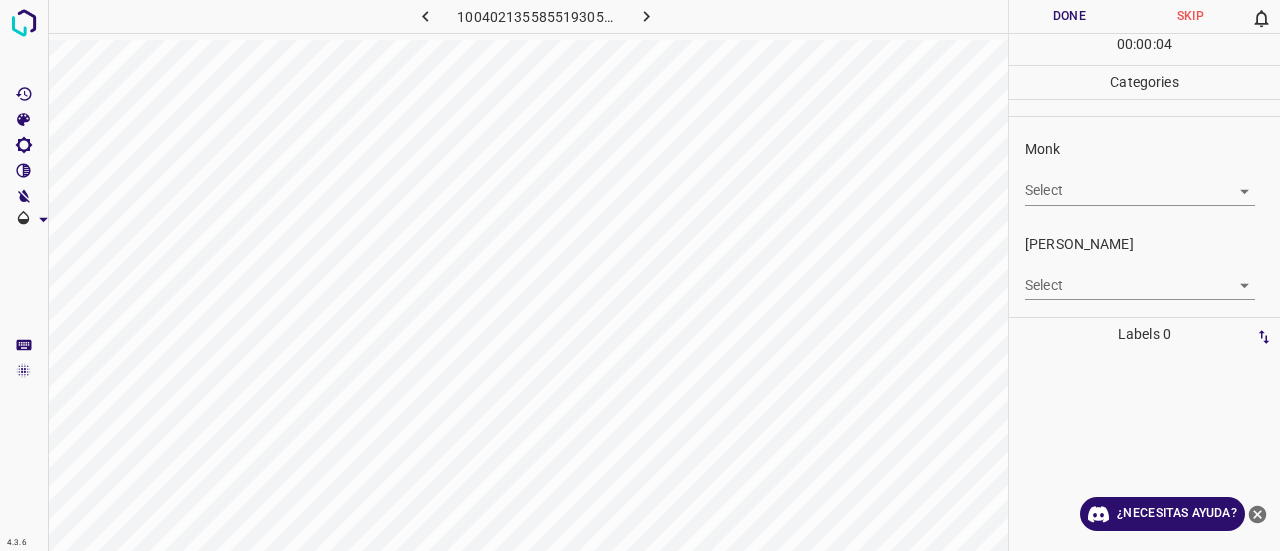 click on "Select ​" at bounding box center [1140, 182] 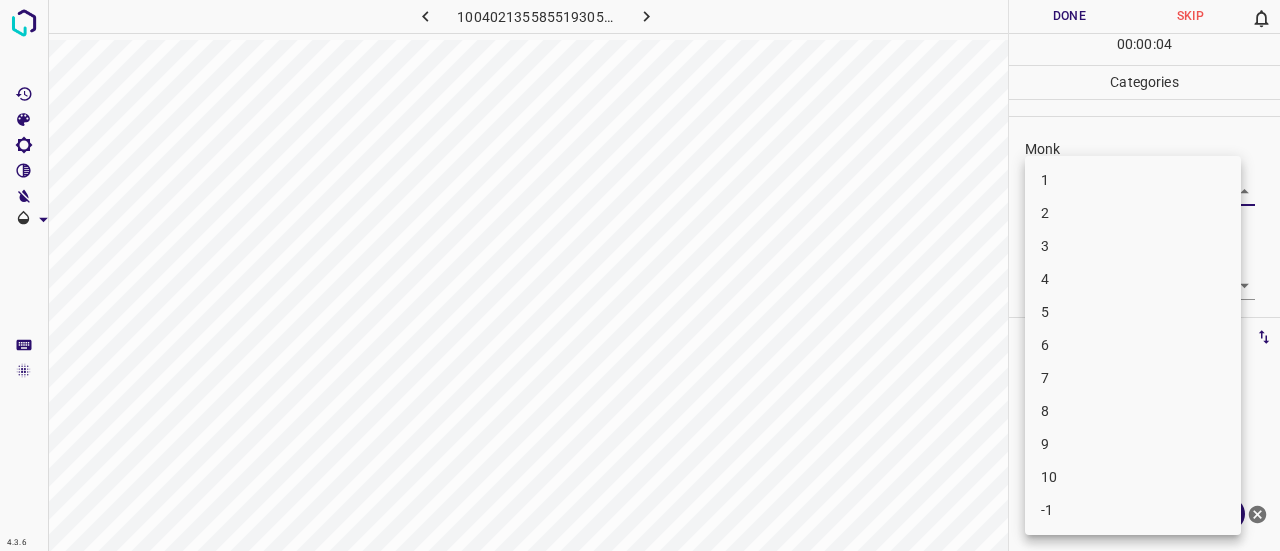 click on "4.3.6  1004021355855193059.png Done Skip 0 00   : 00   : 04   Categories Monk   Select ​  [PERSON_NAME]   Select ​ Labels   0 Categories 1 Monk 2  [PERSON_NAME] Tools Space Change between modes (Draw & Edit) I Auto labeling R Restore zoom M Zoom in N Zoom out Delete Delete selecte label Filters Z Restore filters X Saturation filter C Brightness filter V Contrast filter B Gray scale filter General O Download ¿Necesitas ayuda? Texto original Valora esta traducción Tu opinión servirá para ayudar a mejorar el Traductor de Google - Texto - Esconder - Borrar 1 2 3 4 5 6 7 8 9 10 -1" at bounding box center [640, 275] 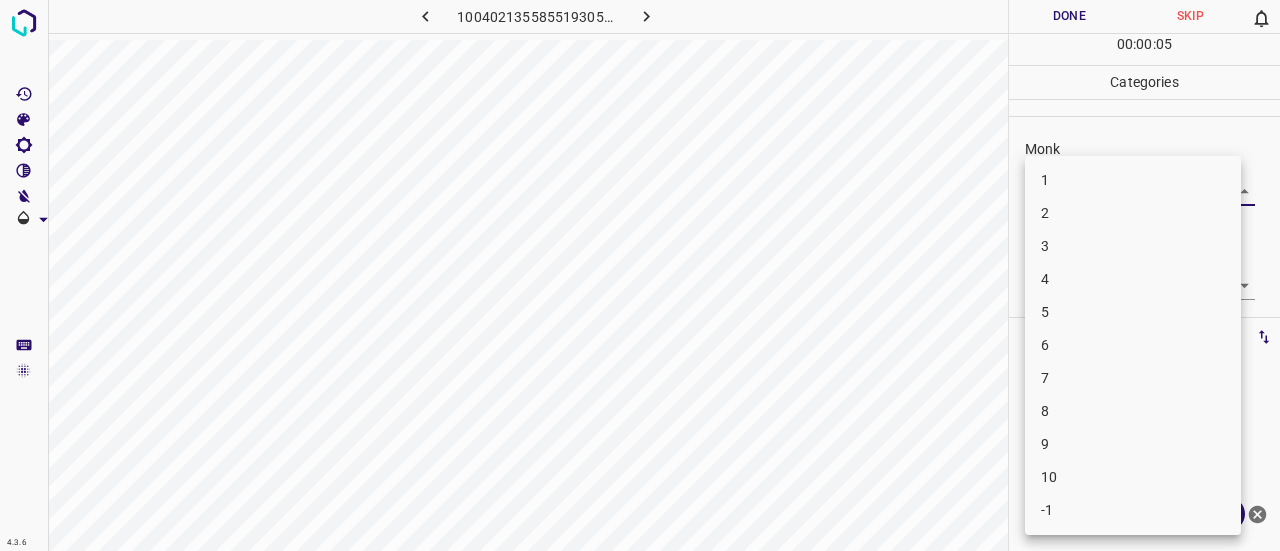 click on "3" at bounding box center (1133, 246) 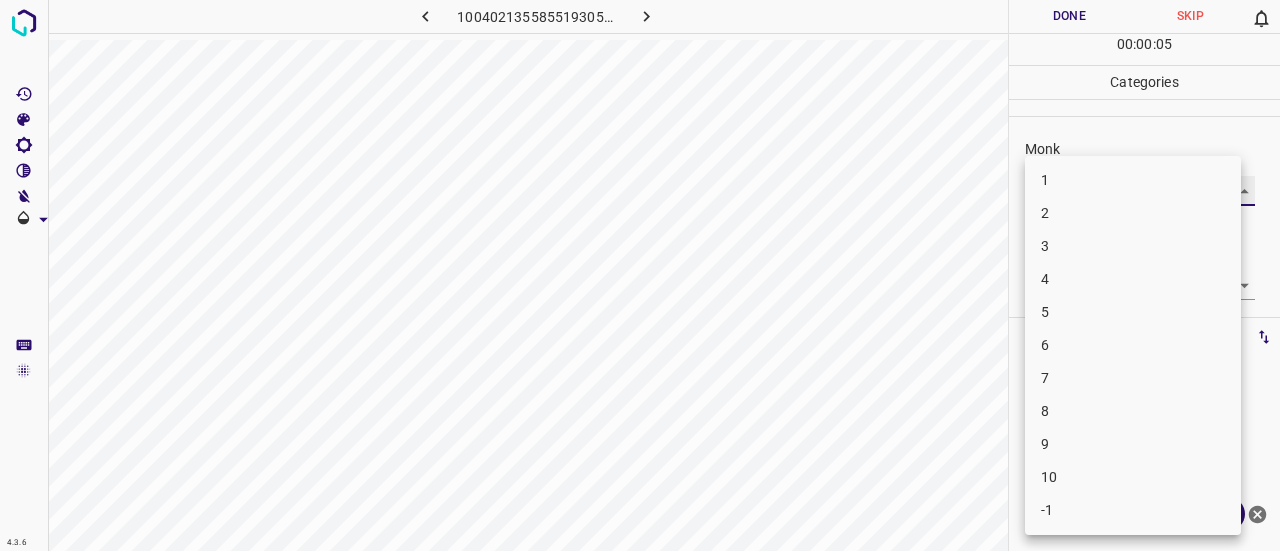 type on "3" 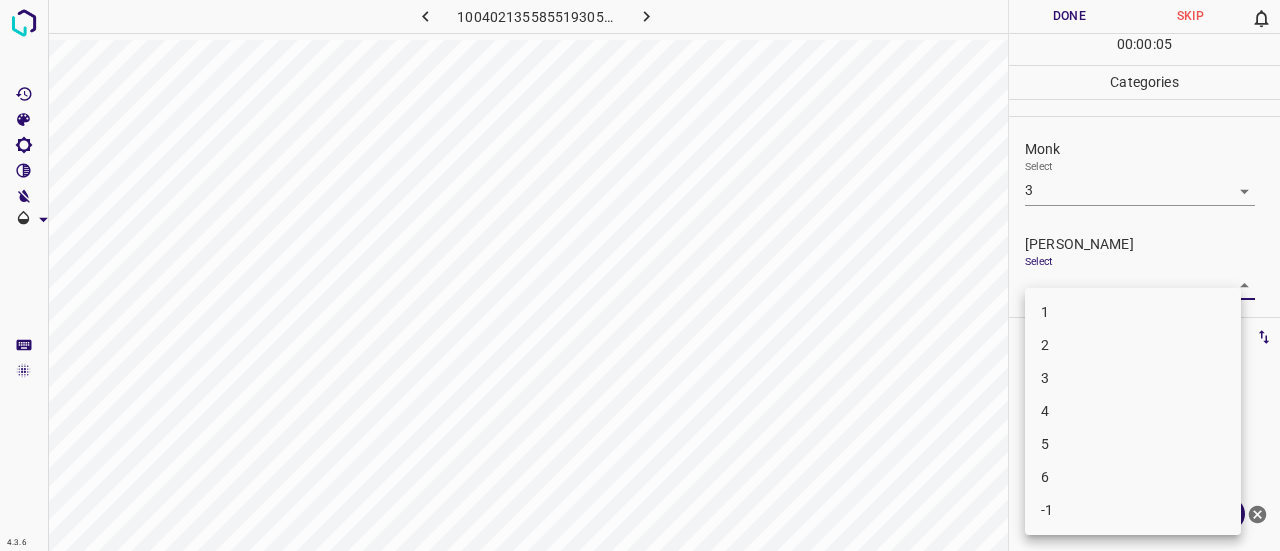 click on "4.3.6  1004021355855193059.png Done Skip 0 00   : 00   : 05   Categories Monk   Select 3 3  [PERSON_NAME]   Select ​ Labels   0 Categories 1 Monk 2  [PERSON_NAME] Tools Space Change between modes (Draw & Edit) I Auto labeling R Restore zoom M Zoom in N Zoom out Delete Delete selecte label Filters Z Restore filters X Saturation filter C Brightness filter V Contrast filter B Gray scale filter General O Download ¿Necesitas ayuda? Texto original Valora esta traducción Tu opinión servirá para ayudar a mejorar el Traductor de Google - Texto - Esconder - Borrar 1 2 3 4 5 6 -1" at bounding box center [640, 275] 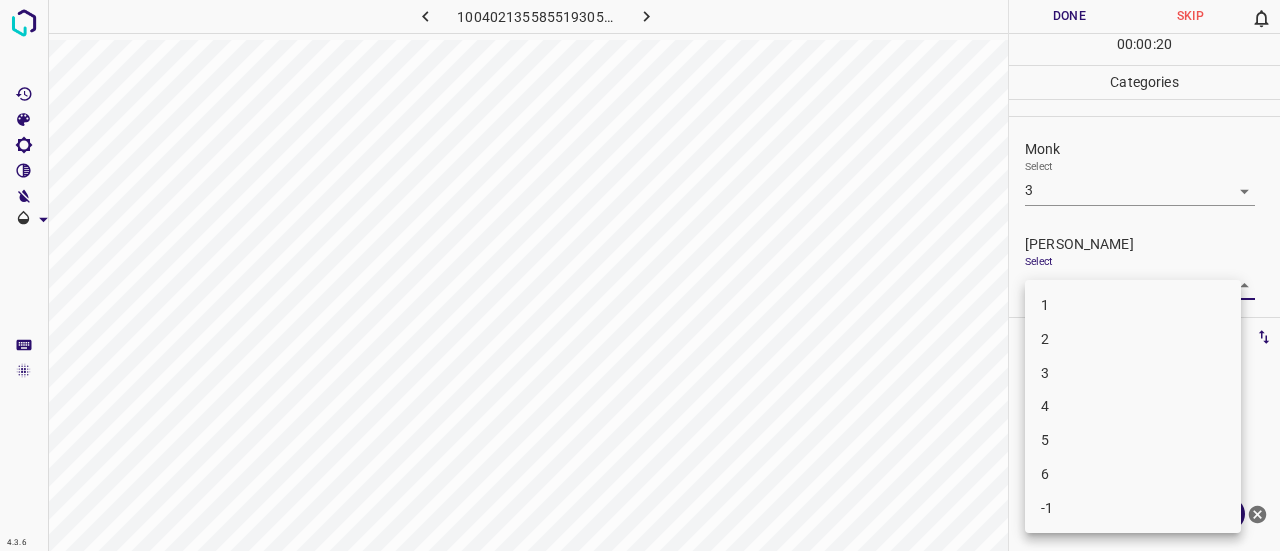 click on "1" at bounding box center (1133, 305) 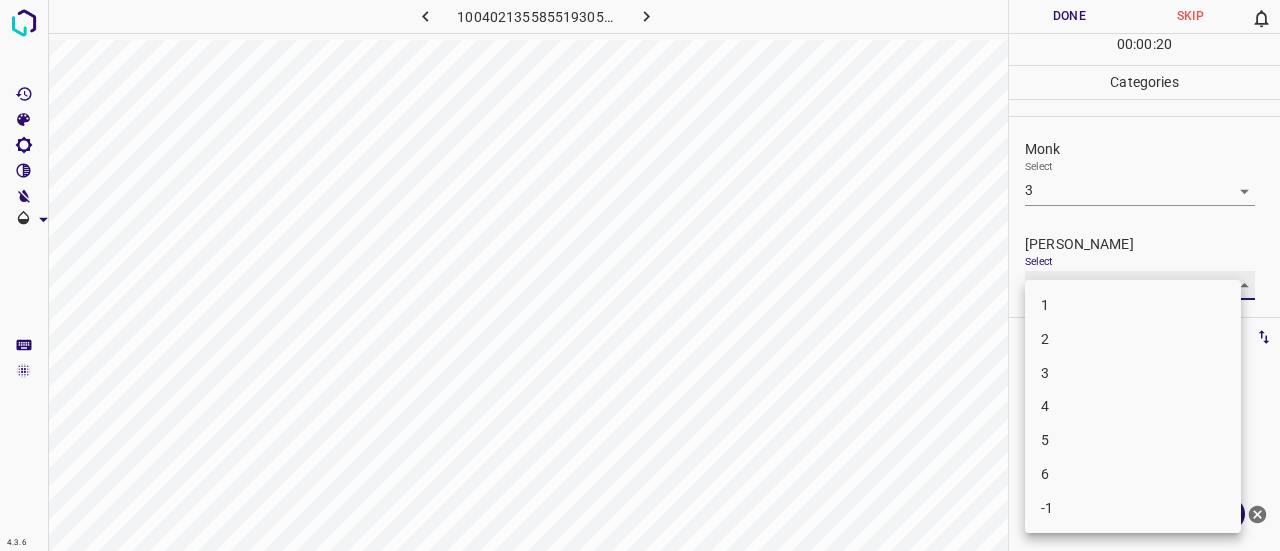 type on "1" 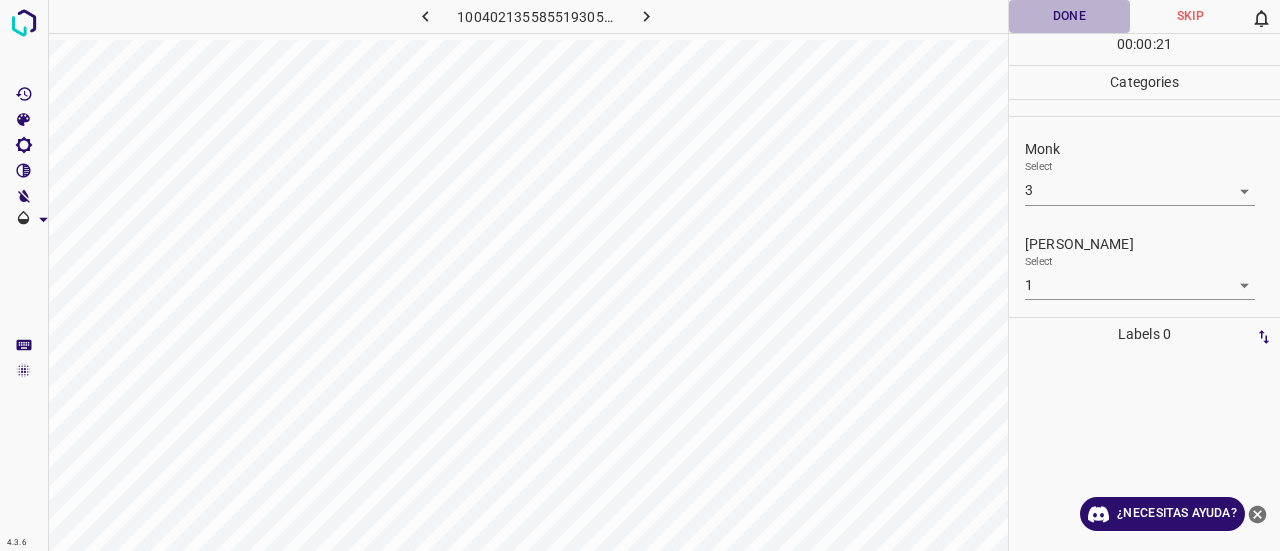 click on "Done" at bounding box center (1069, 16) 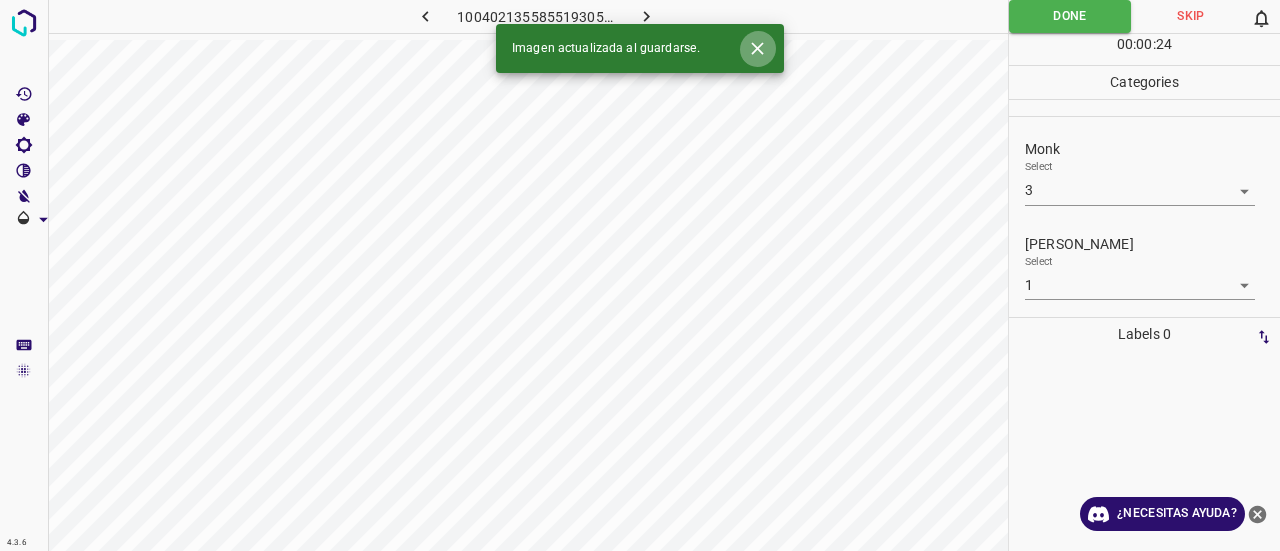 click at bounding box center (757, 48) 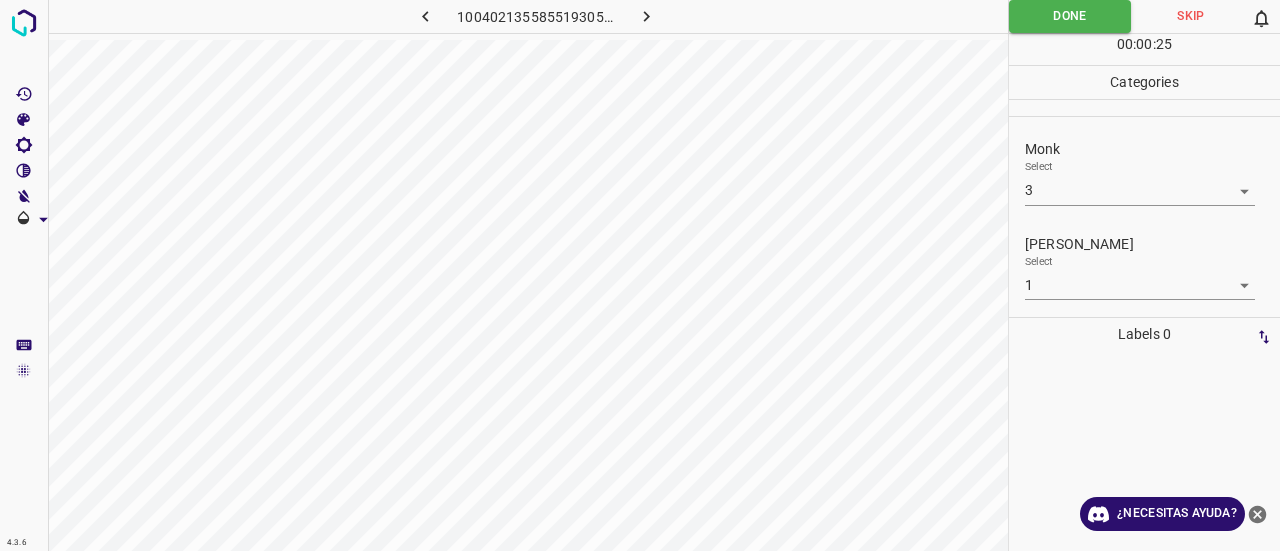 click 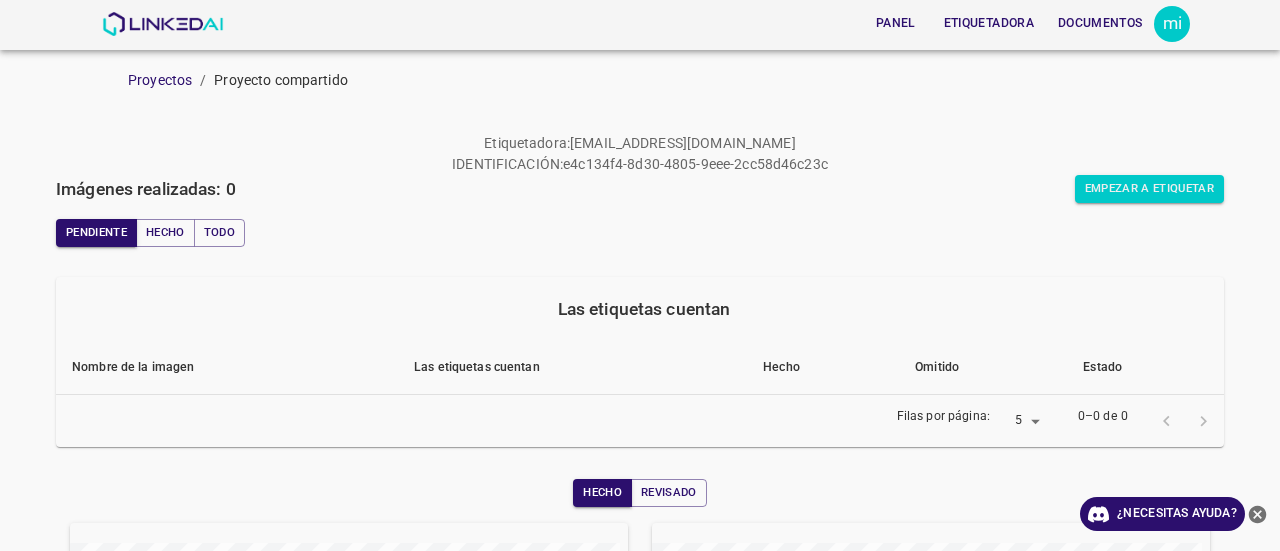 scroll, scrollTop: 0, scrollLeft: 0, axis: both 